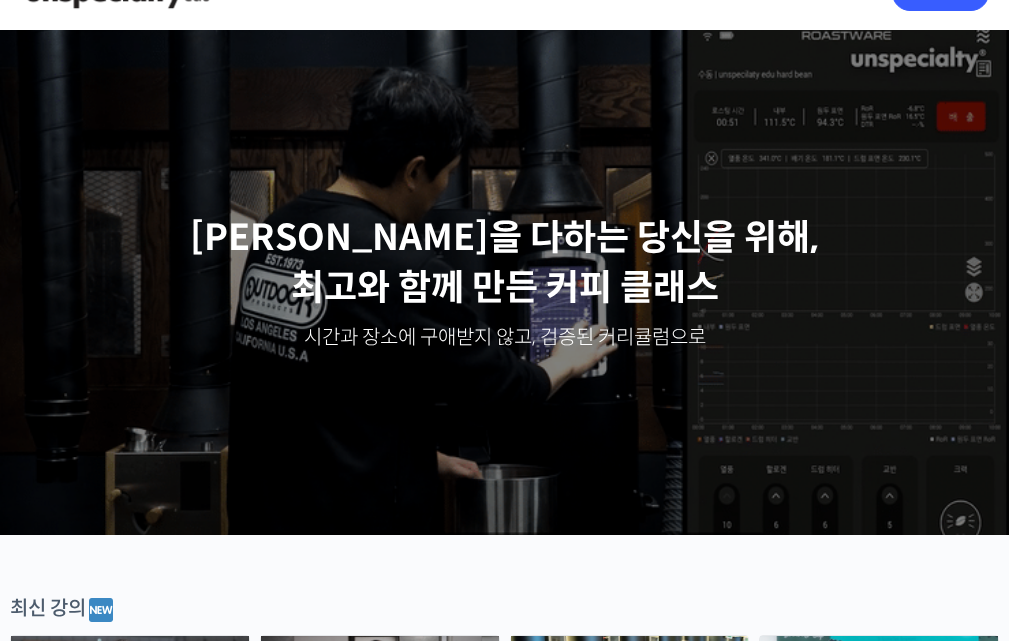 scroll, scrollTop: 200, scrollLeft: 0, axis: vertical 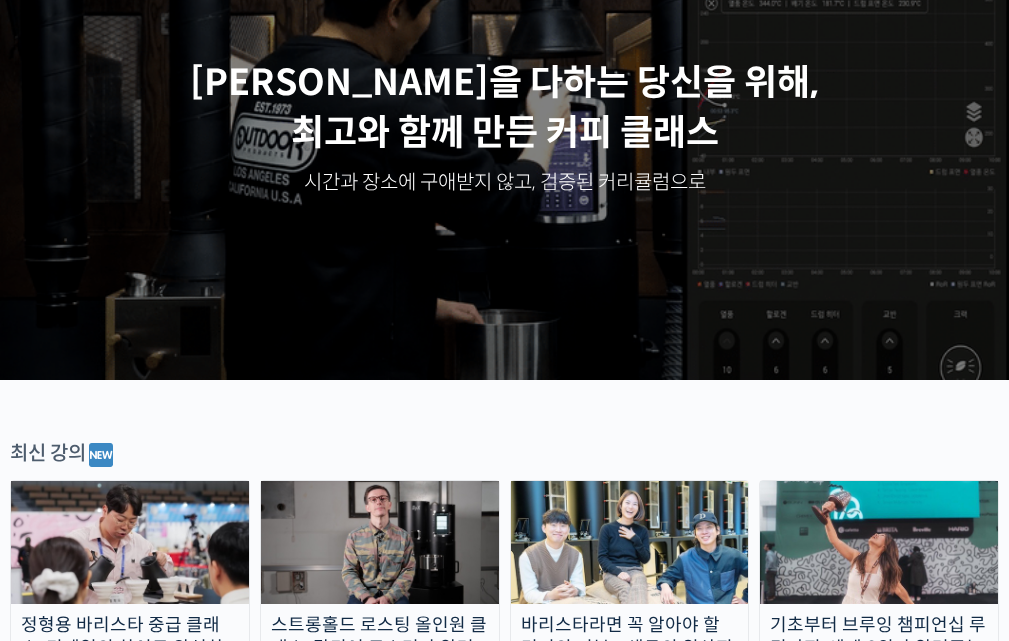 click on "최선을 다하는 당신을 위해,
최고와 함께 만든 커피 클래스
시간과 장소에 구애받지 않고, 검증된 커리큘럼으로
주성현 로스터님 전주연 바리스타님 Benjamin Put 윤선희 심사위원님 방현영 로스터님 Patrik Rolf 박상호 바리스타님 윤원균 로스터님 추경하 바리스타님 Anthony Douglas 정형용 바리스타님 윤서영 팀장님 강민서 바리스타님 이지유 바리스타님 Tetsu Kasuya 신창호 바리스타님 Miki Suzuki 유승권 로스터님 최원재 바리스타님 Elysia Tan 진경도 대표님 김한준 바리스타님 장문규 로스터님 안태환 대표님 송인영 심사위원님 강호동 대표님 김의성 매니저님 김지웅 엔지니어님" at bounding box center (504, 3374) 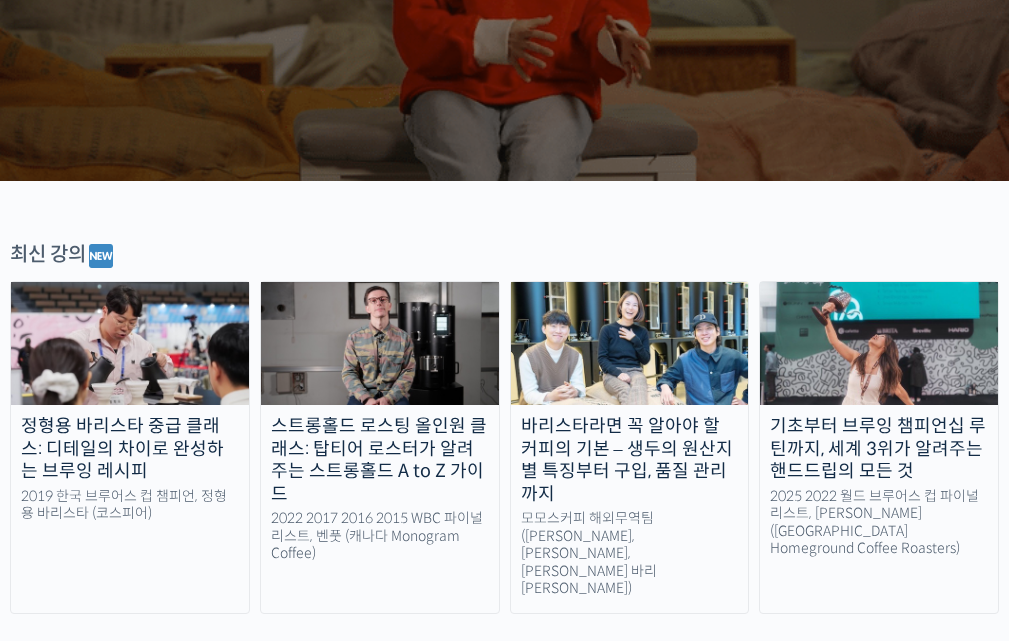 scroll, scrollTop: 400, scrollLeft: 0, axis: vertical 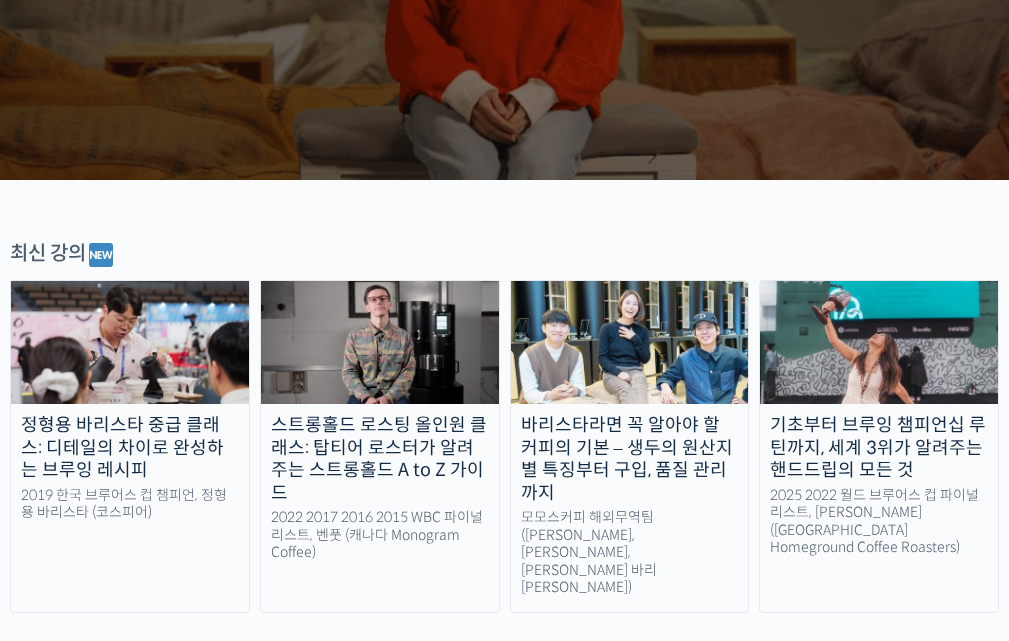 click on "최선을 다하는 당신을 위해,
최고와 함께 만든 커피 클래스
시간과 장소에 구애받지 않고, 검증된 커리큘럼으로
주성현 로스터님 전주연 바리스타님 Benjamin Put 윤선희 심사위원님 방현영 로스터님 Patrik Rolf 박상호 바리스타님 윤원균 로스터님 추경하 바리스타님 Anthony Douglas 정형용 바리스타님 윤서영 팀장님 강민서 바리스타님 이지유 바리스타님 Tetsu Kasuya 신창호 바리스타님 Miki Suzuki 유승권 로스터님 최원재 바리스타님 Elysia Tan 진경도 대표님 김한준 바리스타님 장문규 로스터님 안태환 대표님 송인영 심사위원님 강호동 대표님 김의성 매니저님 김지웅 엔지니어님" at bounding box center [504, 3174] 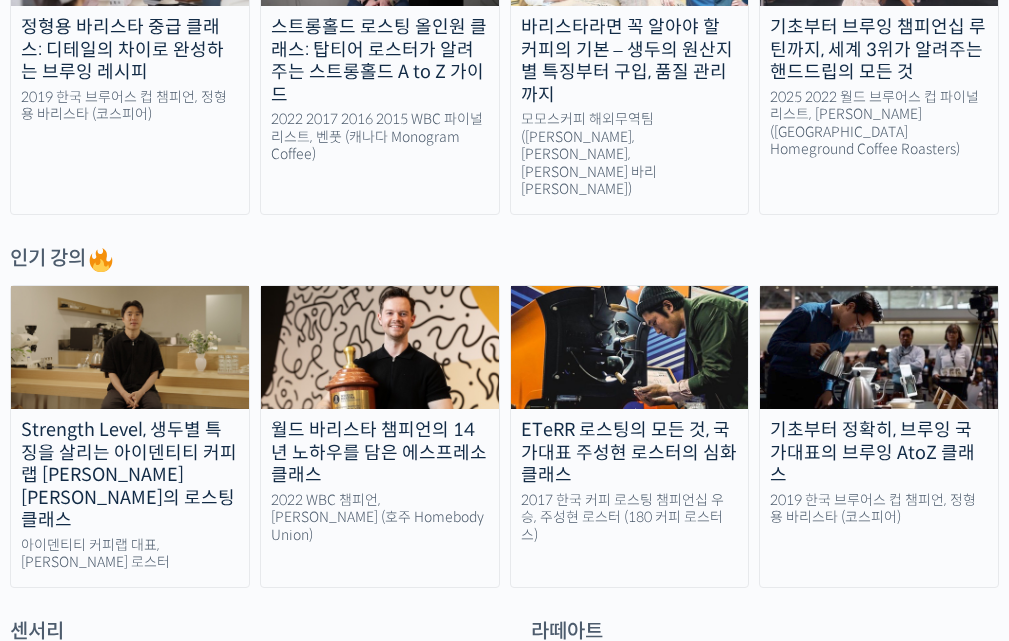 scroll, scrollTop: 800, scrollLeft: 0, axis: vertical 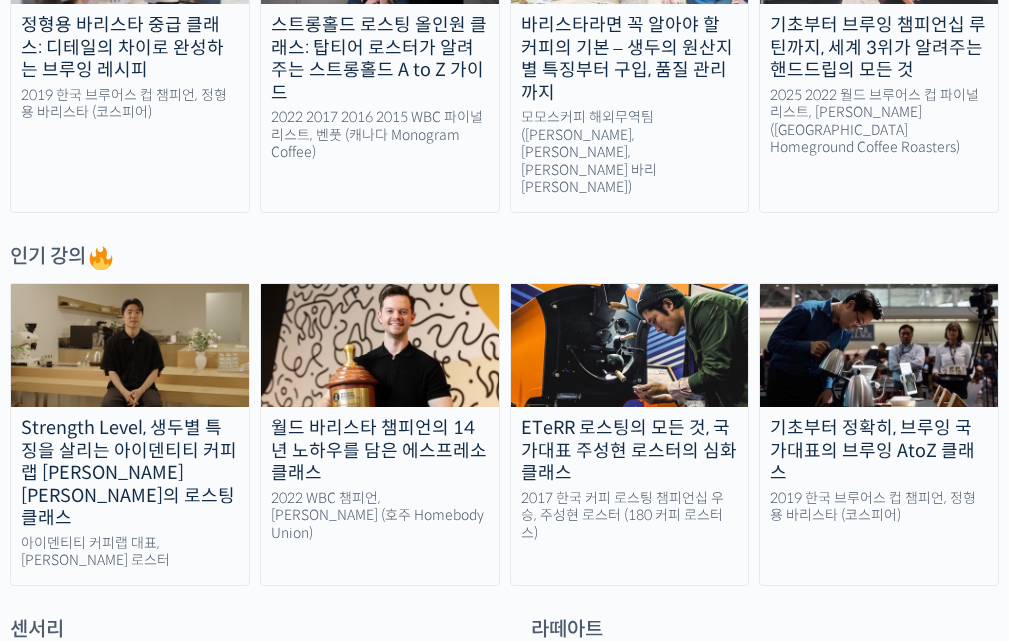 click at bounding box center (504, 601) 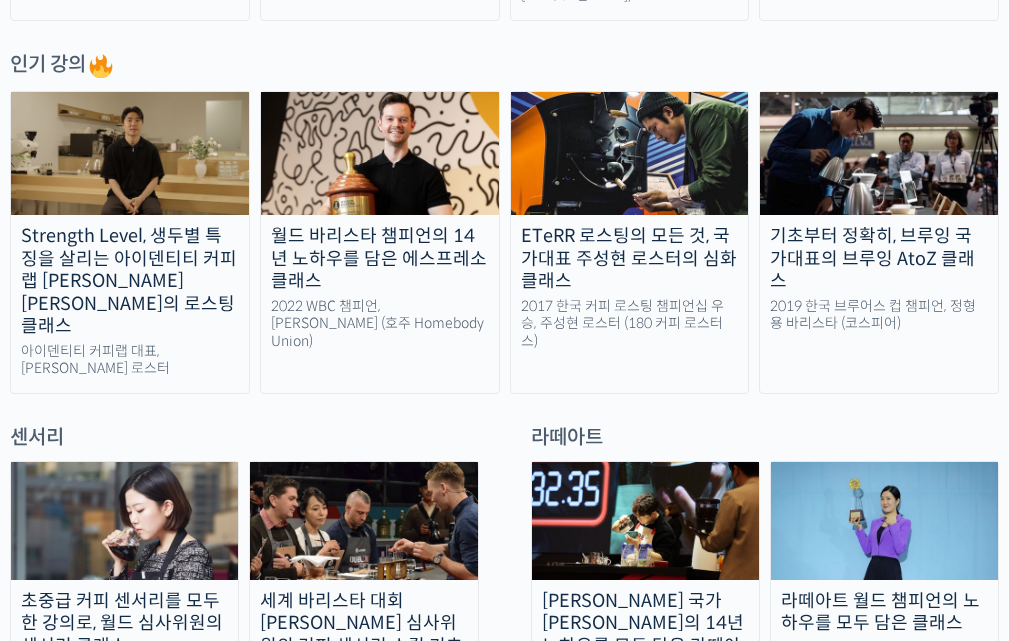 scroll, scrollTop: 1000, scrollLeft: 0, axis: vertical 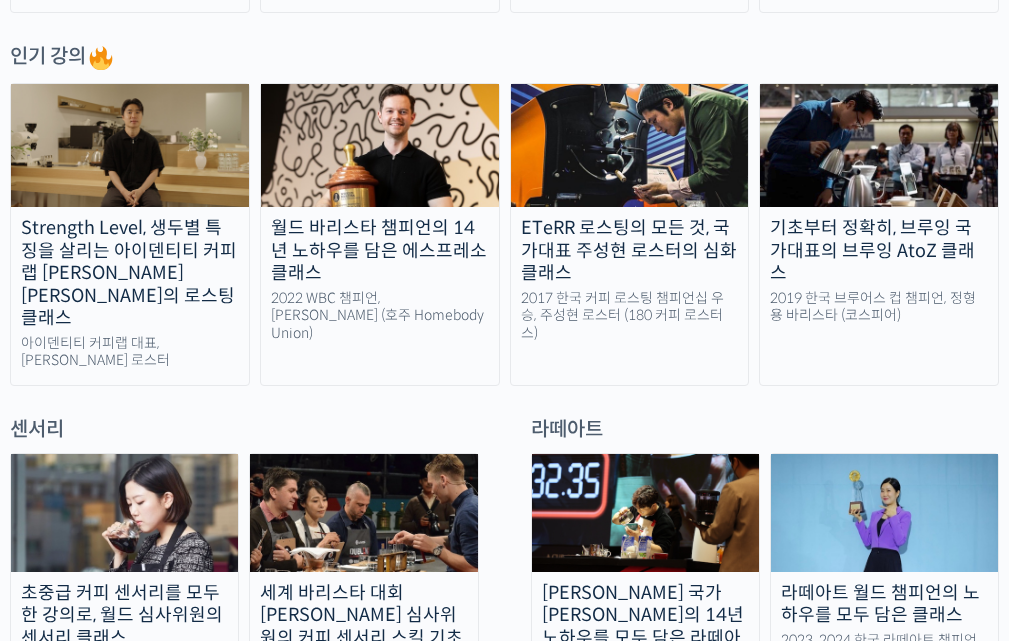 click on "초중급 커피 센서리를 모두 한 강의로, 월드 심사위원의 센서리 클래스
WBC 센서리 심사위원, 기미사 송인영 대표
세계 바리스타 대회 윤선희 심사위원의 커피 센서리 스킬 기초
WBC 센서리 심사위원, CBSC 인터내셔널 윤선희 이사" at bounding box center (244, 588) 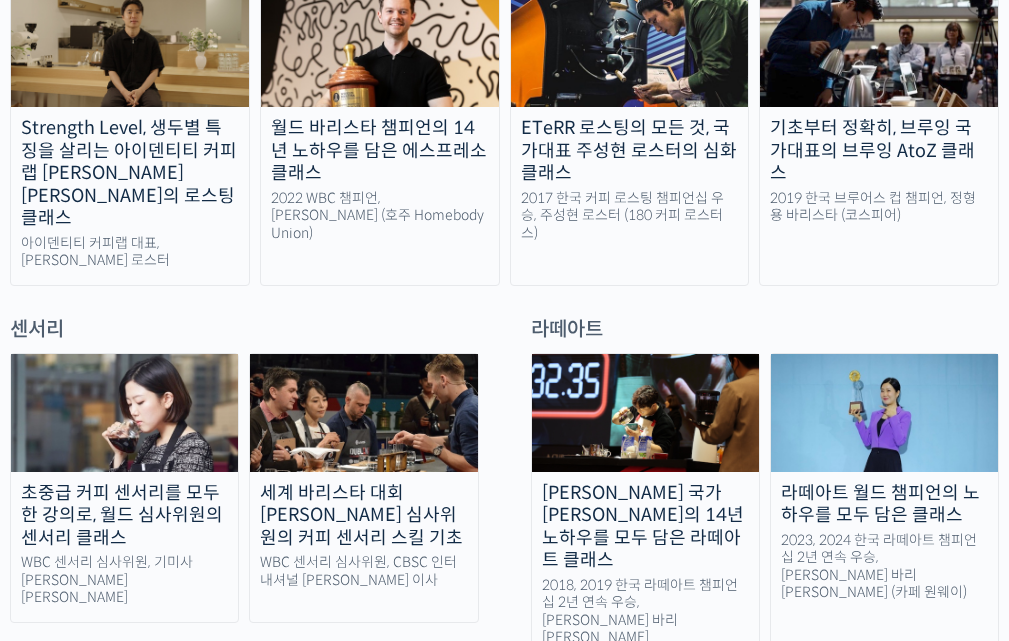 click on "최선을 다하는 당신을 위해,
최고와 함께 만든 커피 클래스
시간과 장소에 구애받지 않고, 검증된 커리큘럼으로
주성현 로스터님 전주연 바리스타님 Benjamin Put 윤선희 심사위원님 방현영 로스터님 Patrik Rolf 박상호 바리스타님 윤원균 로스터님 추경하 바리스타님 Anthony Douglas 정형용 바리스타님 윤서영 팀장님 강민서 바리스타님 이지유 바리스타님 Tetsu Kasuya 신창호 바리스타님 Miki Suzuki 유승권 로스터님 최원재 바리스타님 Elysia Tan 진경도 대표님 김한준 바리스타님 장문규 로스터님 안태환 대표님 송인영 심사위원님 강호동 대표님 김의성 매니저님 김지웅 엔지니어님" at bounding box center (504, 2474) 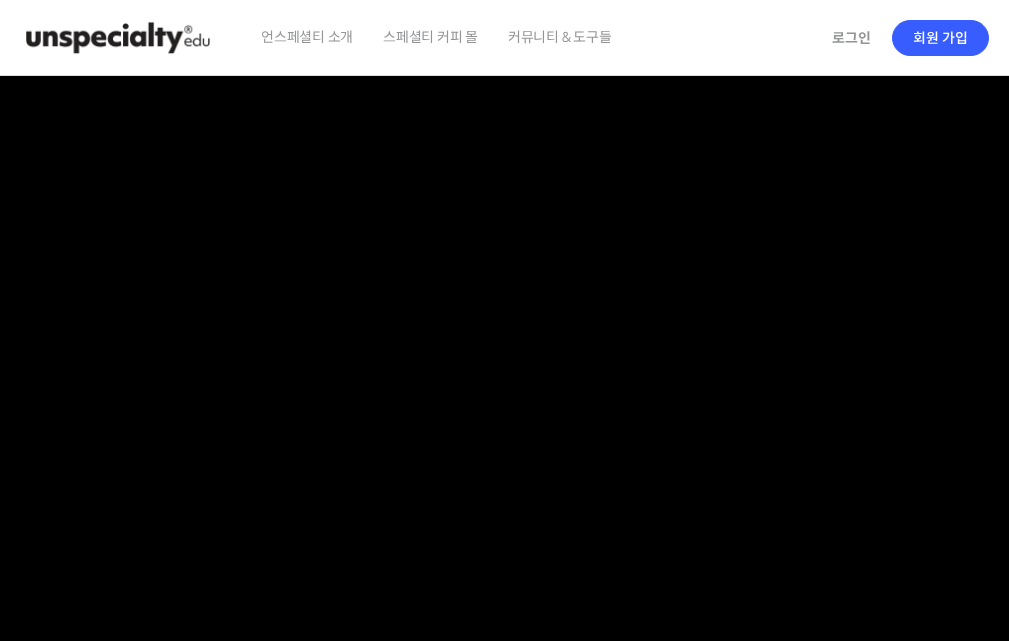 scroll, scrollTop: 0, scrollLeft: 0, axis: both 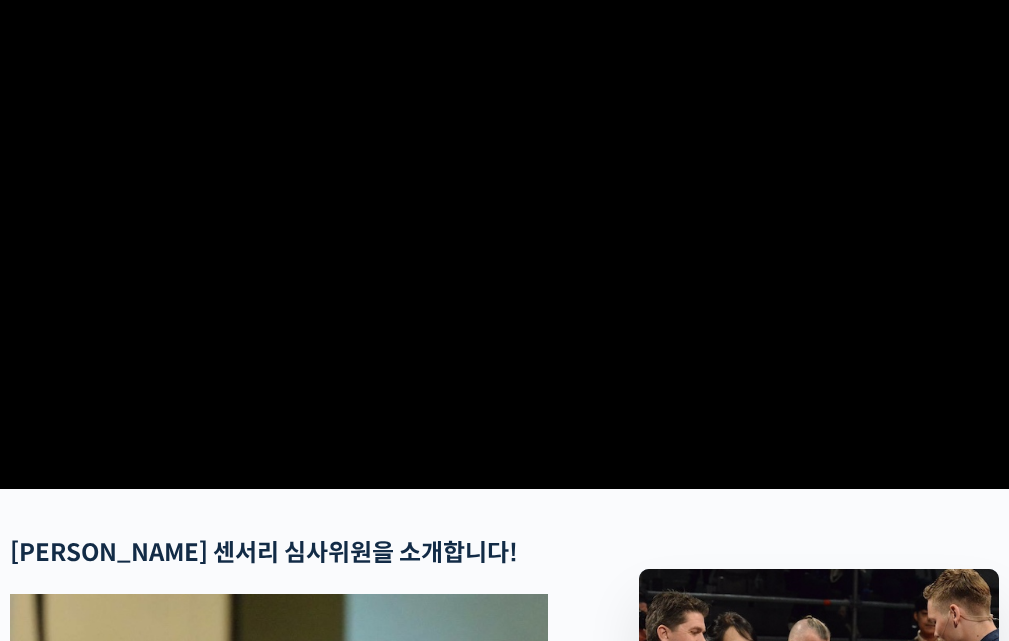 click on "언스페셜티 소개
스페셜티 커피 몰
커뮤니티 & 도구들
로그인
회원 가입
Search for:
로그인
회원 가입
언스페셜티 소개
패밀리 사이트
스페셜티 커피 몰
커뮤니티 & 도구들
세계 바리스타 대회 [PERSON_NAME] 심사위원의 커피 센서리 스킬 기초
강의 상세 내용 확인하기
[PERSON_NAME] 센서리 심사위원을 소개합니다!" at bounding box center [504, 6678] 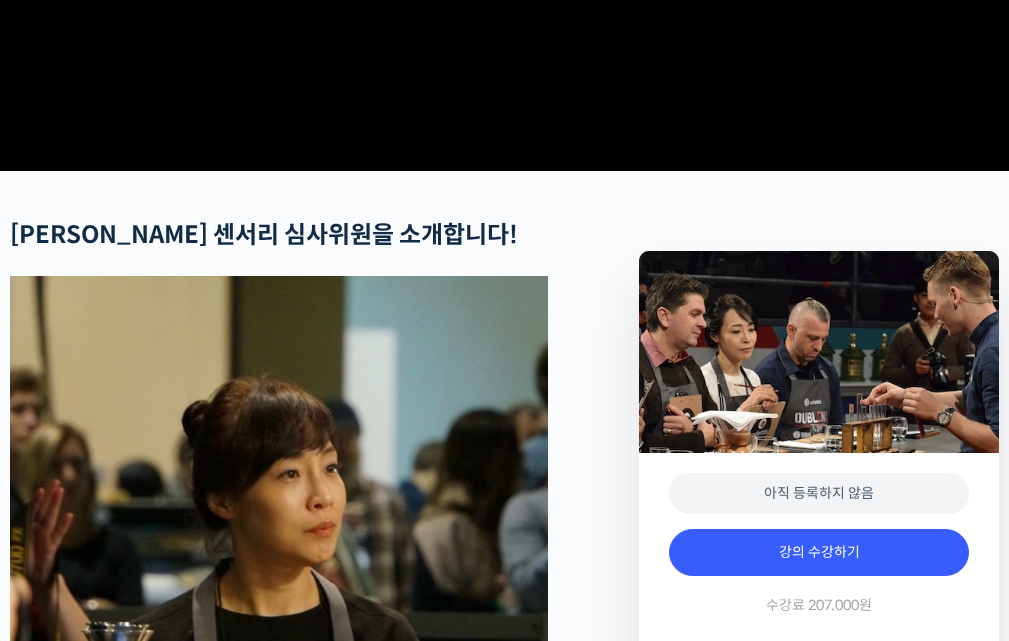 scroll, scrollTop: 700, scrollLeft: 0, axis: vertical 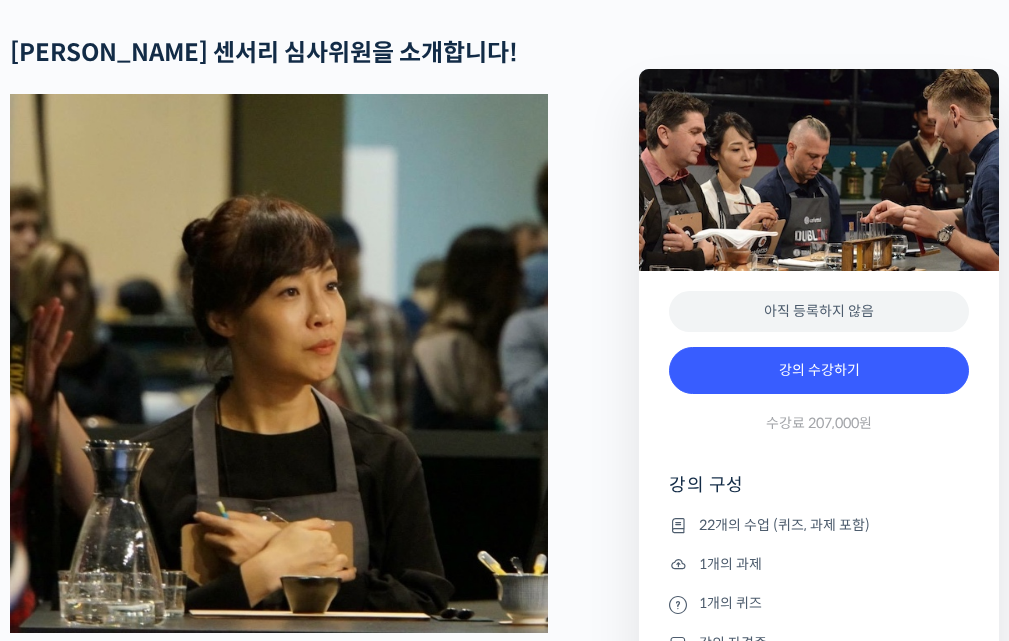 click on "윤선희 센서리 심사위원을 소개합니다!
세계 대회 센서리 심사위원
CBSC International 이사
심사경력
WBC(World Barista Championship) 센서리 심사위원  – 2012~현재 (2019: 헤드 심사위원)
한국, 중국, 베트남 바리스타 국가대표 선발전 센서리 심사위원  – 2011~현재
Espresso Throwdown 심사위원 – 2019~현재
그외 다수 대회에 심사위원으로 활동
국제대회 심사위원과 함께 센서리 감각을 깨워보세요
YouTube <안스타> 채널 출연 영상
맛보기 수업을 확인해보세요
맛보기 수업 “1-2강. 커피 센서리를 잘하기 위한 기초 지식”
클래스 소개
국내에 단 3명 밖에 없는 세계 대회(World Barista Championship) 센서리 심사위원" at bounding box center [314, 6435] 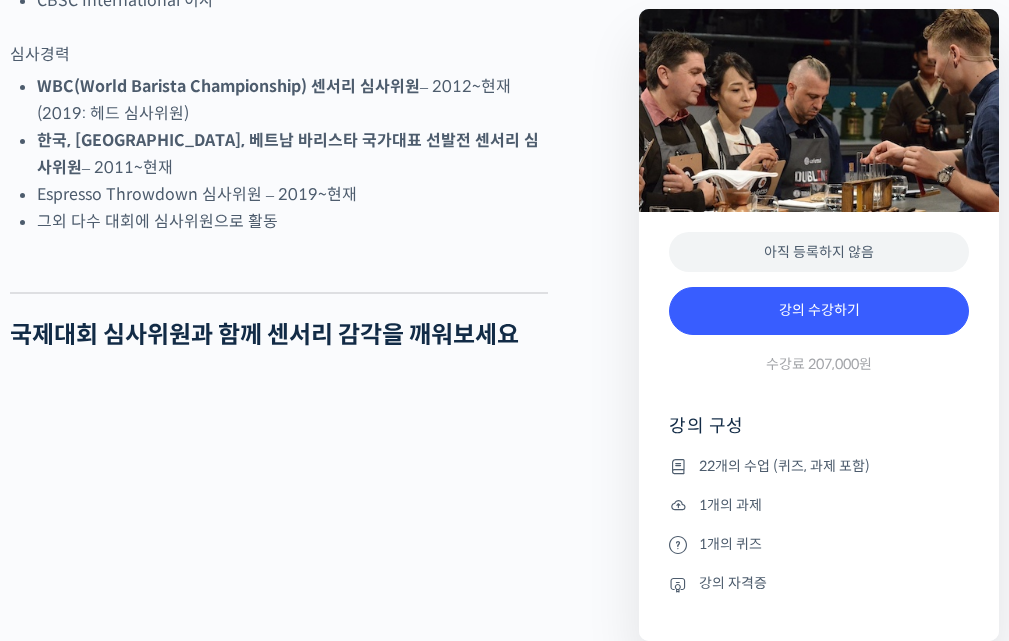 scroll, scrollTop: 1600, scrollLeft: 0, axis: vertical 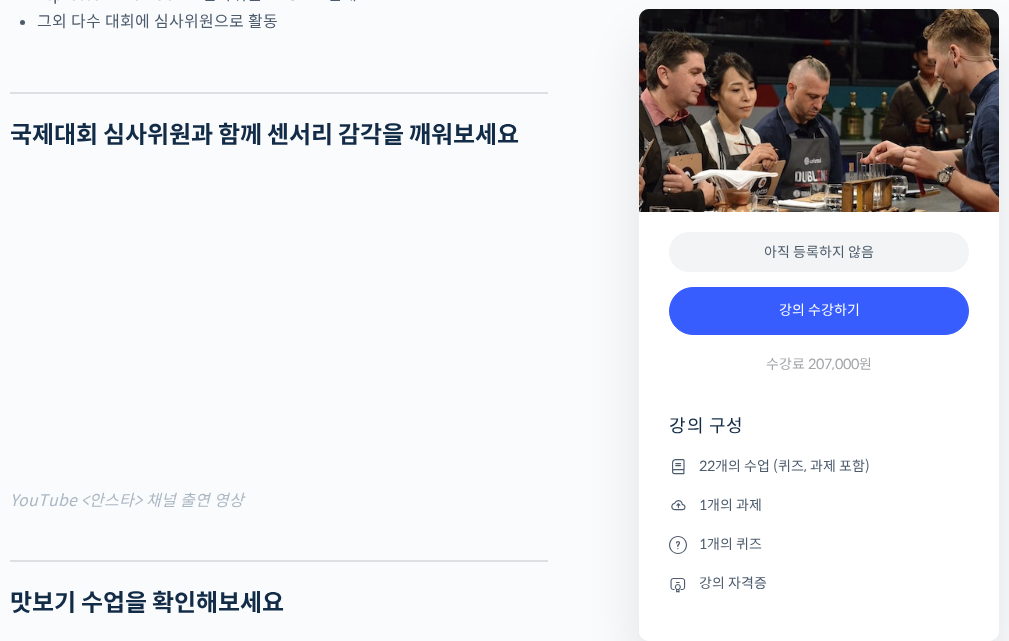 click on "윤선희 센서리 심사위원을 소개합니다!
세계 대회 센서리 심사위원
CBSC International 이사
심사경력
WBC(World Barista Championship) 센서리 심사위원  – 2012~현재 (2019: 헤드 심사위원)
한국, 중국, 베트남 바리스타 국가대표 선발전 센서리 심사위원  – 2011~현재
Espresso Throwdown 심사위원 – 2019~현재
그외 다수 대회에 심사위원으로 활동
국제대회 심사위원과 함께 센서리 감각을 깨워보세요
YouTube <안스타> 채널 출연 영상
맛보기 수업을 확인해보세요
맛보기 수업 “1-2강. 커피 센서리를 잘하기 위한 기초 지식”
클래스 소개
국내에 단 3명 밖에 없는 세계 대회(World Barista Championship) 센서리 심사위원" at bounding box center [314, 5535] 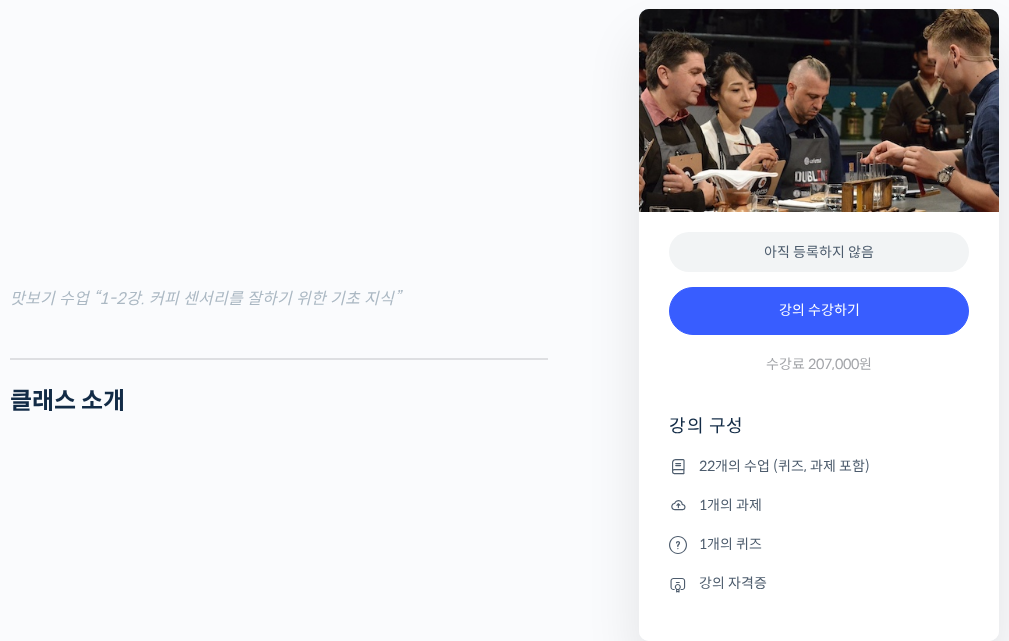 scroll, scrollTop: 2300, scrollLeft: 0, axis: vertical 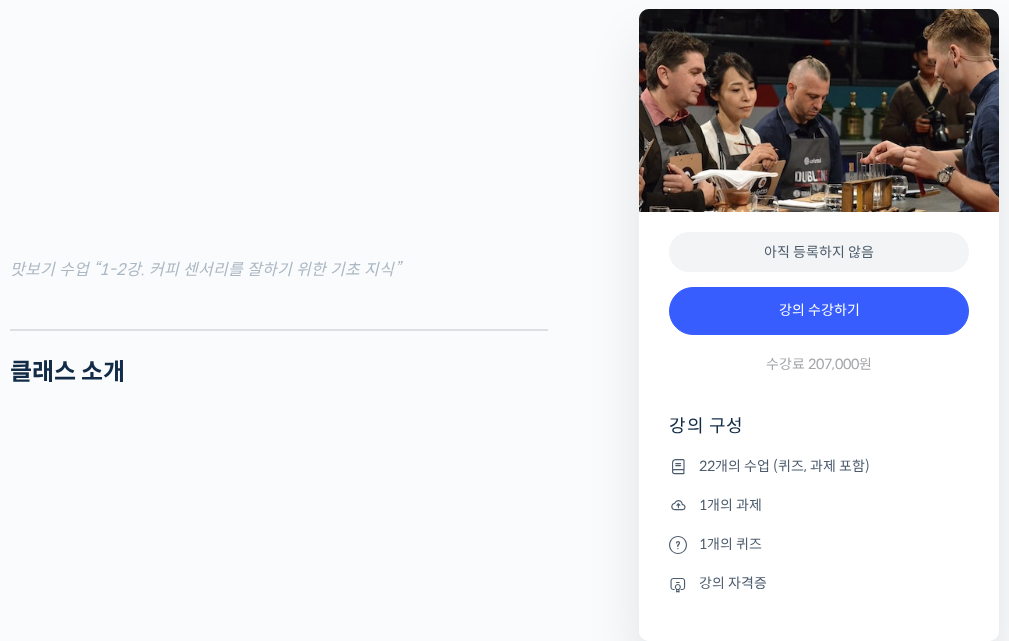 click on "윤선희 센서리 심사위원을 소개합니다!
세계 대회 센서리 심사위원
CBSC International 이사
심사경력
WBC(World Barista Championship) 센서리 심사위원  – 2012~현재 (2019: 헤드 심사위원)
한국, 중국, 베트남 바리스타 국가대표 선발전 센서리 심사위원  – 2011~현재
Espresso Throwdown 심사위원 – 2019~현재
그외 다수 대회에 심사위원으로 활동
국제대회 심사위원과 함께 센서리 감각을 깨워보세요
YouTube <안스타> 채널 출연 영상
맛보기 수업을 확인해보세요
맛보기 수업 “1-2강. 커피 센서리를 잘하기 위한 기초 지식”
클래스 소개
국내에 단 3명 밖에 없는 세계 대회(World Barista Championship) 센서리 심사위원" at bounding box center [314, 4835] 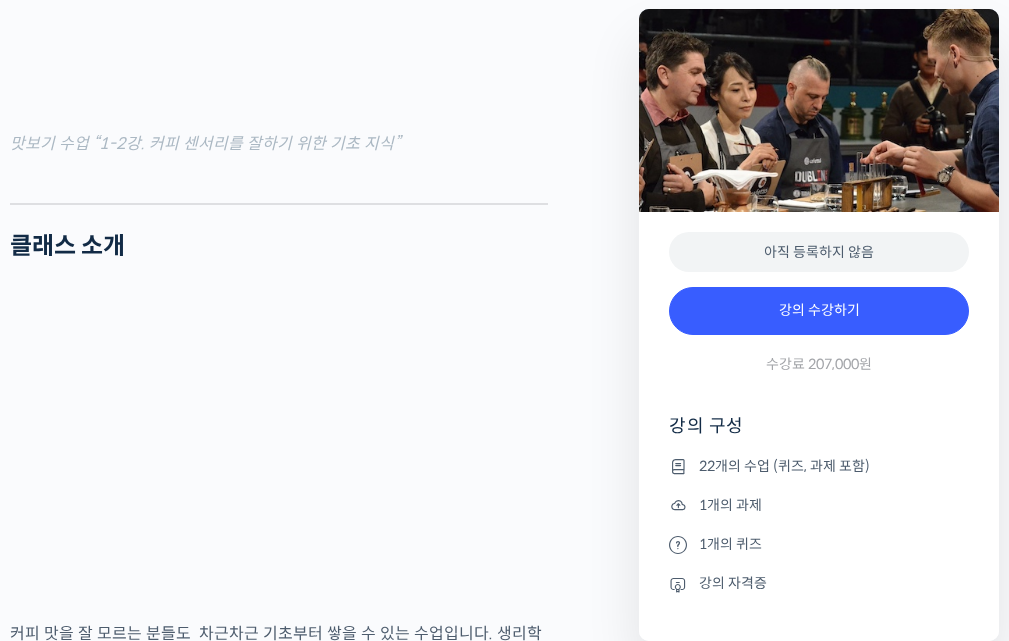 scroll, scrollTop: 2600, scrollLeft: 0, axis: vertical 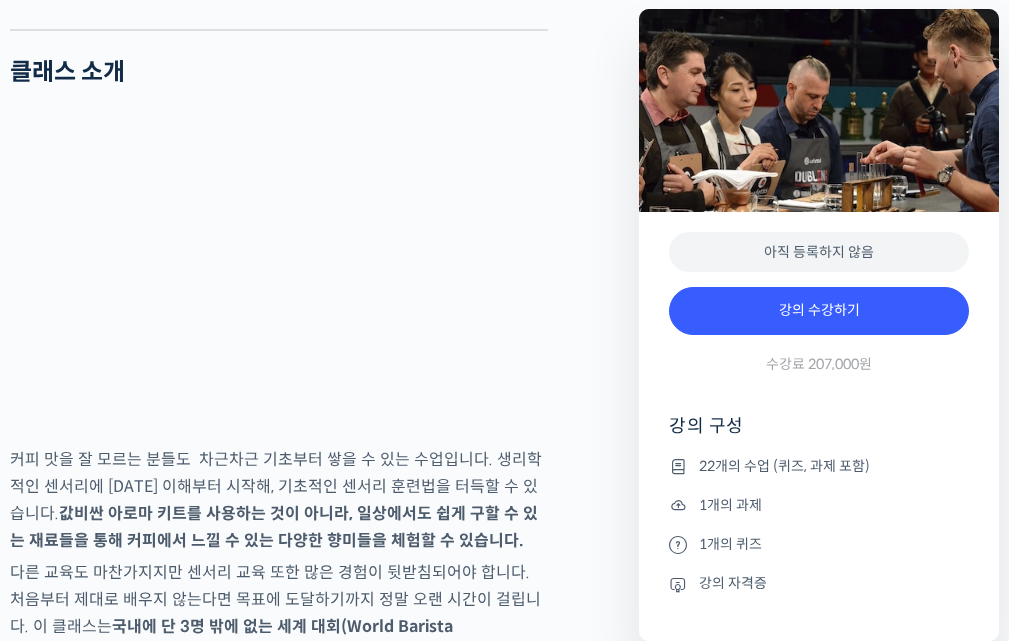 click on "윤선희 센서리 심사위원을 소개합니다!
세계 대회 센서리 심사위원
CBSC International 이사
심사경력
WBC(World Barista Championship) 센서리 심사위원  – 2012~현재 (2019: 헤드 심사위원)
한국, 중국, 베트남 바리스타 국가대표 선발전 센서리 심사위원  – 2011~현재
Espresso Throwdown 심사위원 – 2019~현재
그외 다수 대회에 심사위원으로 활동
국제대회 심사위원과 함께 센서리 감각을 깨워보세요
YouTube <안스타> 채널 출연 영상
맛보기 수업을 확인해보세요
맛보기 수업 “1-2강. 커피 센서리를 잘하기 위한 기초 지식”
클래스 소개
국내에 단 3명 밖에 없는 세계 대회(World Barista Championship) 센서리 심사위원" at bounding box center (314, 4535) 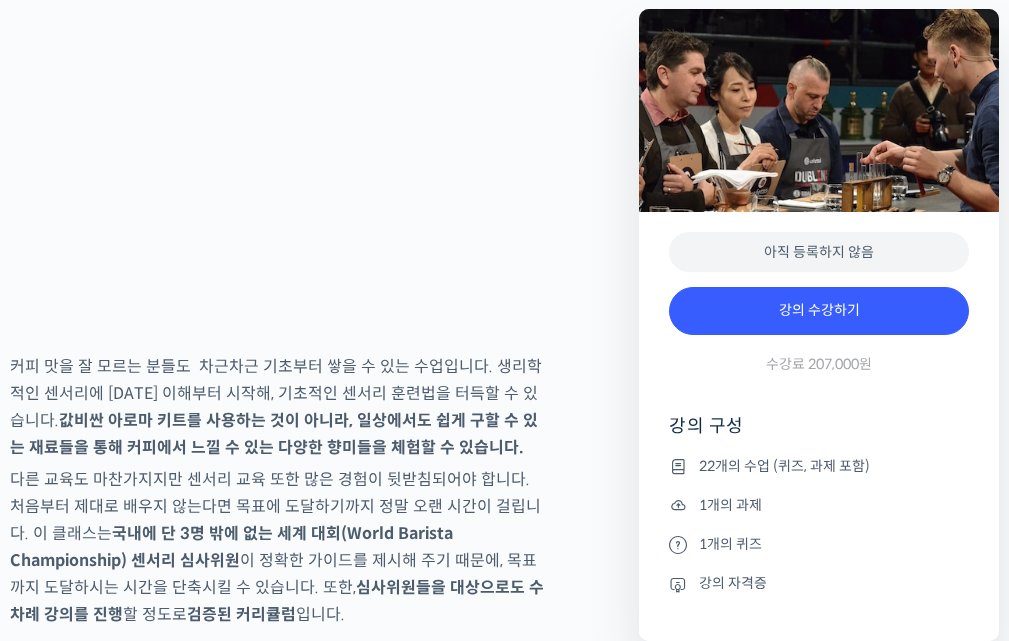 scroll, scrollTop: 2800, scrollLeft: 0, axis: vertical 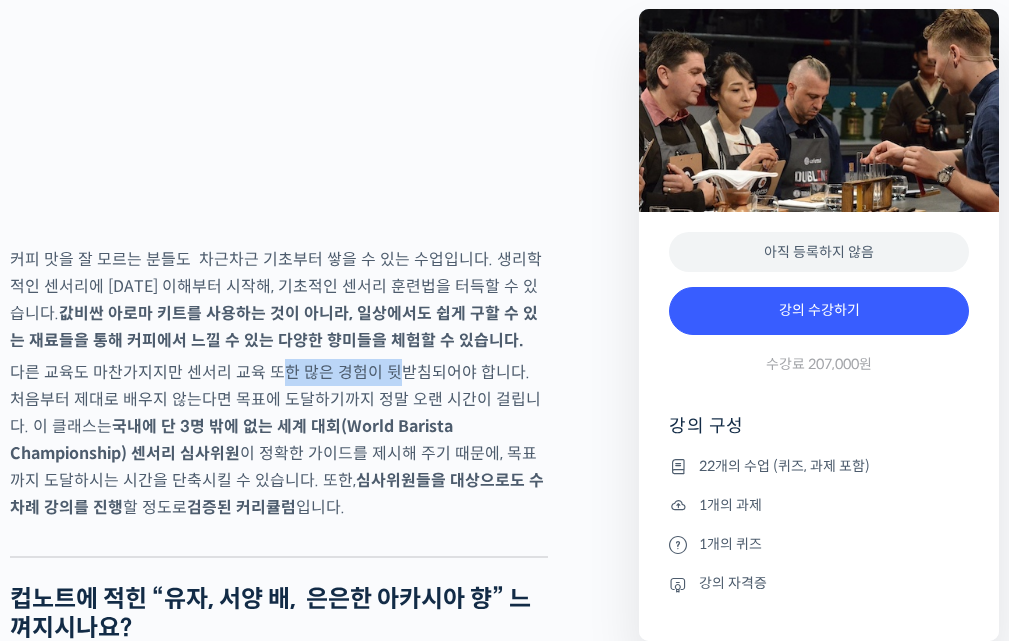 drag, startPoint x: 283, startPoint y: 412, endPoint x: 393, endPoint y: 412, distance: 110 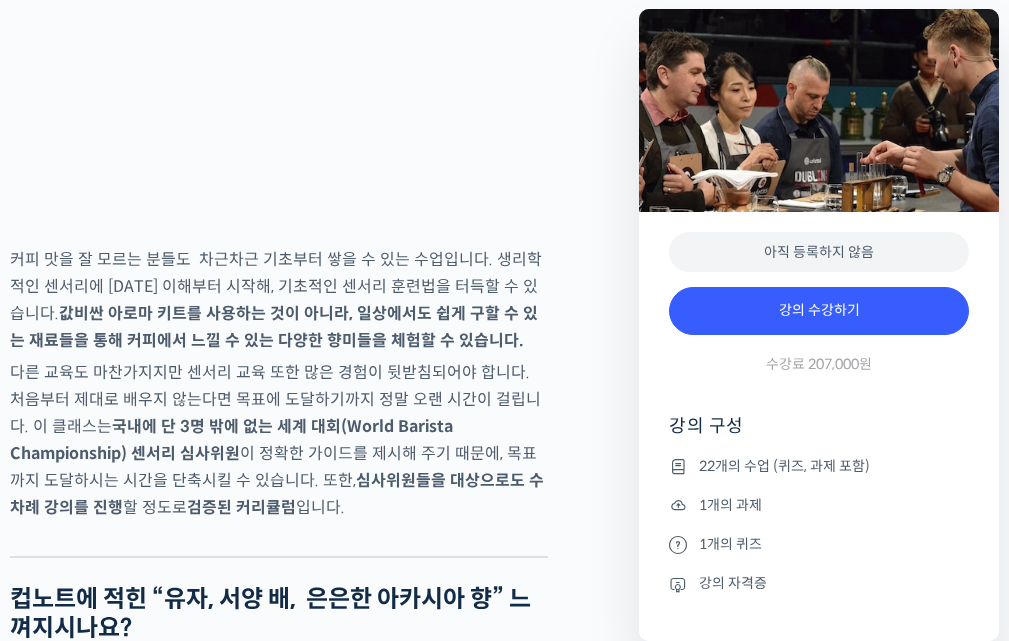 click on "다른 교육도 마찬가지지만 센서리 교육 또한 많은 경험이 뒷받침되어야 합니다. 처음부터 제대로 배우지 않는다면 목표에 도달하기까지 정말 오랜 시간이 걸립니다. 이 클래스는  국내에 단 3명 밖에 없는 세계 대회(World Barista Championship) 센서리 심사위원 이 정확한 가이드를 제시해 주기 때문에, 목표까지 도달하시는 시간을 단축시킬 수 있습니다. 또한,  심사위원들을 대상으로도 수차례 강의를 진행 할 정도로  검증된 커리큘럼 입니다." at bounding box center (279, 440) 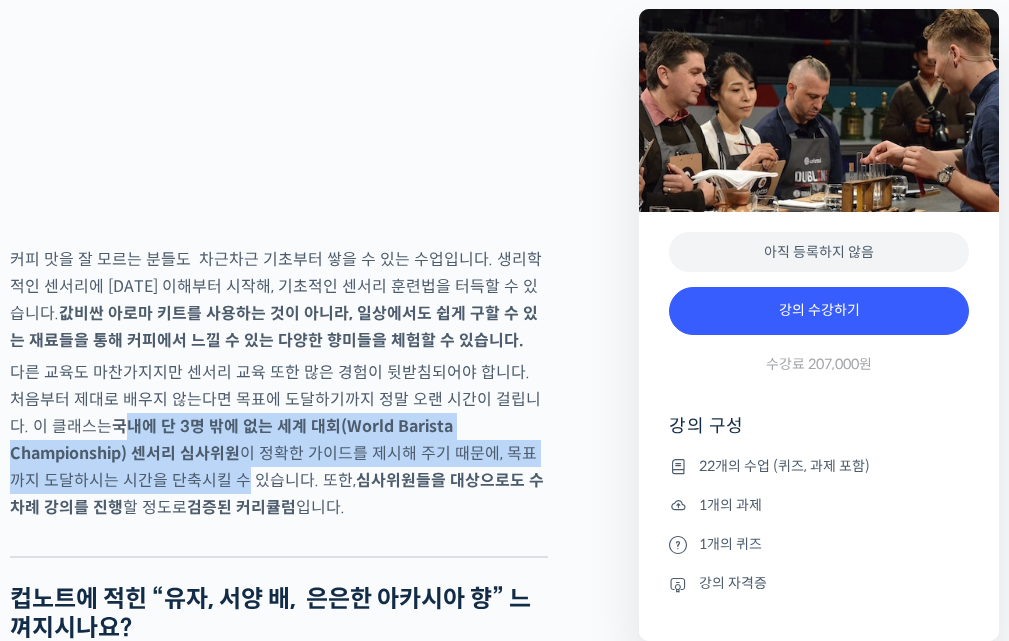 drag, startPoint x: 111, startPoint y: 467, endPoint x: 261, endPoint y: 508, distance: 155.50241 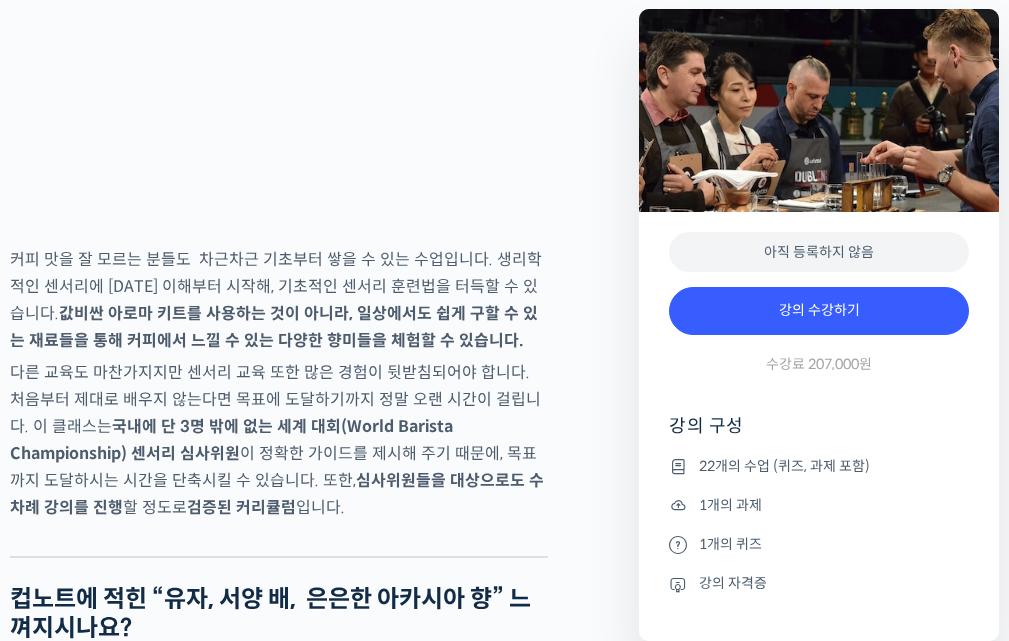 click on "다른 교육도 마찬가지지만 센서리 교육 또한 많은 경험이 뒷받침되어야 합니다. 처음부터 제대로 배우지 않는다면 목표에 도달하기까지 정말 오랜 시간이 걸립니다. 이 클래스는  국내에 단 3명 밖에 없는 세계 대회(World Barista Championship) 센서리 심사위원 이 정확한 가이드를 제시해 주기 때문에, 목표까지 도달하시는 시간을 단축시킬 수 있습니다. 또한,  심사위원들을 대상으로도 수차례 강의를 진행 할 정도로  검증된 커리큘럼 입니다." at bounding box center [279, 440] 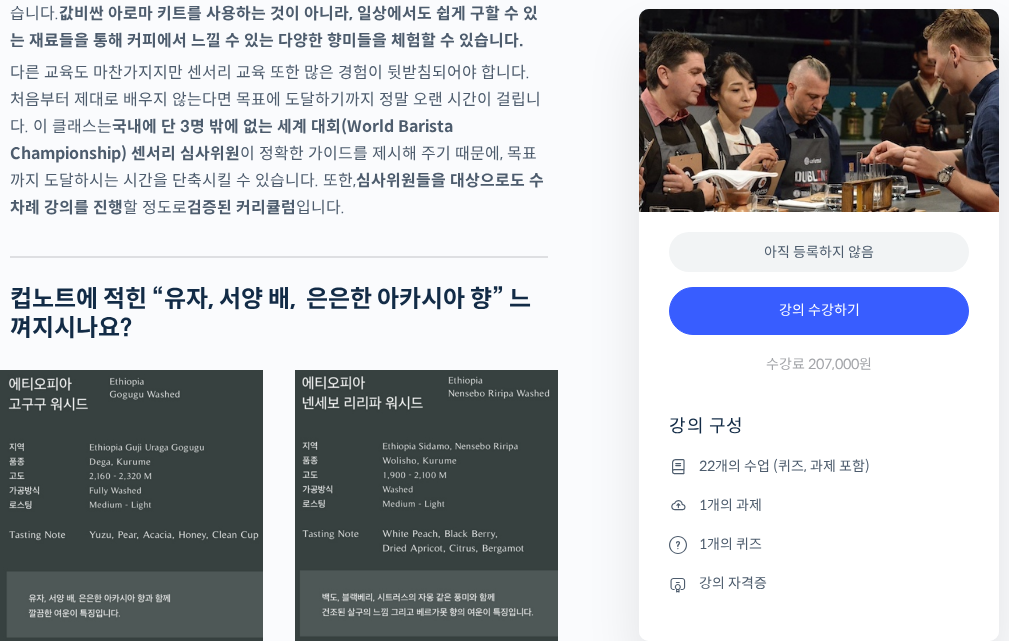 scroll, scrollTop: 3200, scrollLeft: 0, axis: vertical 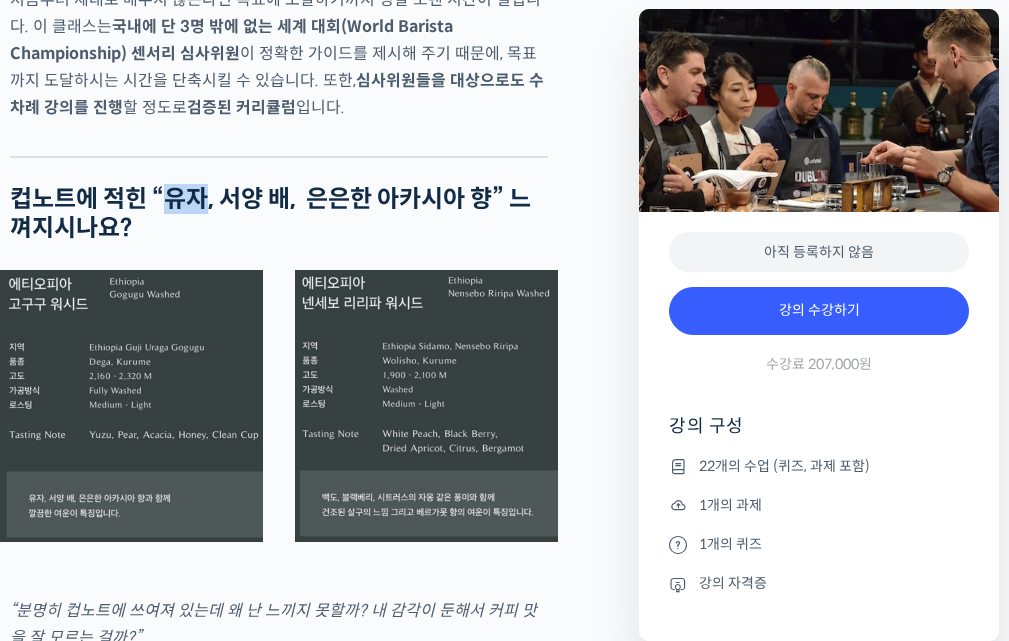 drag, startPoint x: 169, startPoint y: 236, endPoint x: 214, endPoint y: 253, distance: 48.104053 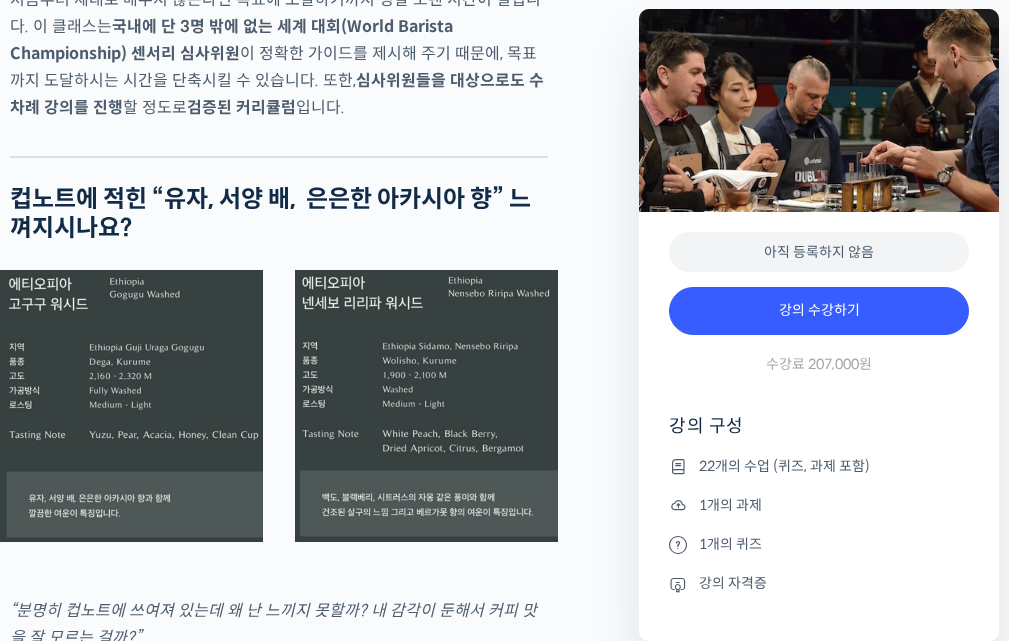 click on "컵노트에 적힌 “유자, 서양 배, 은은한 아카시아 향” 느껴지시나요?" at bounding box center (279, 214) 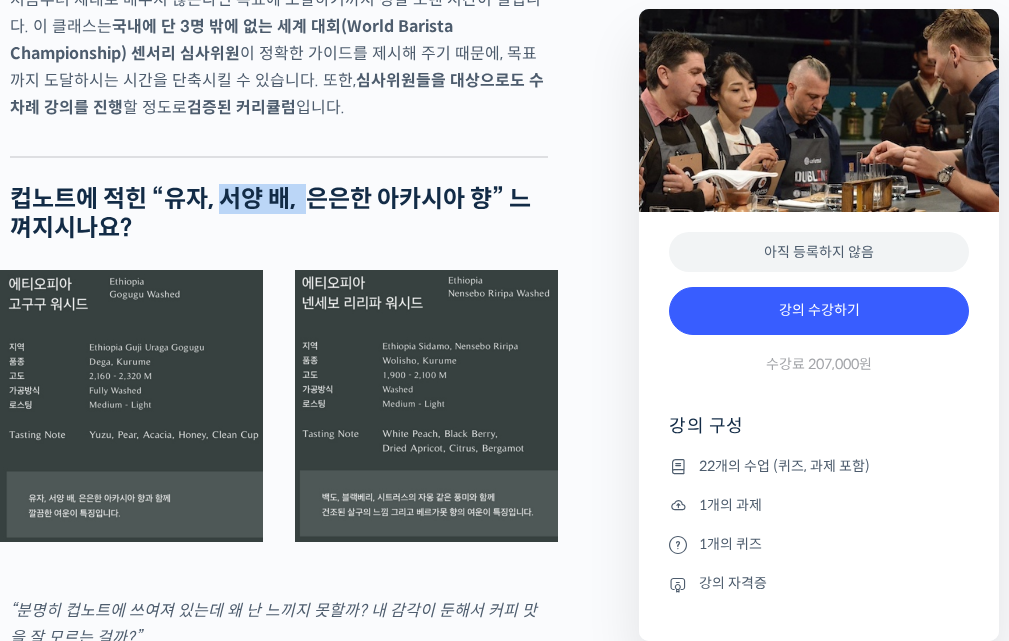 drag, startPoint x: 232, startPoint y: 241, endPoint x: 307, endPoint y: 240, distance: 75.00667 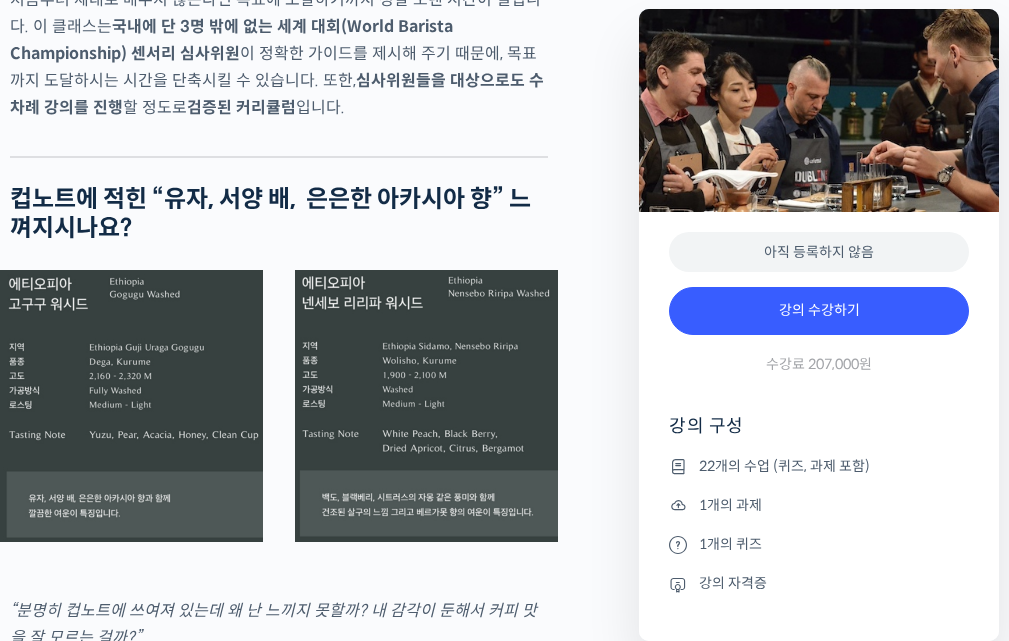 click on "컵노트에 적힌 “유자, 서양 배, 은은한 아카시아 향” 느껴지시나요?" at bounding box center [279, 214] 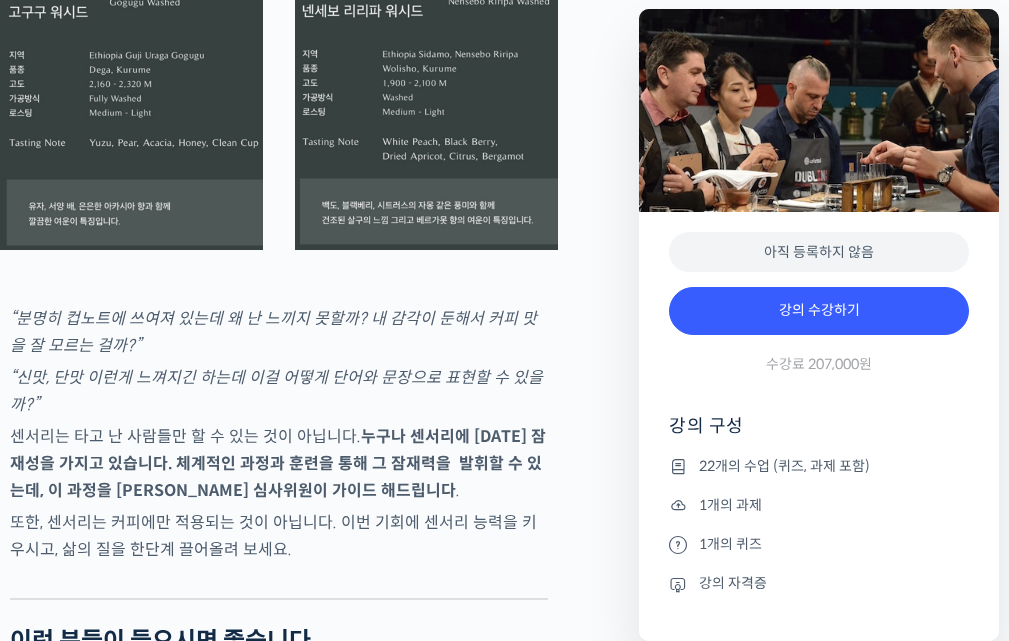 scroll, scrollTop: 3500, scrollLeft: 0, axis: vertical 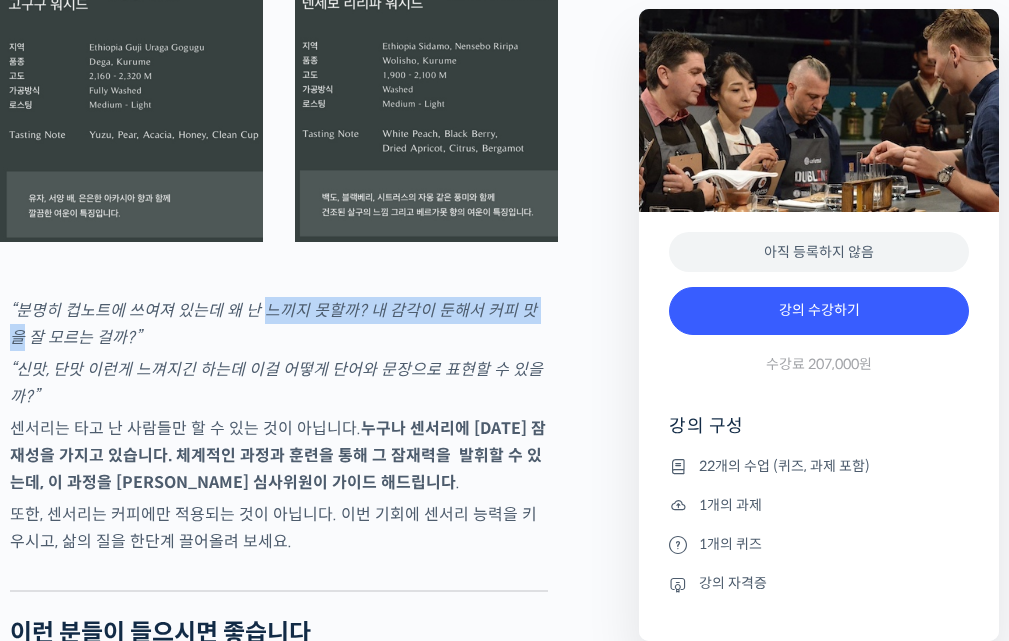 drag, startPoint x: 263, startPoint y: 348, endPoint x: 562, endPoint y: 348, distance: 299 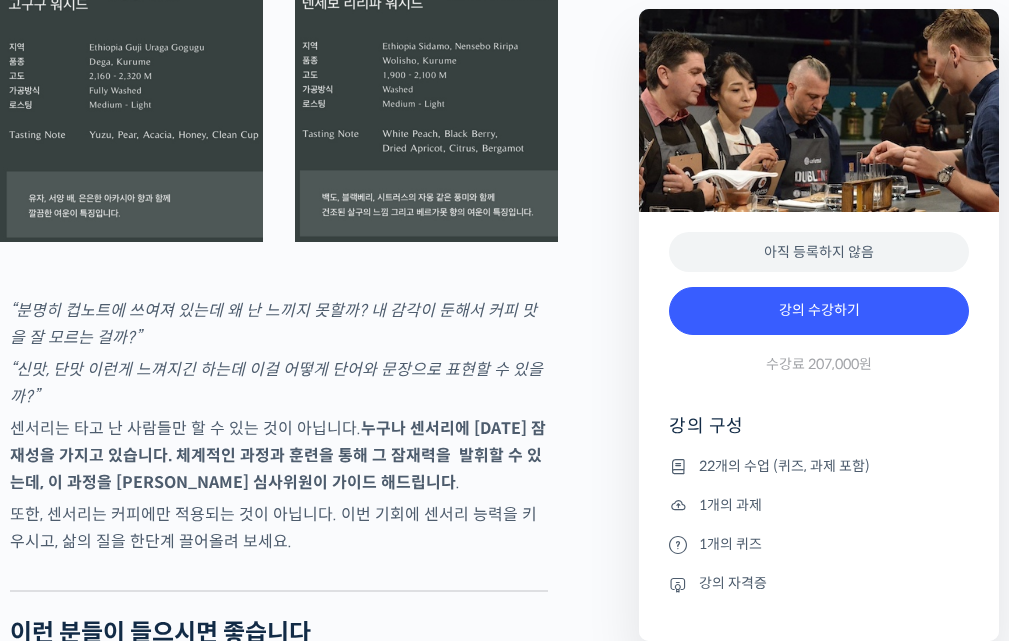 click on "“분명히 컵노트에 쓰여져 있는데 왜 난 느끼지 못할까? 내 감각이 둔해서 커피 맛을 잘 모르는 걸까?”" at bounding box center [279, 324] 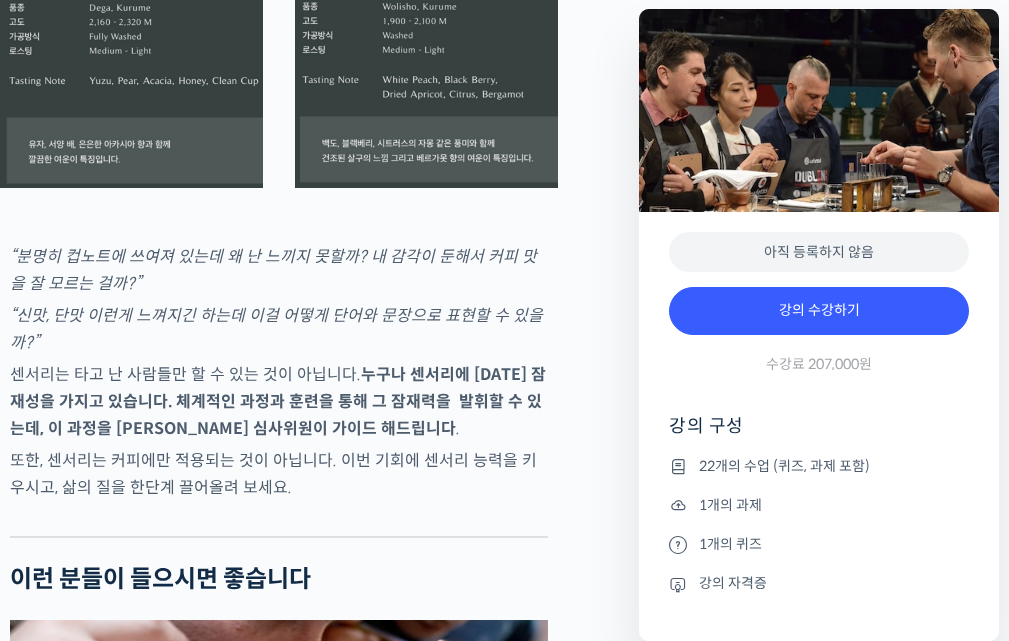 scroll, scrollTop: 3600, scrollLeft: 0, axis: vertical 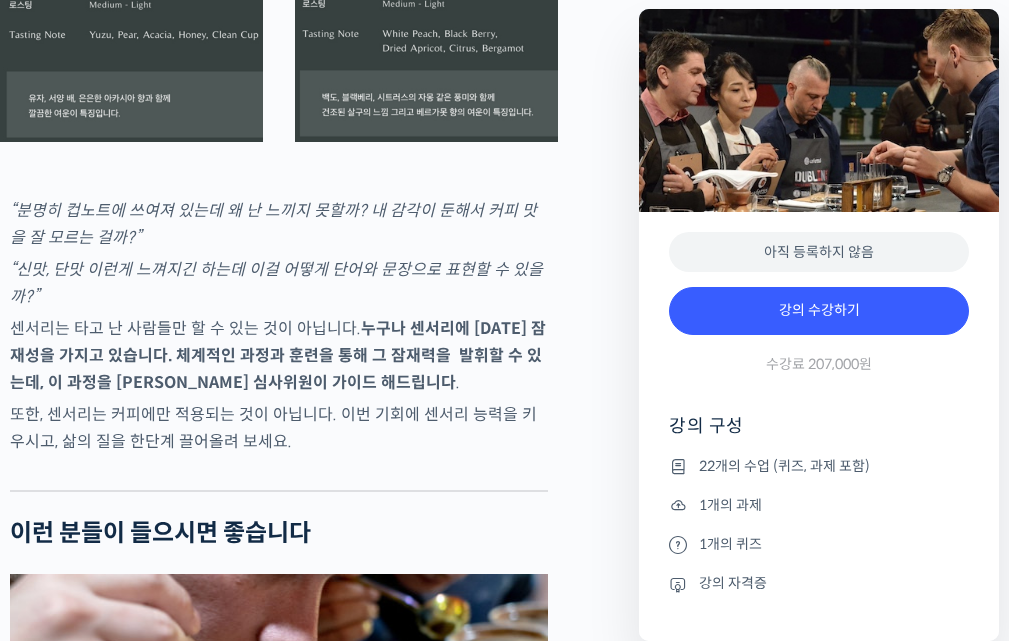 click on "“신맛, 단맛 이런게 느껴지긴 하는데 이걸 어떻게 단어와 문장으로 표현할 수 있을까?”" at bounding box center (279, 283) 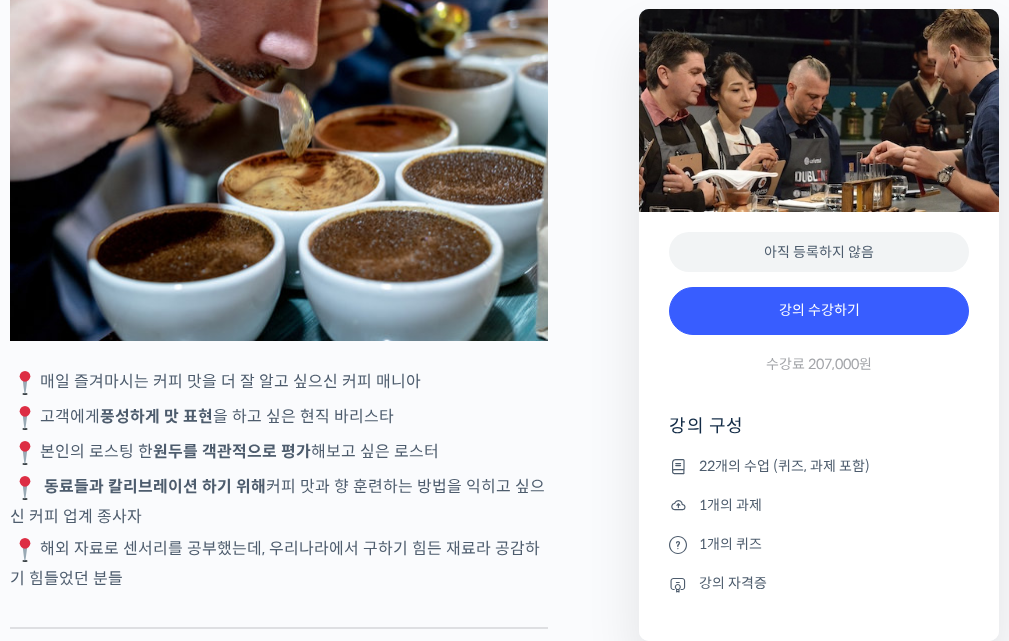 scroll, scrollTop: 4200, scrollLeft: 0, axis: vertical 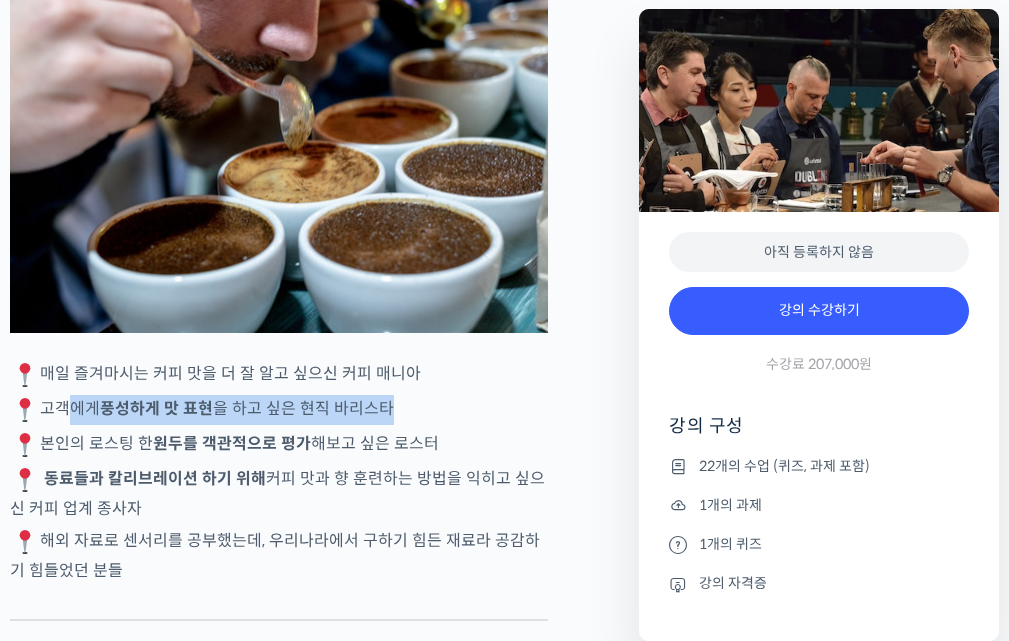 drag, startPoint x: 56, startPoint y: 445, endPoint x: 408, endPoint y: 448, distance: 352.0128 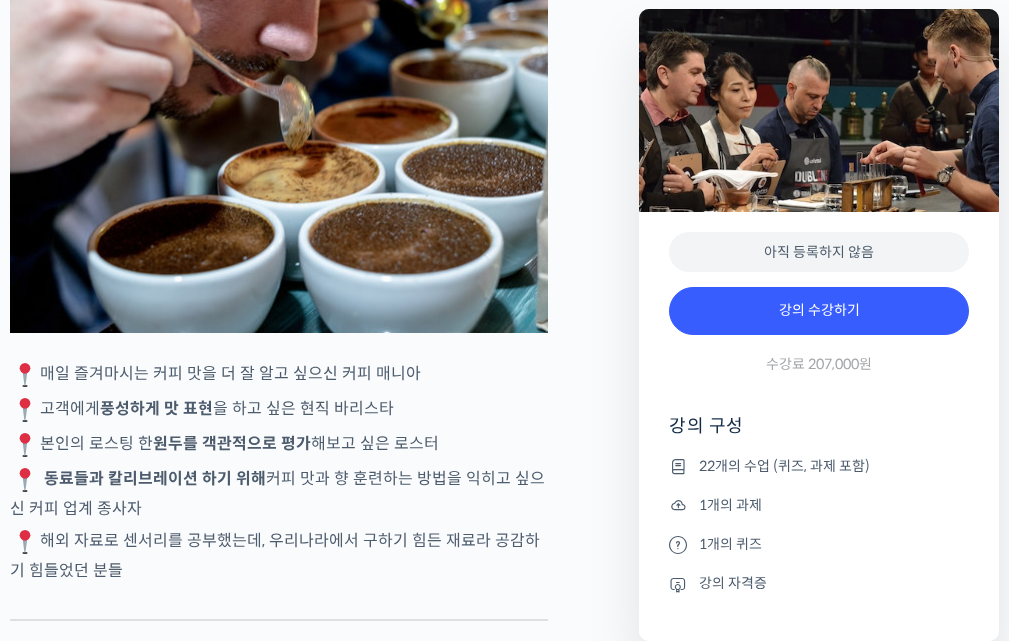 click on "원두를 객관적으로 평가" at bounding box center (232, 444) 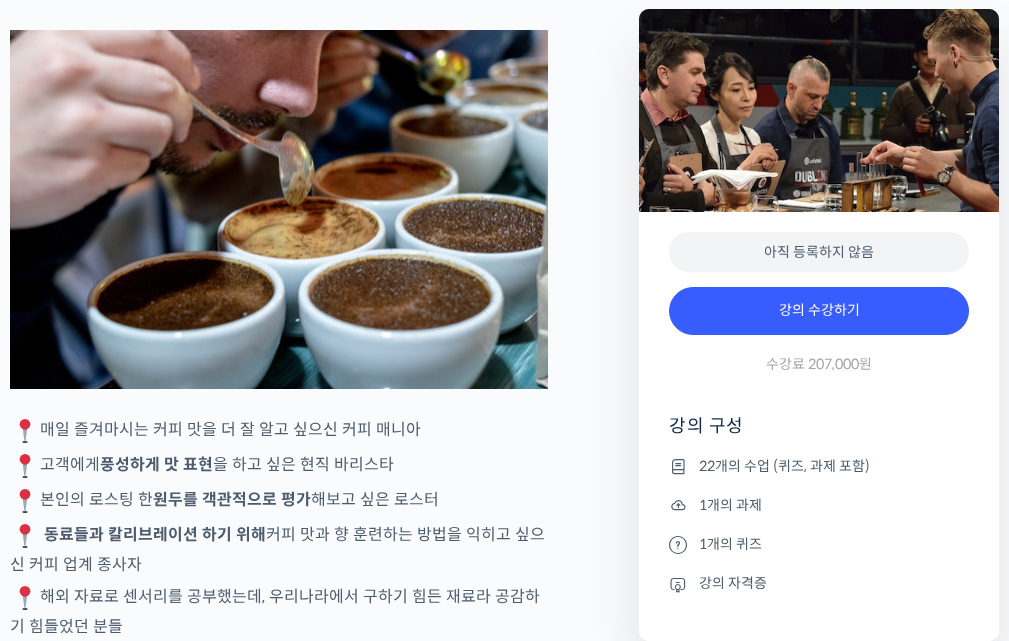 scroll, scrollTop: 4300, scrollLeft: 0, axis: vertical 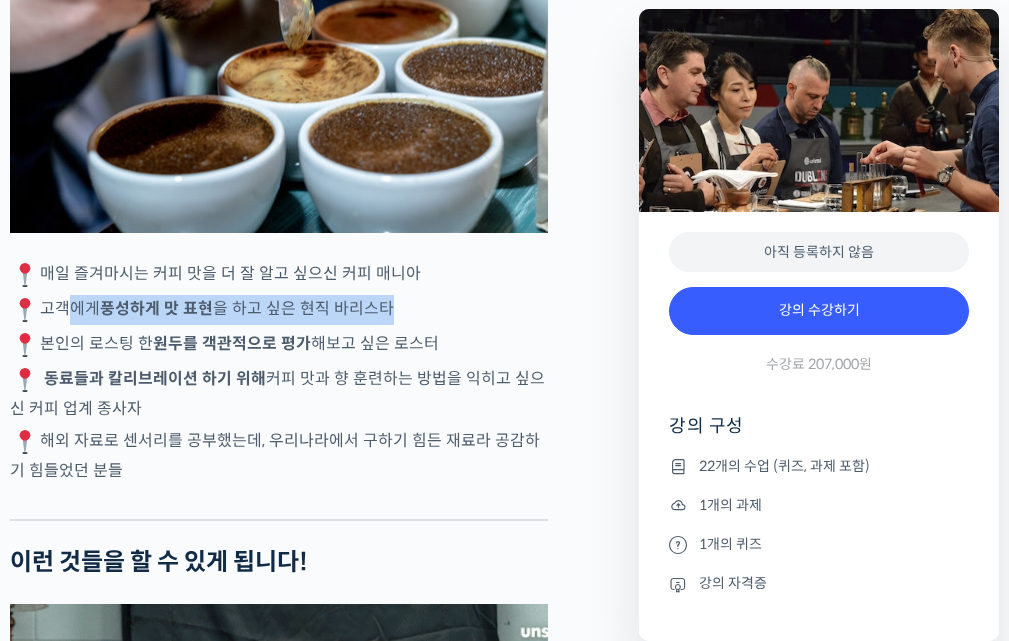 drag, startPoint x: 52, startPoint y: 340, endPoint x: 484, endPoint y: 344, distance: 432.01852 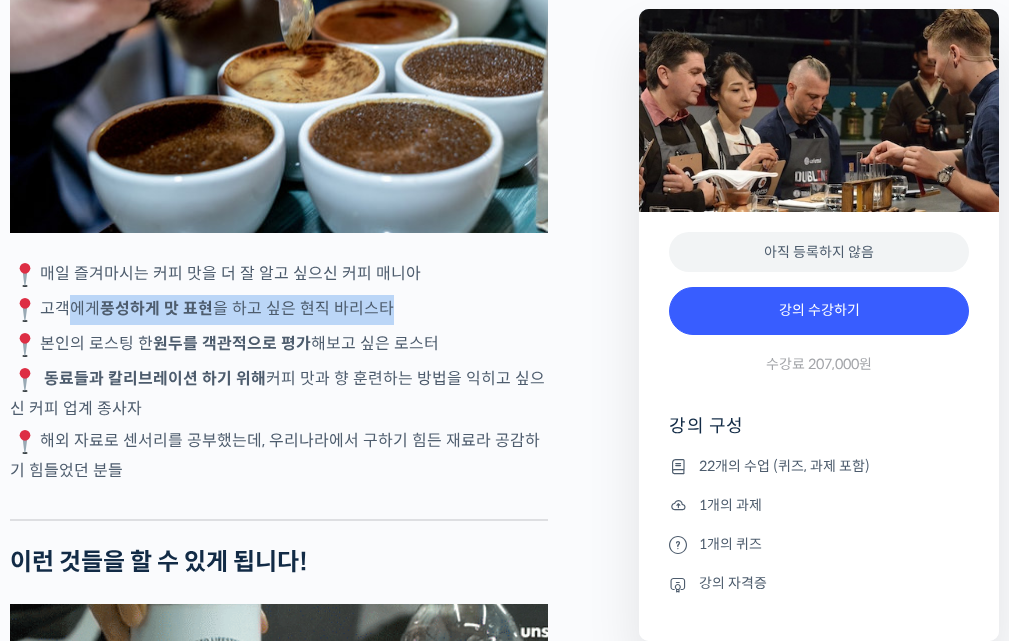 click on "고객에게  풍성하게 맛 표현 을 하고 싶은 현직 바리스타" at bounding box center [279, 310] 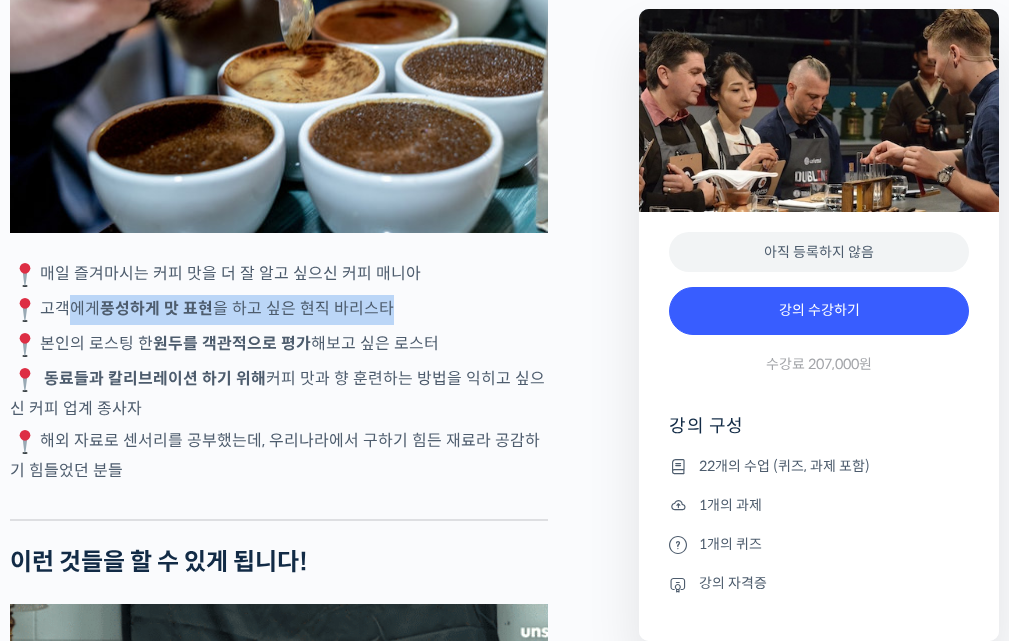 click on "고객에게  풍성하게 맛 표현 을 하고 싶은 현직 바리스타" at bounding box center [279, 310] 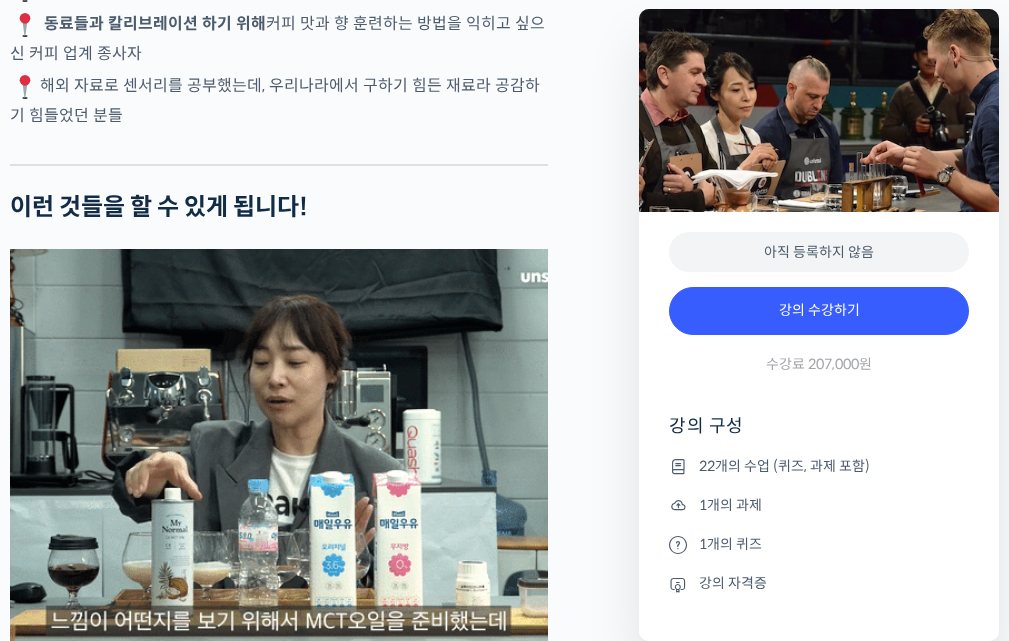 scroll, scrollTop: 4900, scrollLeft: 0, axis: vertical 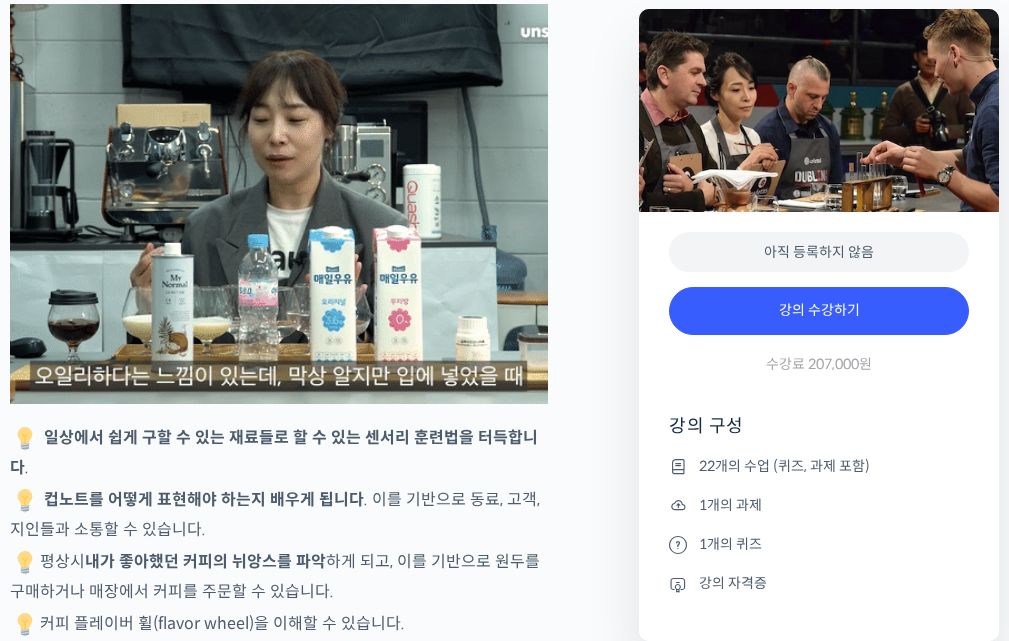 click on "윤선희 센서리 심사위원을 소개합니다!
세계 대회 센서리 심사위원
CBSC International 이사
심사경력
WBC(World Barista Championship) 센서리 심사위원  – 2012~현재 (2019: 헤드 심사위원)
한국, 중국, 베트남 바리스타 국가대표 선발전 센서리 심사위원  – 2011~현재
Espresso Throwdown 심사위원 – 2019~현재
그외 다수 대회에 심사위원으로 활동
국제대회 심사위원과 함께 센서리 감각을 깨워보세요
YouTube <안스타> 채널 출연 영상
맛보기 수업을 확인해보세요
맛보기 수업 “1-2강. 커피 센서리를 잘하기 위한 기초 지식”
클래스 소개
국내에 단 3명 밖에 없는 세계 대회(World Barista Championship) 센서리 심사위원" at bounding box center (314, 2235) 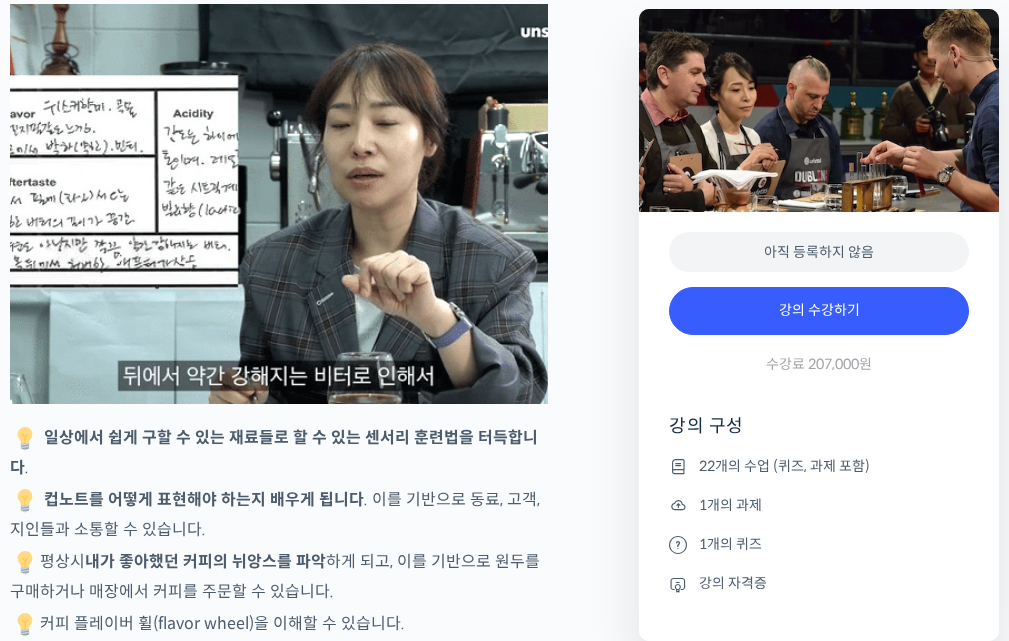 scroll, scrollTop: 5000, scrollLeft: 0, axis: vertical 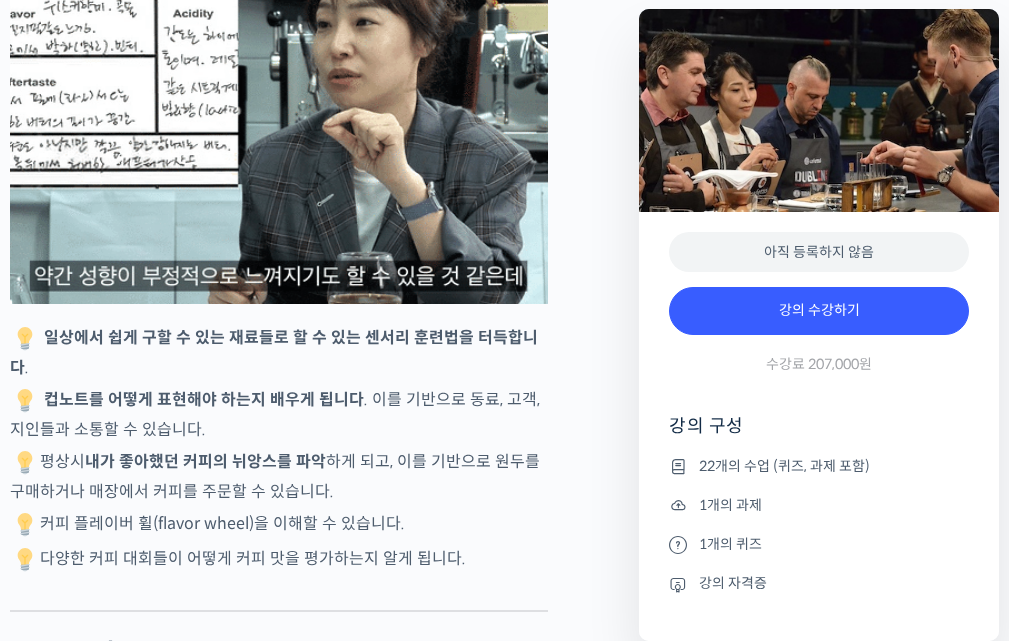 drag, startPoint x: 28, startPoint y: 408, endPoint x: 471, endPoint y: 426, distance: 443.36554 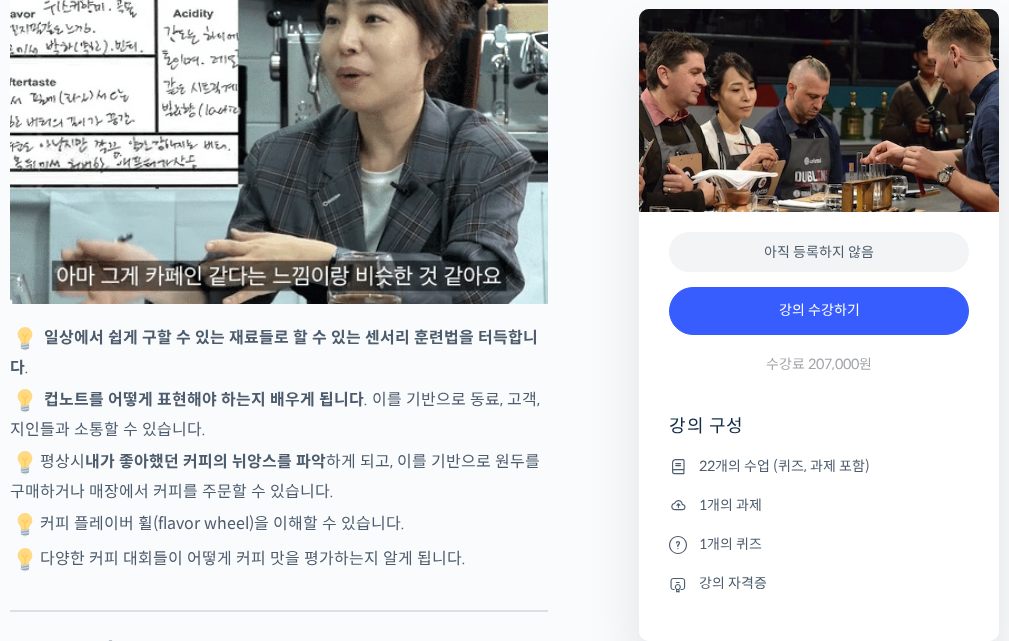 click on "컵노트를 어떻게 표현해야 하는지 배우게 됩니다 . 이를 기반으로 동료, 고객, 지인들과 소통할 수 있습니다." at bounding box center [279, 414] 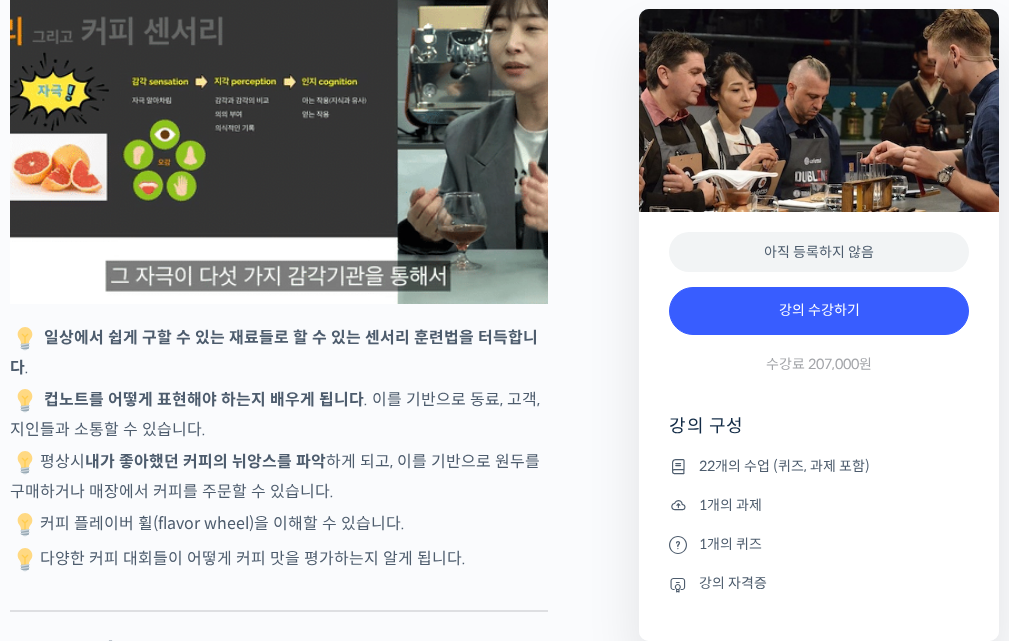 click on "컵노트를 어떻게 표현해야 하는지 배우게 됩니다 . 이를 기반으로 동료, 고객, 지인들과 소통할 수 있습니다." at bounding box center (279, 414) 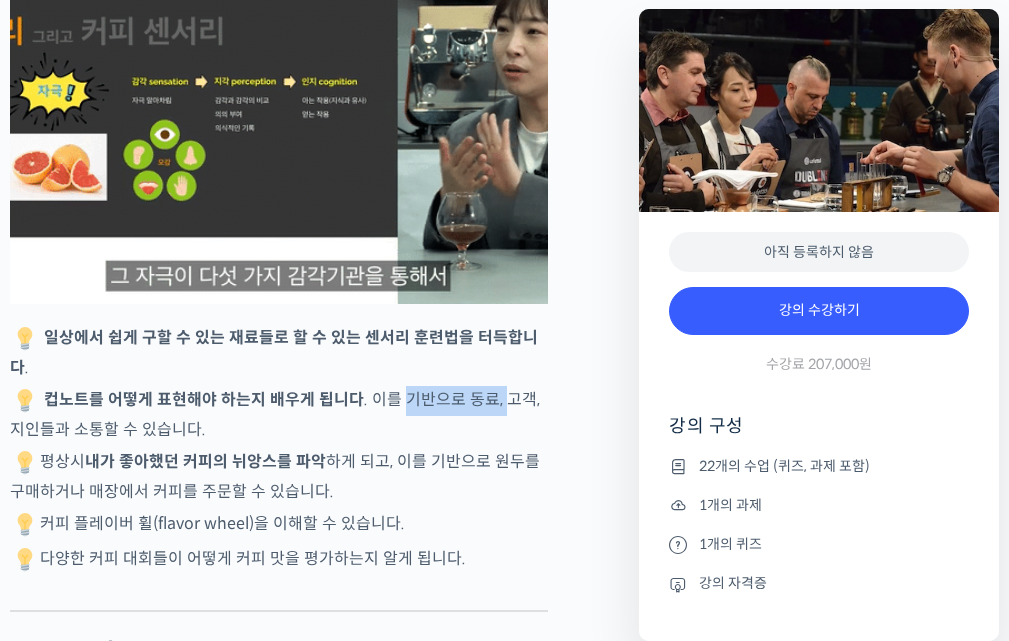 drag, startPoint x: 398, startPoint y: 411, endPoint x: 489, endPoint y: 428, distance: 92.574295 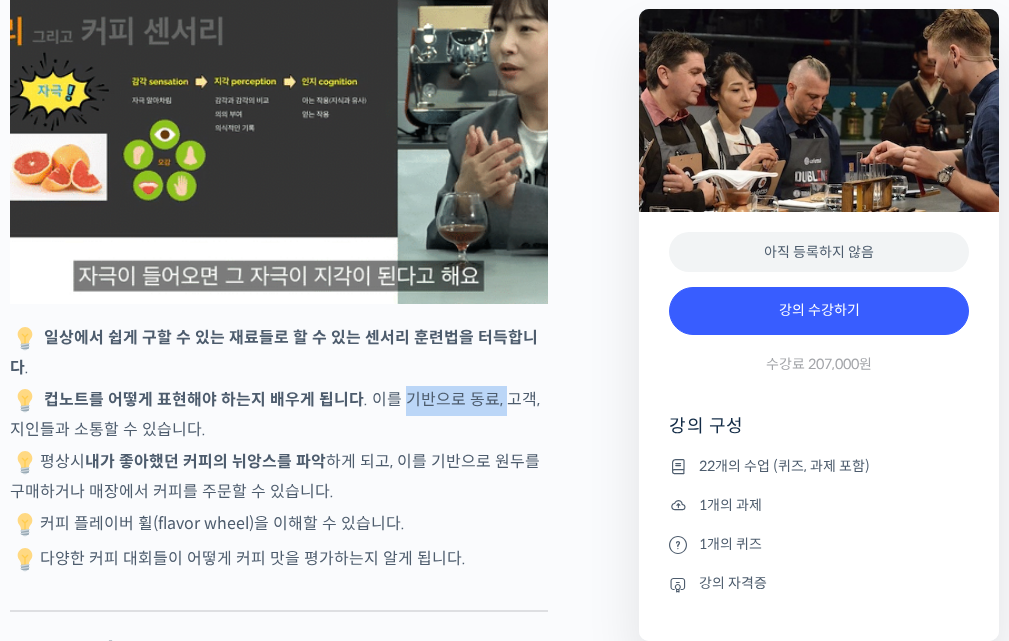 click on "컵노트를 어떻게 표현해야 하는지 배우게 됩니다 . 이를 기반으로 동료, 고객, 지인들과 소통할 수 있습니다." at bounding box center [279, 414] 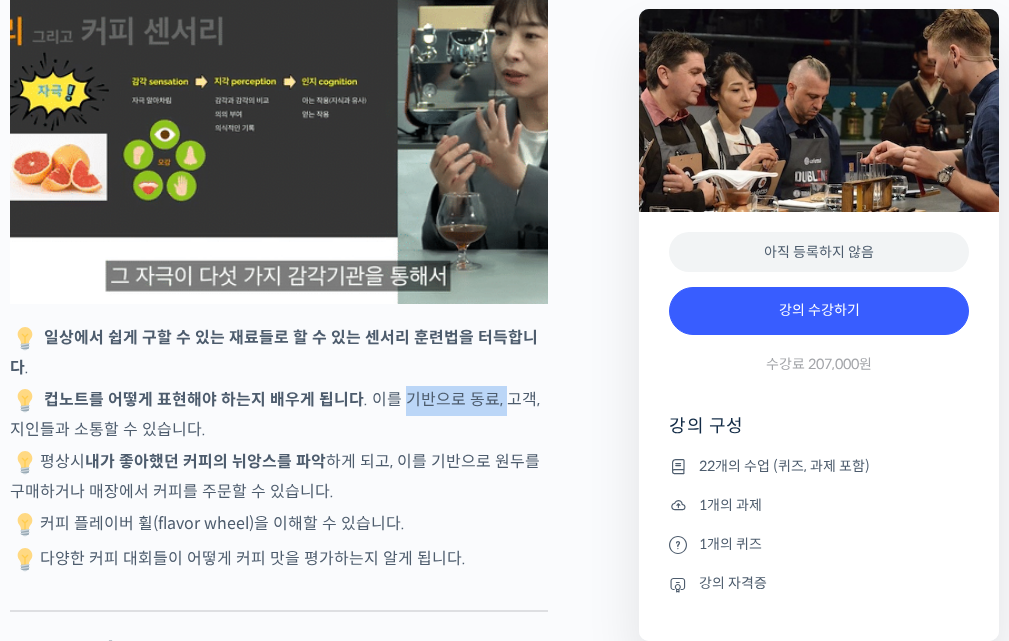 drag, startPoint x: 489, startPoint y: 428, endPoint x: 400, endPoint y: 424, distance: 89.08984 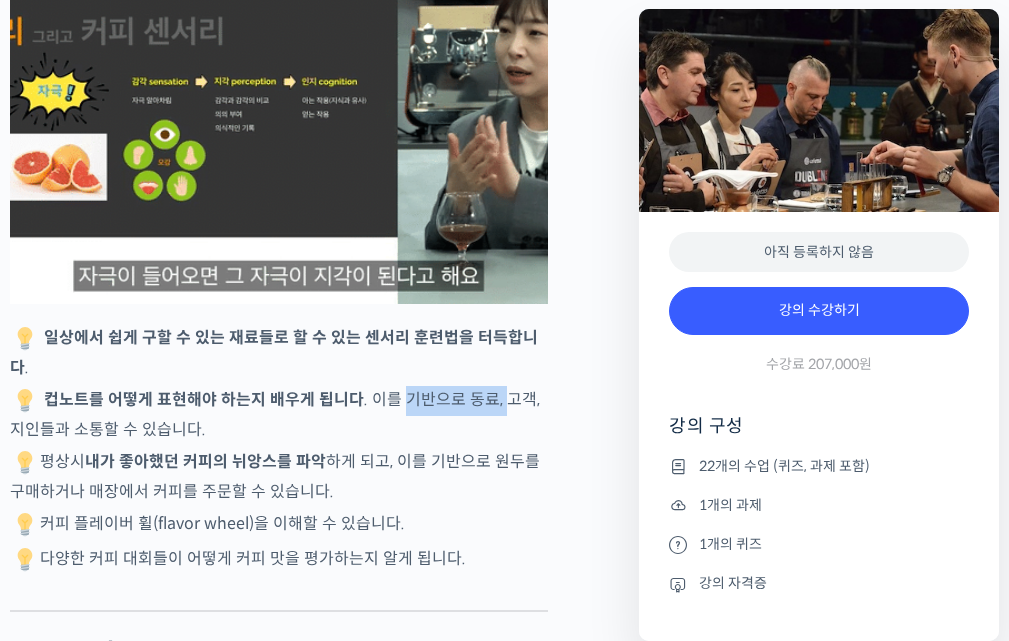 click on "컵노트를 어떻게 표현해야 하는지 배우게 됩니다 . 이를 기반으로 동료, 고객, 지인들과 소통할 수 있습니다." at bounding box center [279, 414] 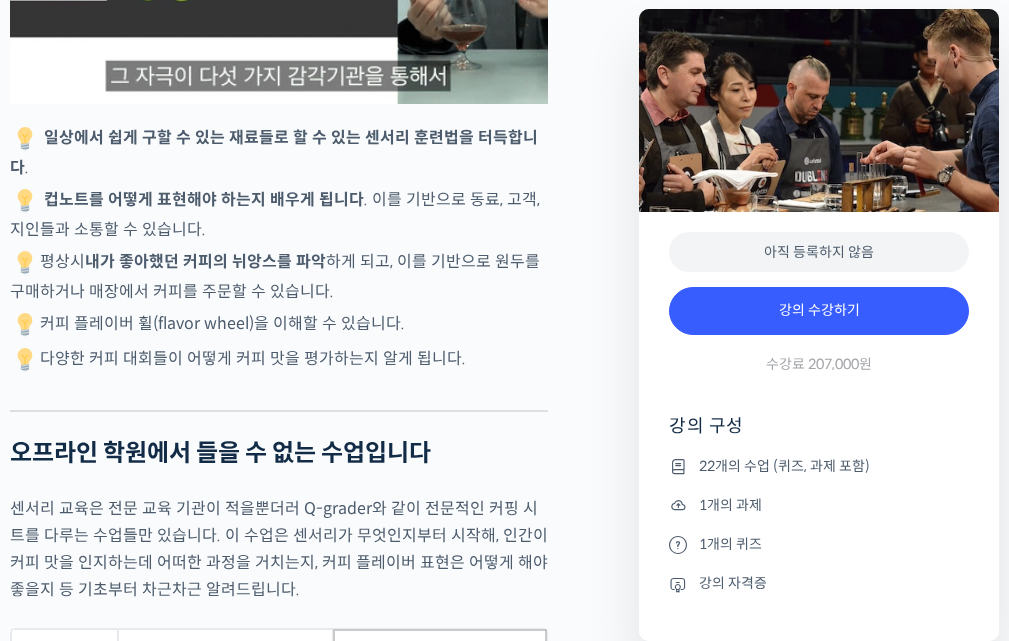 click on "커피 플레이버 휠(flavor wheel)을 이해할 수 있습니다." at bounding box center (279, 325) 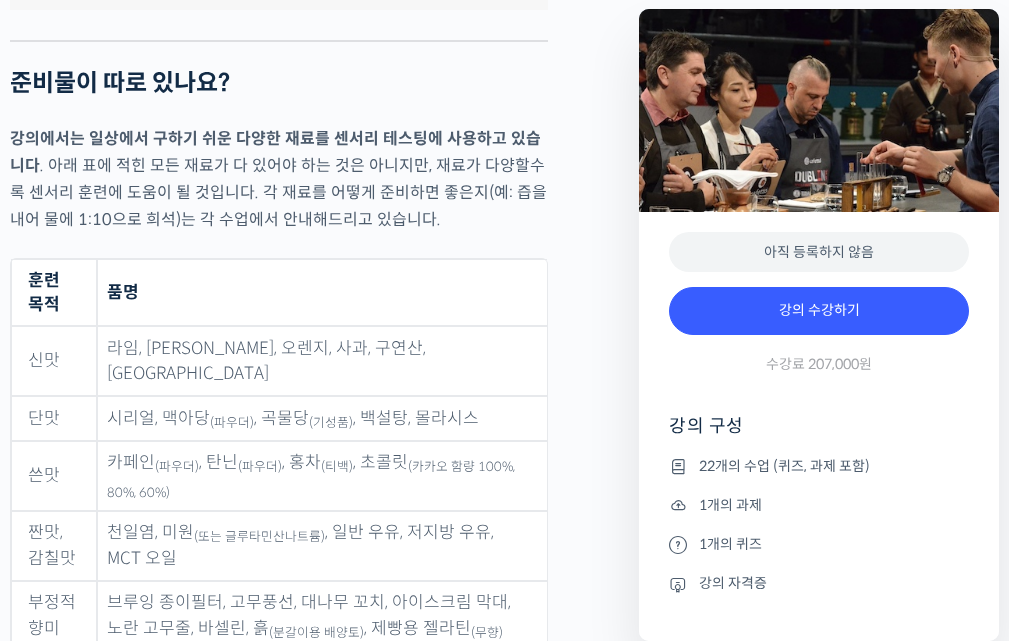 scroll, scrollTop: 8700, scrollLeft: 0, axis: vertical 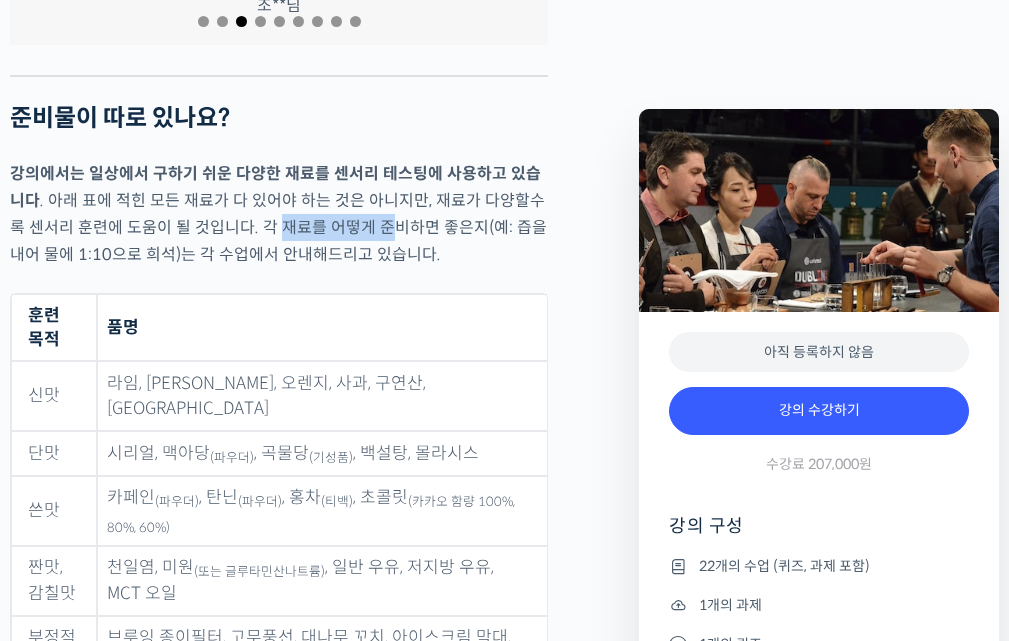 drag, startPoint x: 262, startPoint y: 196, endPoint x: 387, endPoint y: 207, distance: 125.48307 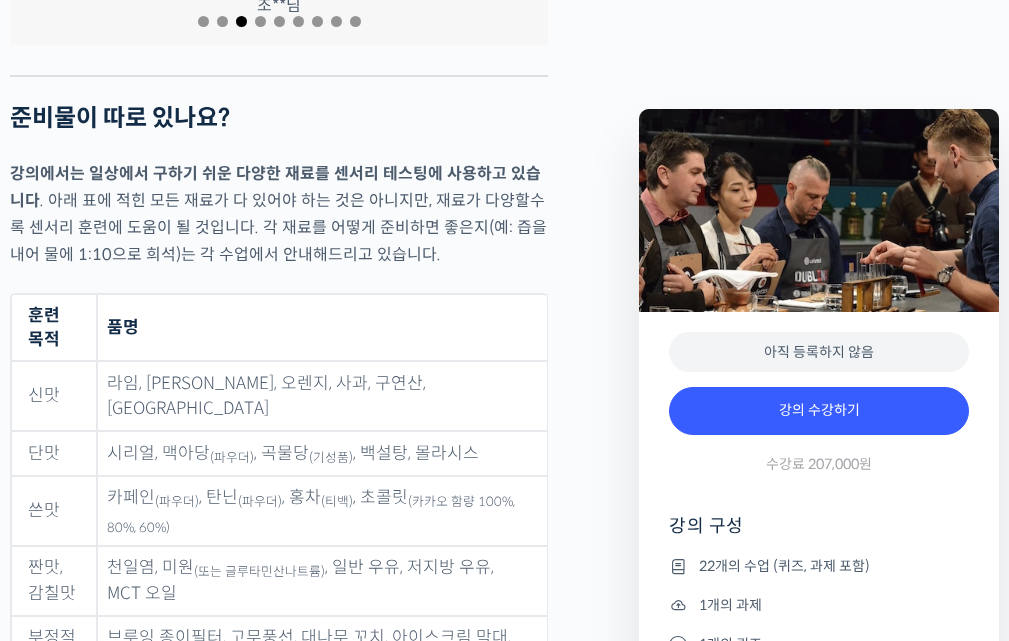 click on "강의에서는 일상에서 구하기 쉬운 다양한 재료를 센서리 테스팅에 사용하고 있습니다 . 아래 표에 적힌 모든 재료가 다 있어야 하는 것은 아니지만, 재료가 다양할수록 센서리 훈련에 도움이 될 것입니다. 각 재료를 어떻게 준비하면 좋은지(예: 즙을 내어 물에 1:10으로 희석)는 각 수업에서 안내해드리고 있습니다." at bounding box center [279, 214] 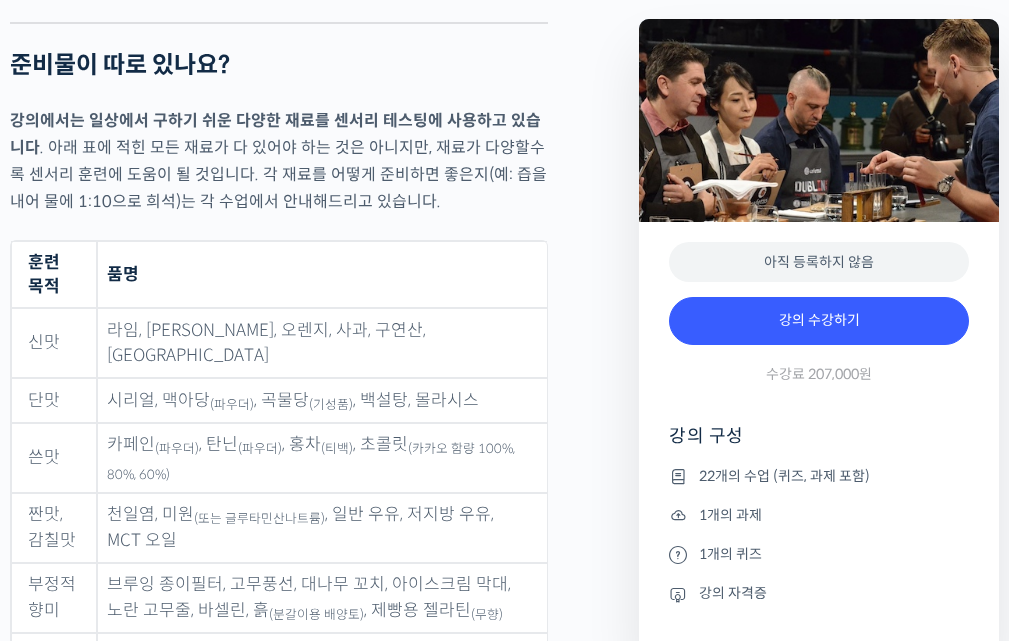 scroll, scrollTop: 8800, scrollLeft: 0, axis: vertical 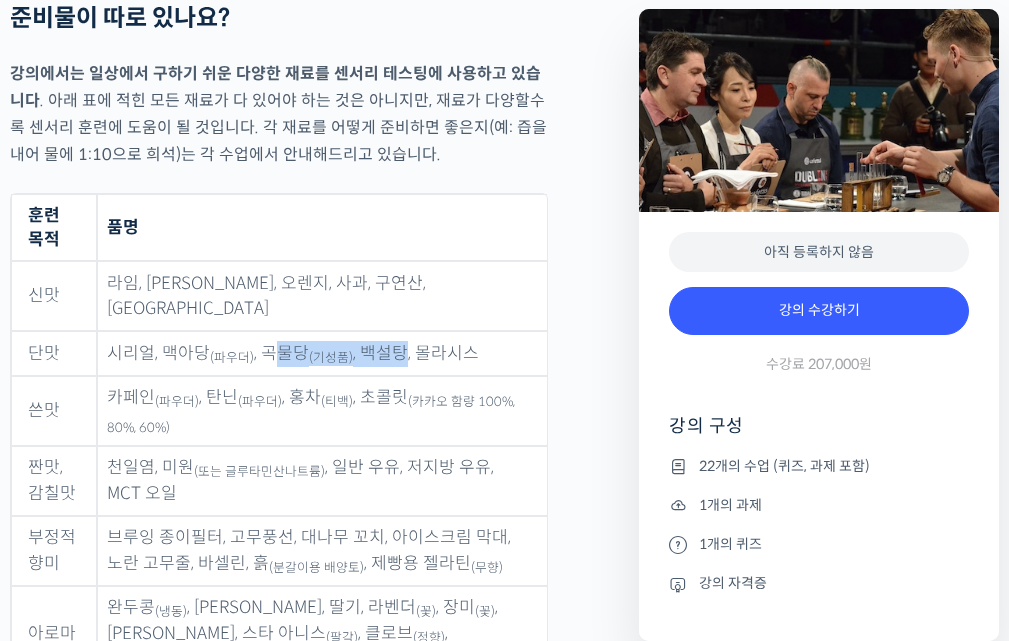 drag, startPoint x: 275, startPoint y: 292, endPoint x: 452, endPoint y: 293, distance: 177.00282 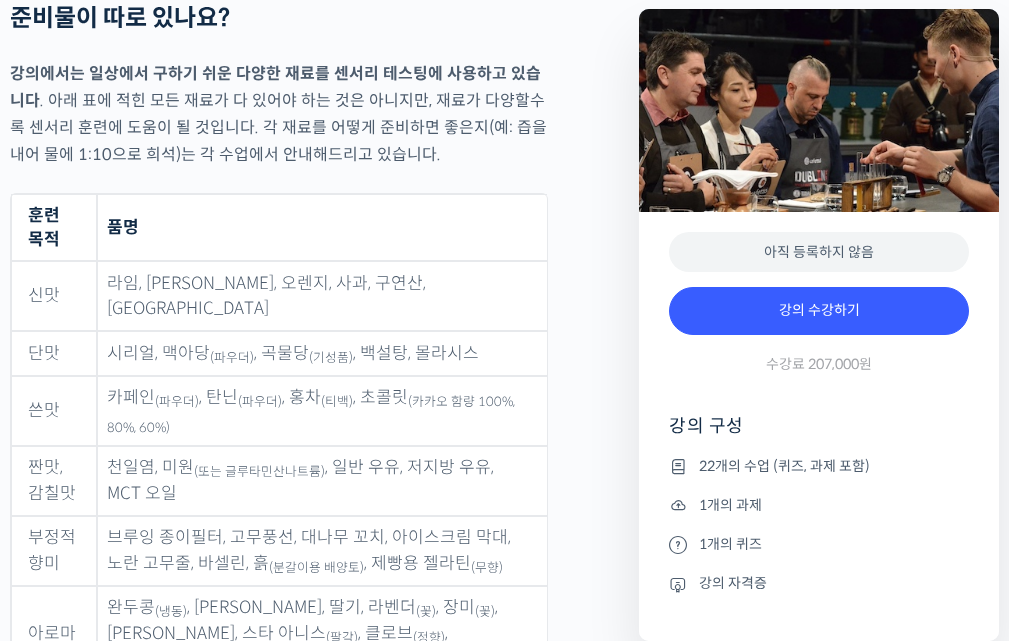 click on "시리얼, 맥아당 (파우더) , 곡물당 (기성품) , 백설탕, 몰라시스" at bounding box center [322, 353] 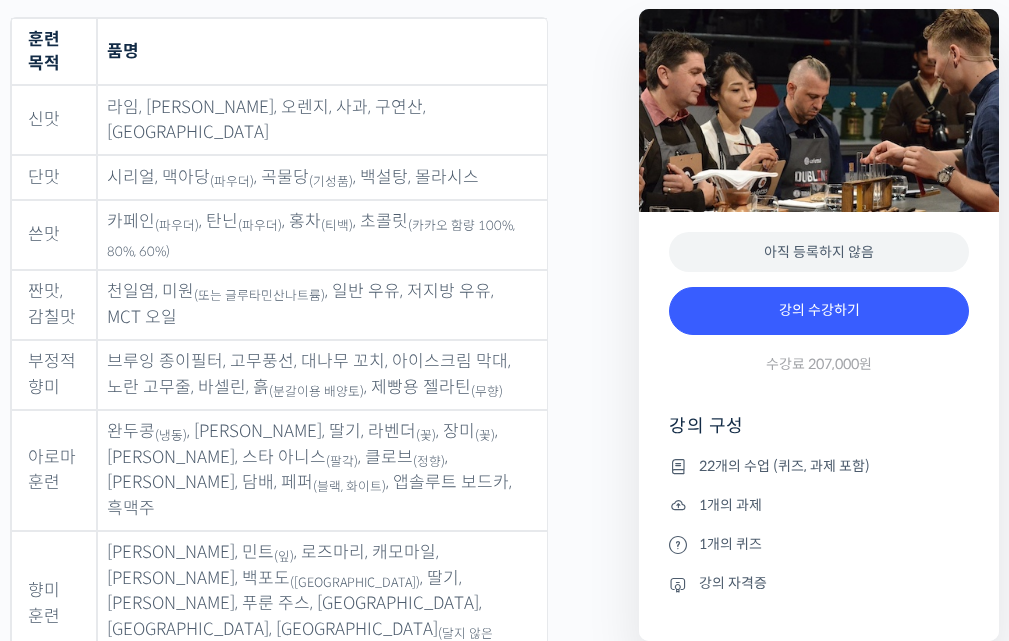 scroll, scrollTop: 9000, scrollLeft: 0, axis: vertical 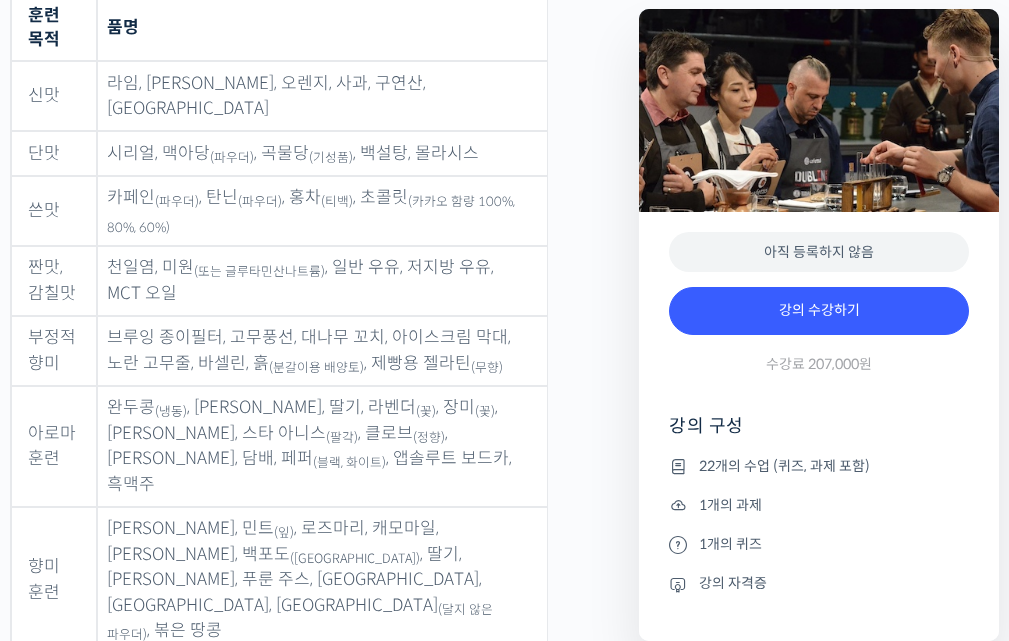 drag, startPoint x: 578, startPoint y: 274, endPoint x: 545, endPoint y: 345, distance: 78.29432 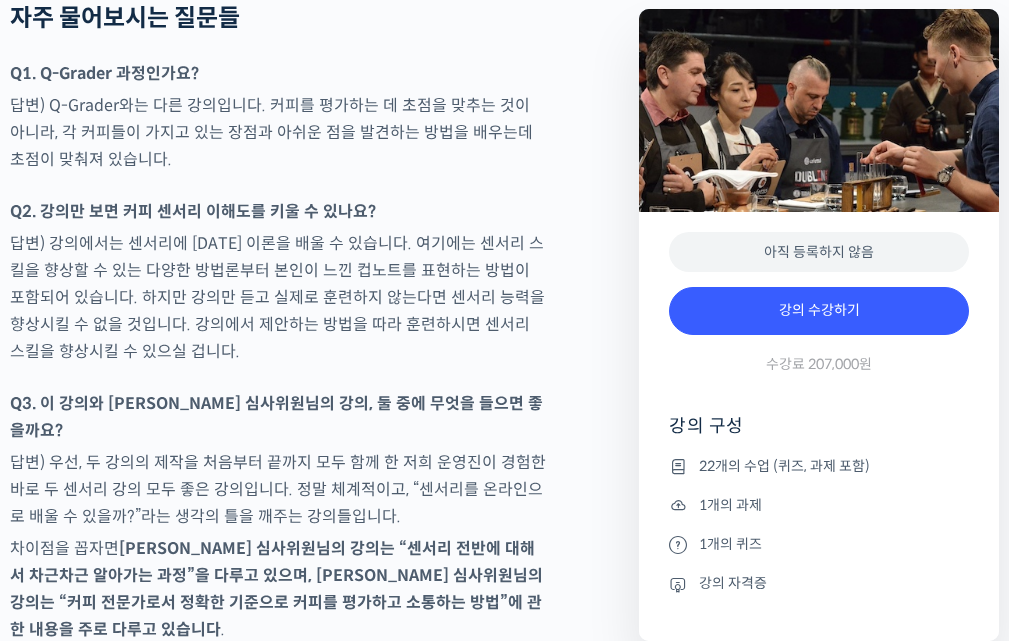 scroll, scrollTop: 10200, scrollLeft: 0, axis: vertical 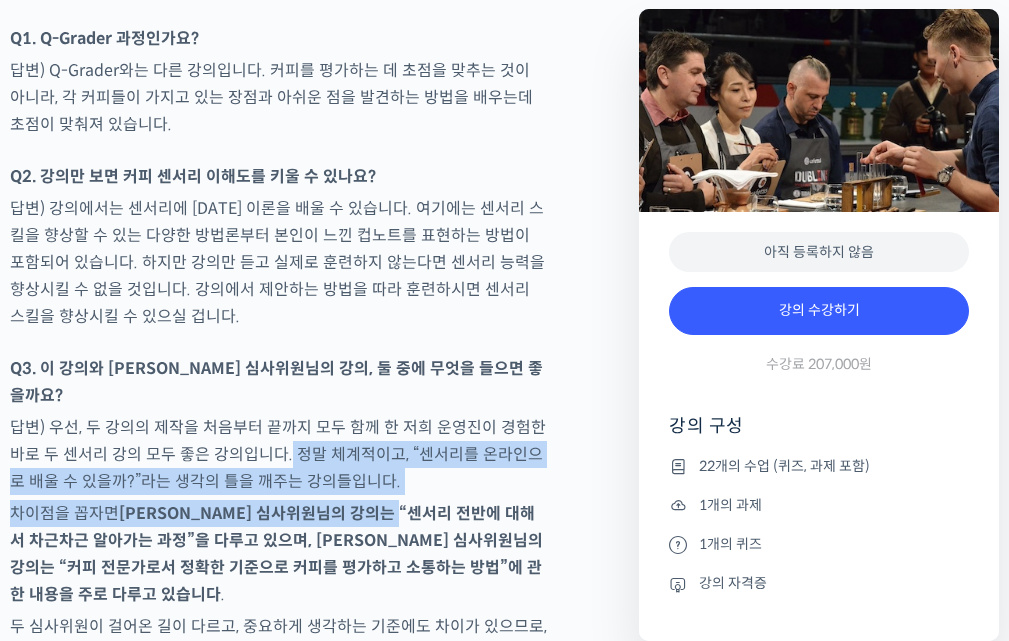 drag, startPoint x: 284, startPoint y: 285, endPoint x: 379, endPoint y: 335, distance: 107.35455 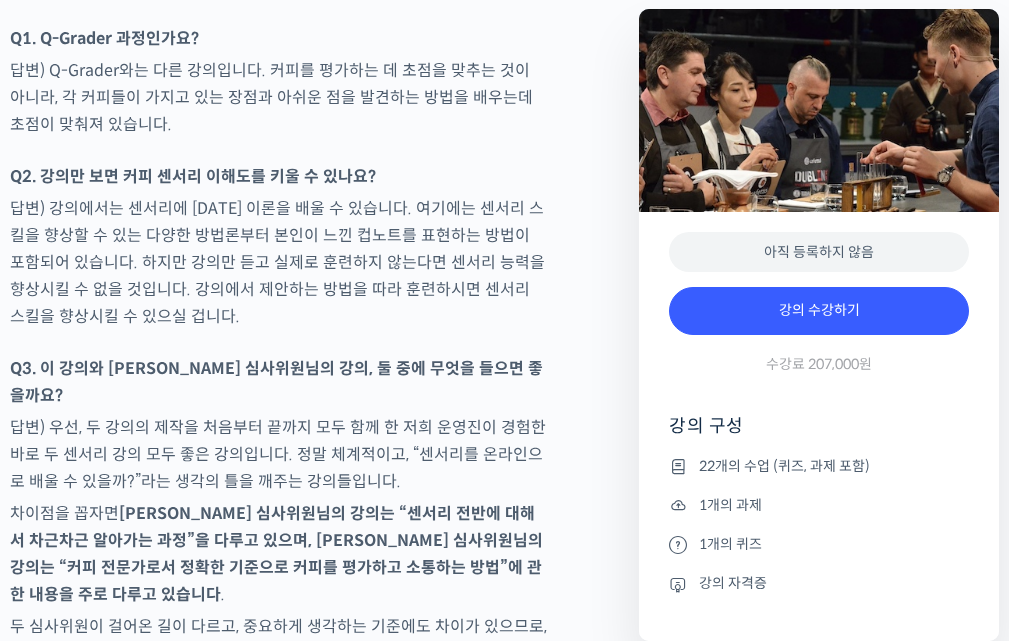 click on "차이점을 꼽자면  윤선희 심사위원님의 강의는 “센서리 전반에 대해서 차근차근 알아가는 과정”을 다루고 있으며, 송인영 심사위원님의 강의는 “커피 전문가로서 정확한 기준으로 커피를 평가하고 소통하는 방법”에 관한 내용을 주로 다루고 있습니다 ." at bounding box center (279, 554) 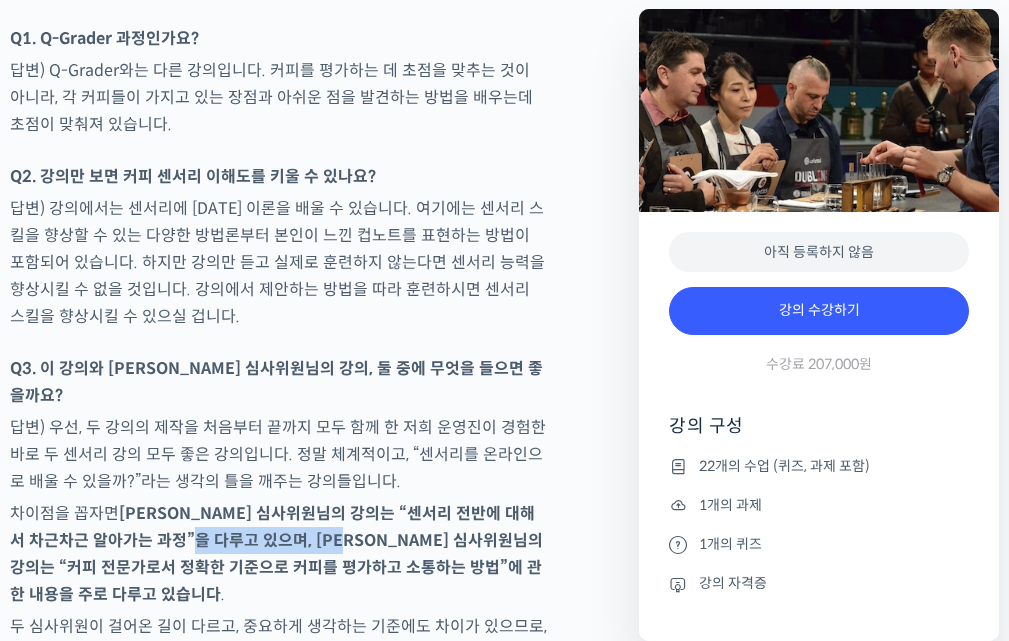 drag, startPoint x: 209, startPoint y: 375, endPoint x: 403, endPoint y: 409, distance: 196.95685 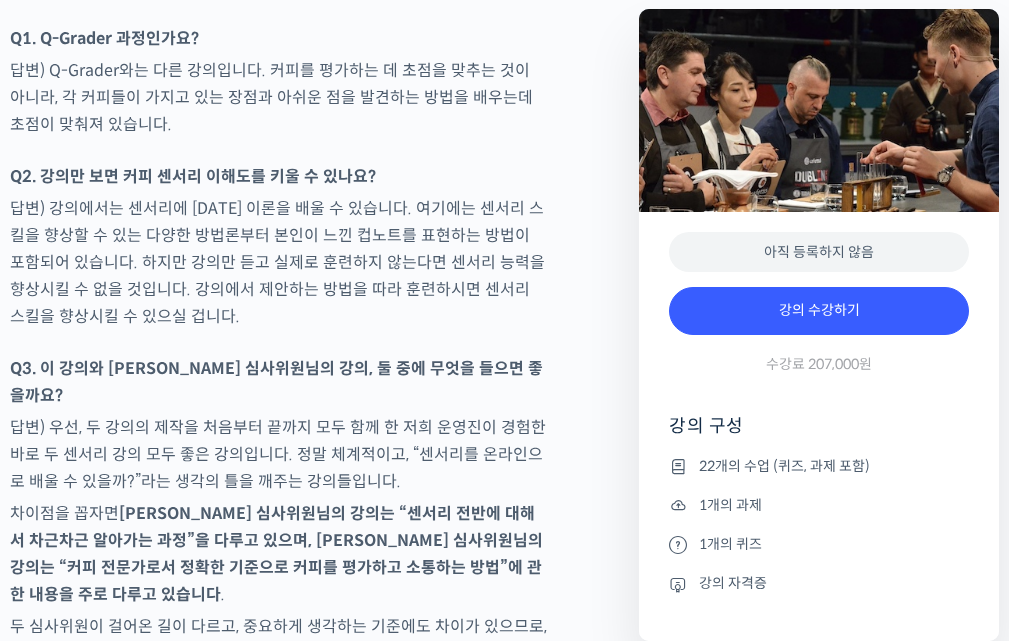 click on "차이점을 꼽자면  윤선희 심사위원님의 강의는 “센서리 전반에 대해서 차근차근 알아가는 과정”을 다루고 있으며, 송인영 심사위원님의 강의는 “커피 전문가로서 정확한 기준으로 커피를 평가하고 소통하는 방법”에 관한 내용을 주로 다루고 있습니다 ." at bounding box center (279, 554) 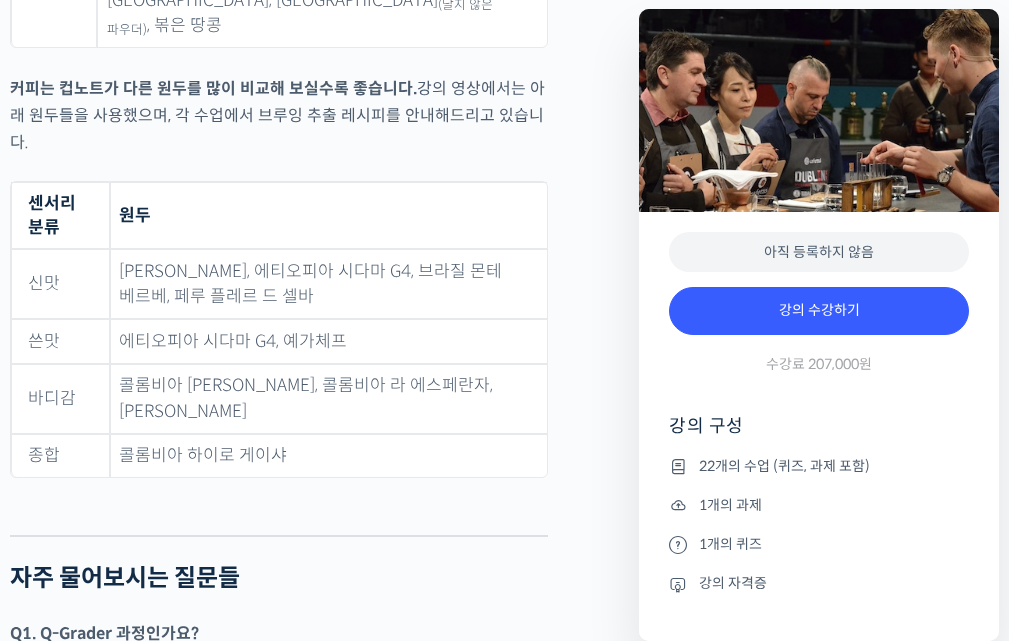 scroll, scrollTop: 10205, scrollLeft: 0, axis: vertical 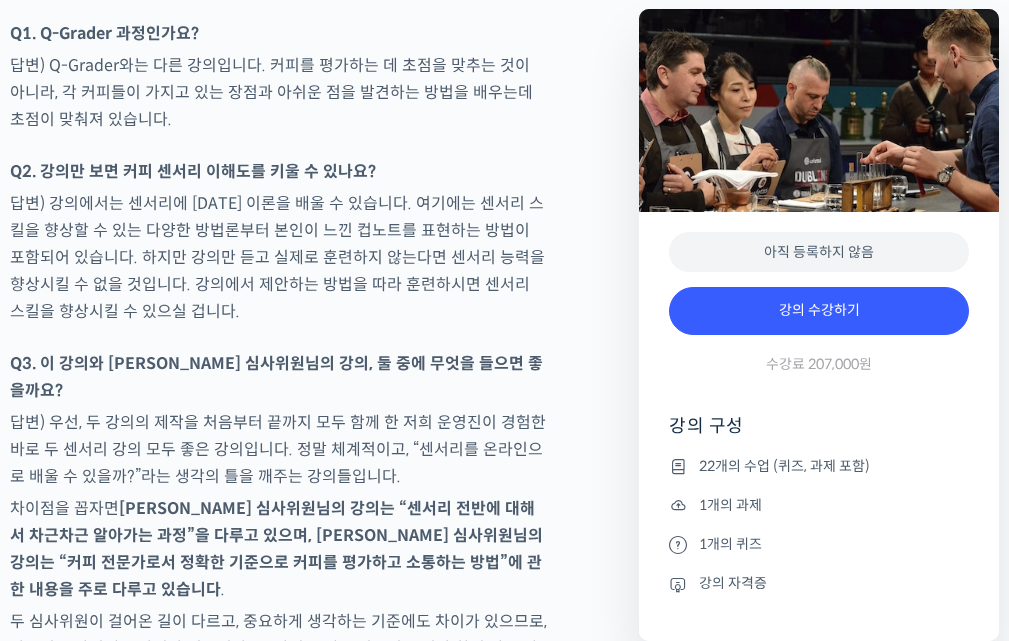 click at bounding box center [279, 340] 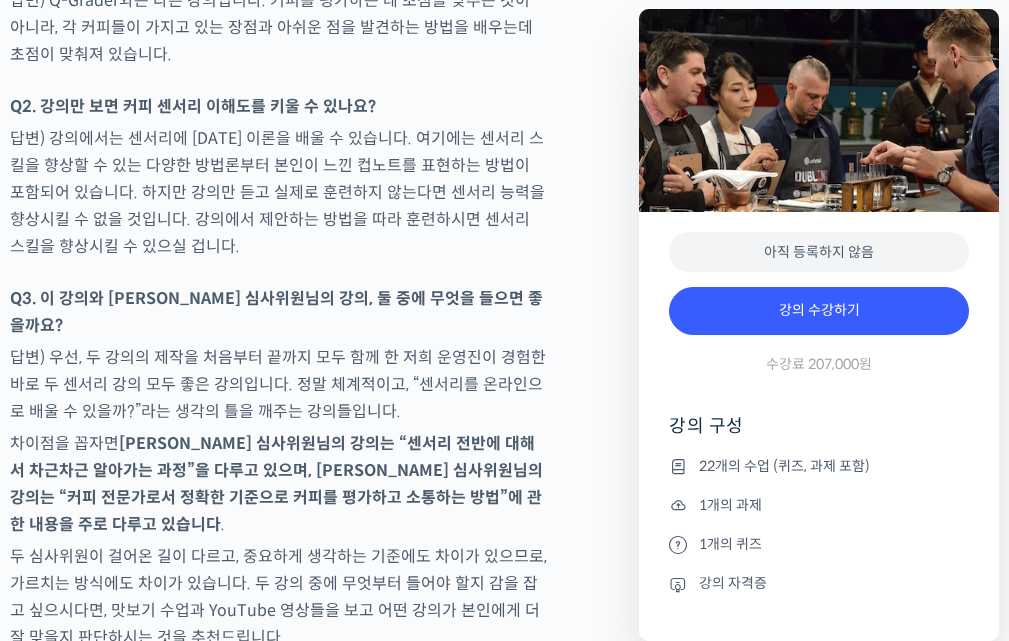 scroll, scrollTop: 10305, scrollLeft: 0, axis: vertical 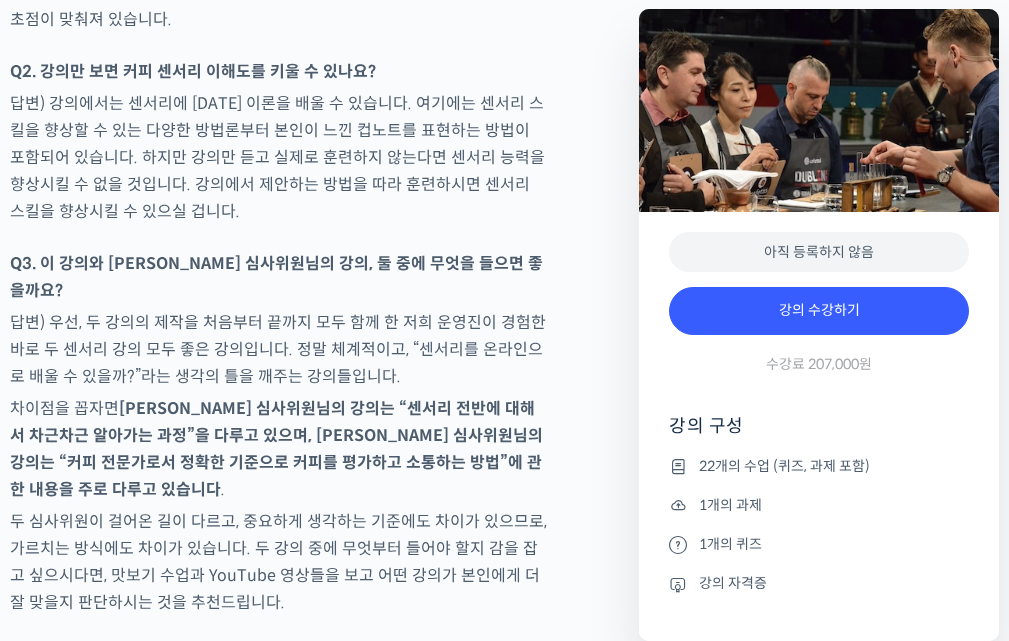 click on "차이점을 꼽자면  윤선희 심사위원님의 강의는 “센서리 전반에 대해서 차근차근 알아가는 과정”을 다루고 있으며, 송인영 심사위원님의 강의는 “커피 전문가로서 정확한 기준으로 커피를 평가하고 소통하는 방법”에 관한 내용을 주로 다루고 있습니다 ." at bounding box center (279, 449) 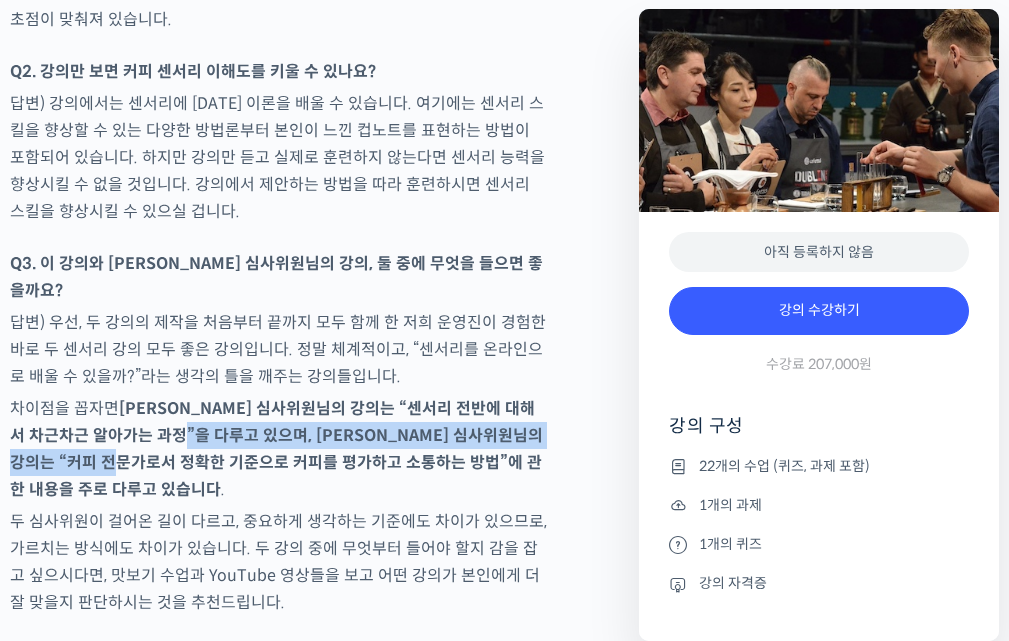 drag, startPoint x: 263, startPoint y: 320, endPoint x: 206, endPoint y: 270, distance: 75.82216 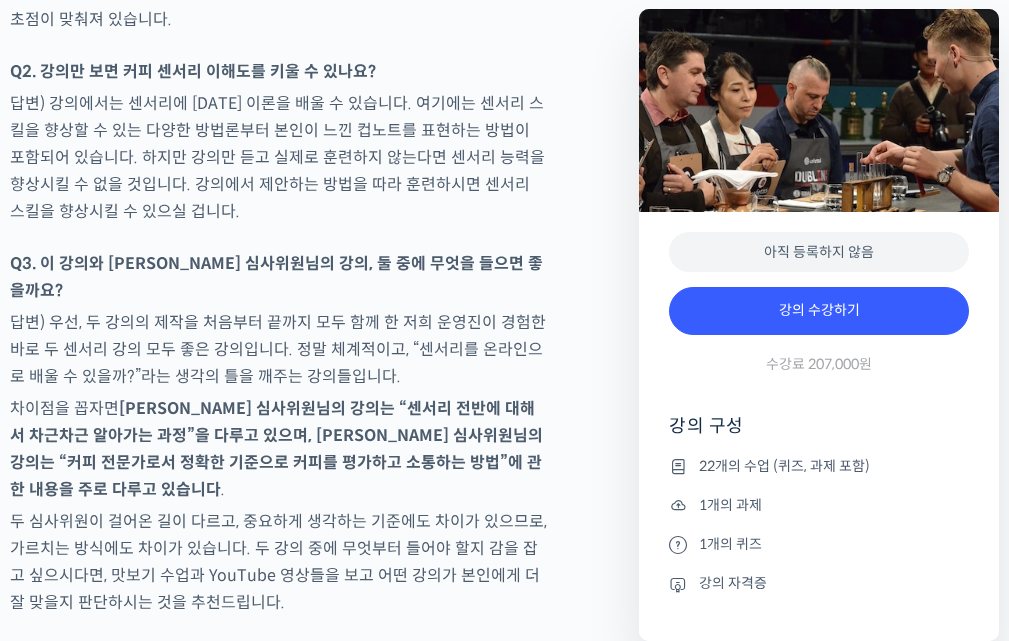 click on "차이점을 꼽자면  윤선희 심사위원님의 강의는 “센서리 전반에 대해서 차근차근 알아가는 과정”을 다루고 있으며, 송인영 심사위원님의 강의는 “커피 전문가로서 정확한 기준으로 커피를 평가하고 소통하는 방법”에 관한 내용을 주로 다루고 있습니다 ." at bounding box center [279, 449] 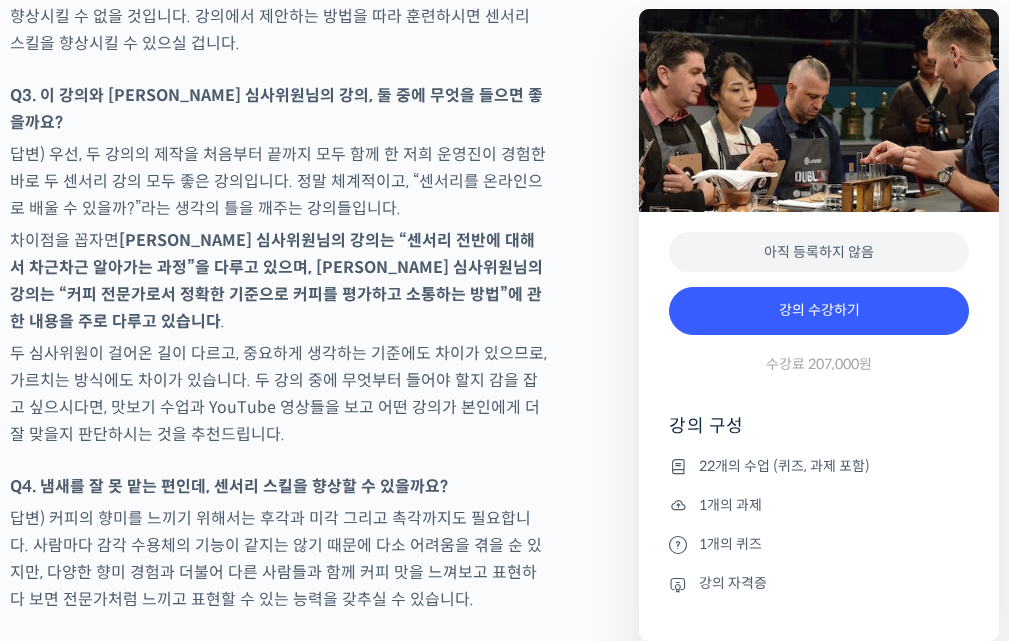 scroll, scrollTop: 10505, scrollLeft: 0, axis: vertical 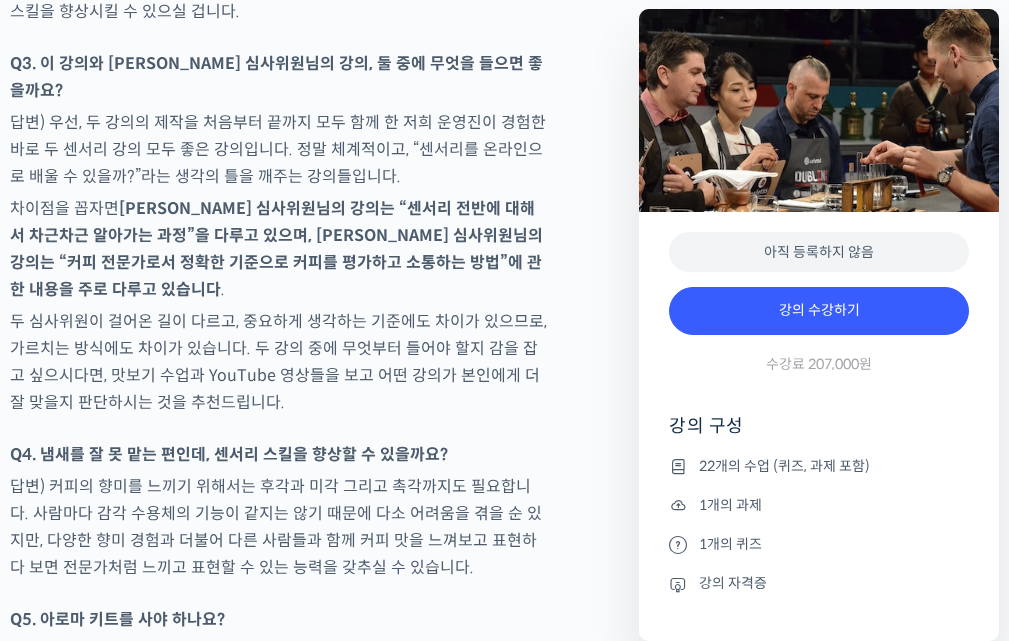 click at bounding box center [279, 596] 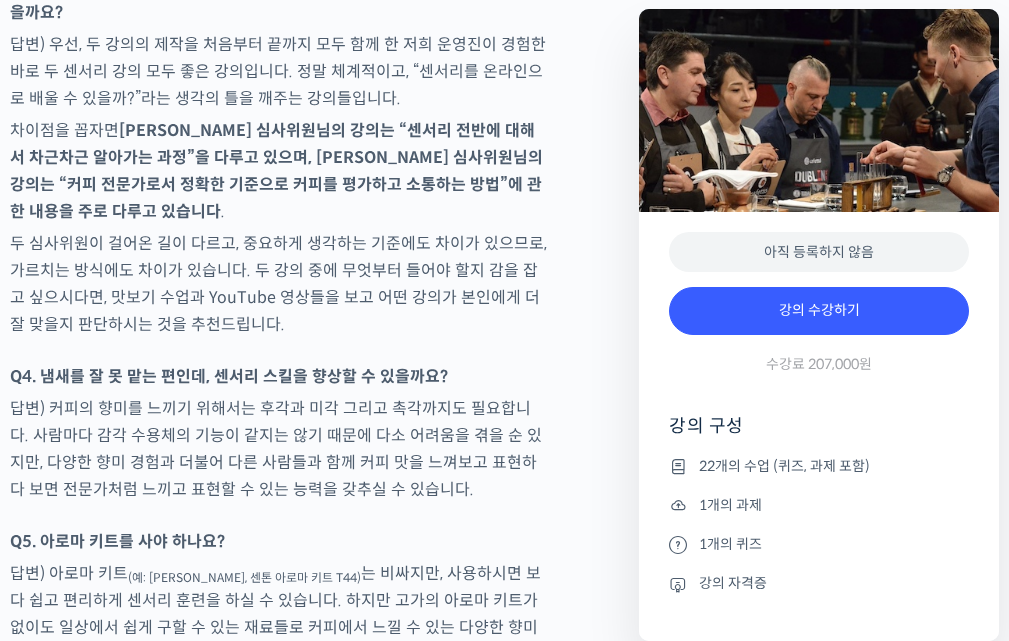 scroll, scrollTop: 10705, scrollLeft: 0, axis: vertical 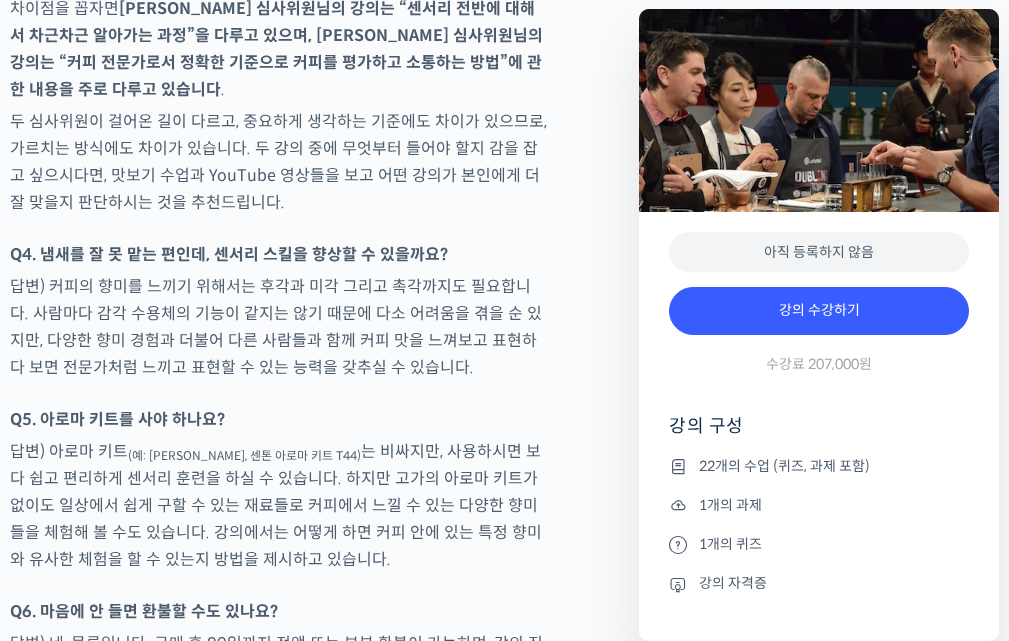 click at bounding box center [279, 588] 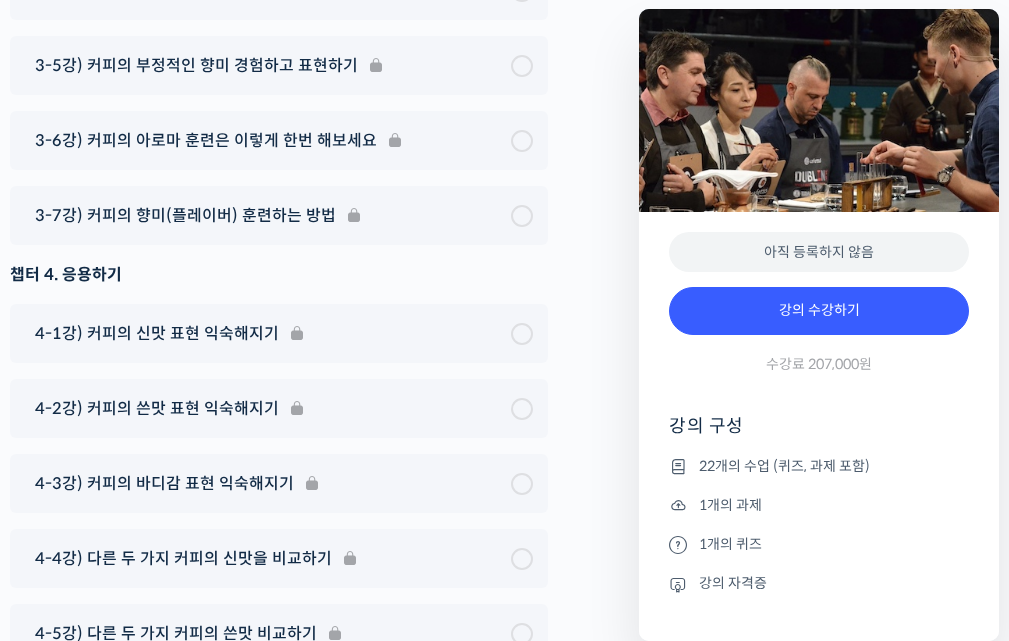 scroll, scrollTop: 12305, scrollLeft: 0, axis: vertical 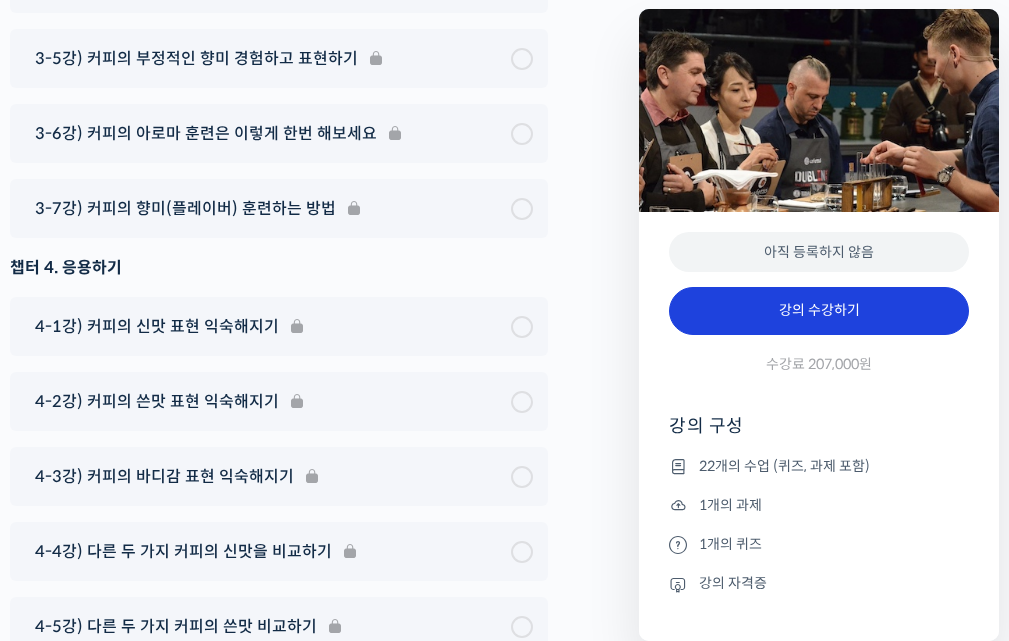 click on "강의 수강하기" at bounding box center [819, 311] 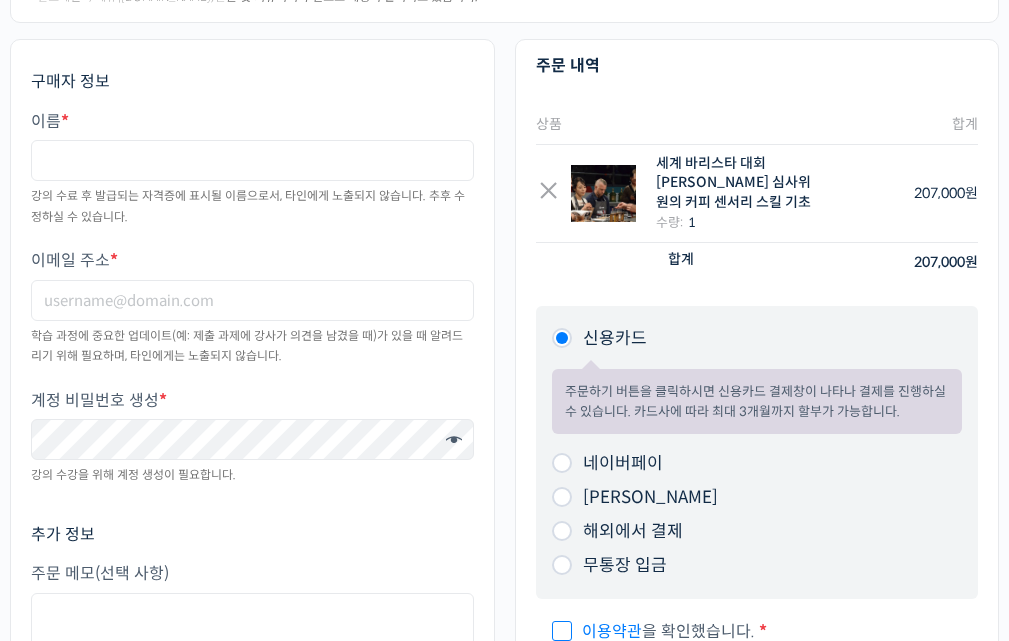 scroll, scrollTop: 100, scrollLeft: 0, axis: vertical 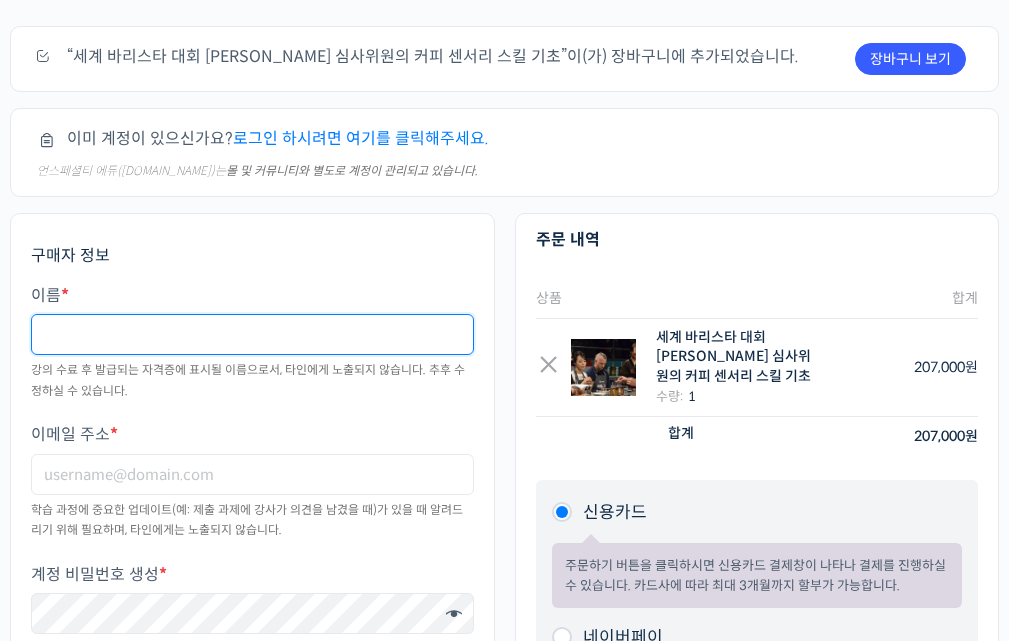 click on "이름  *" at bounding box center [252, 334] 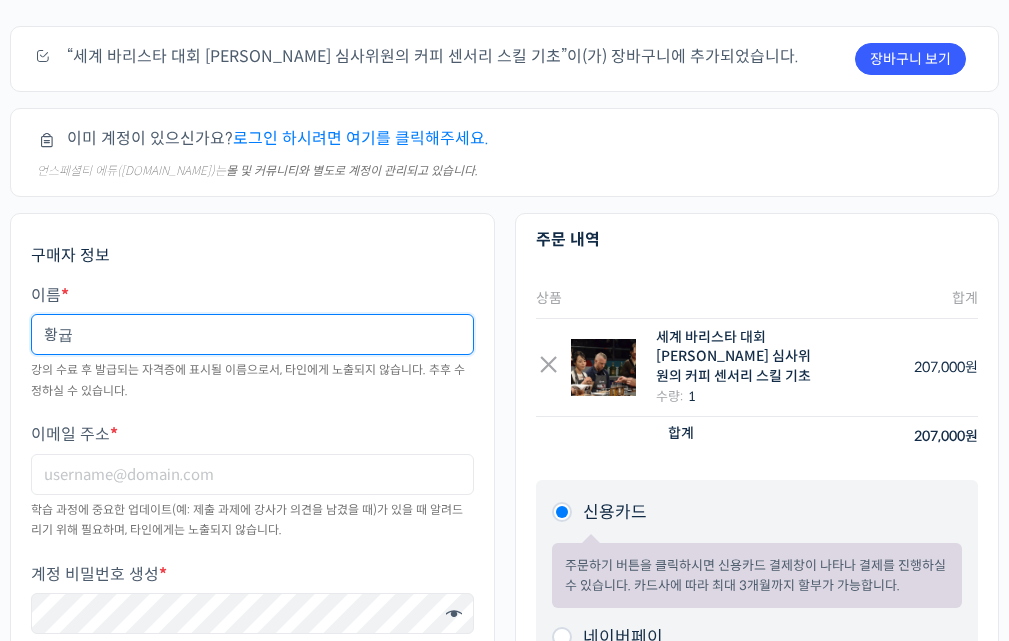 type on "황" 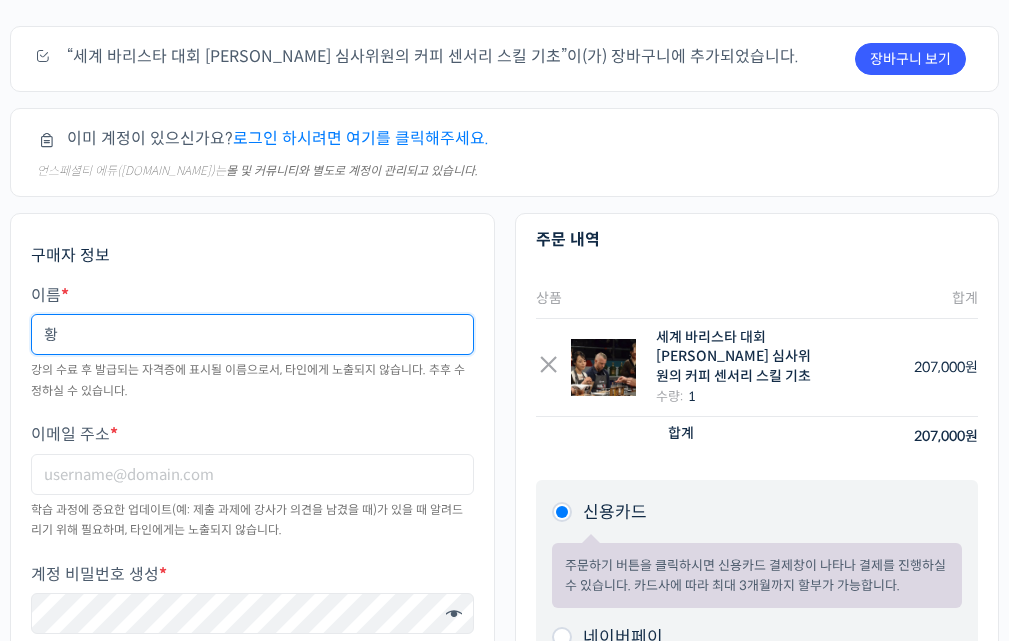 type 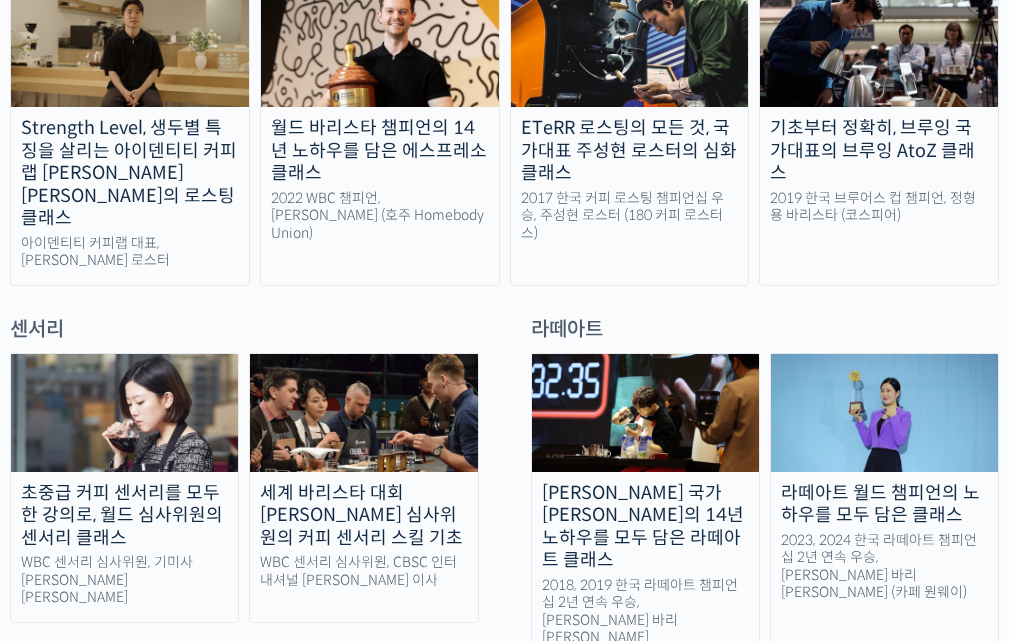 click on "초중급 커피 센서리를 모두 한 강의로, 월드 심사위원의 센서리 클래스" at bounding box center [124, 516] 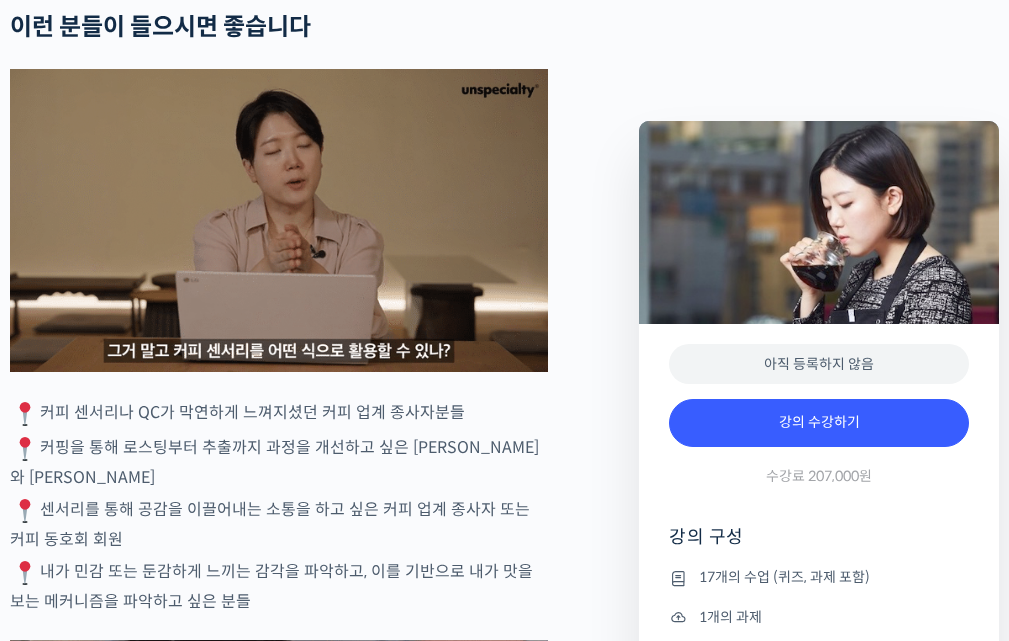 scroll, scrollTop: 3300, scrollLeft: 0, axis: vertical 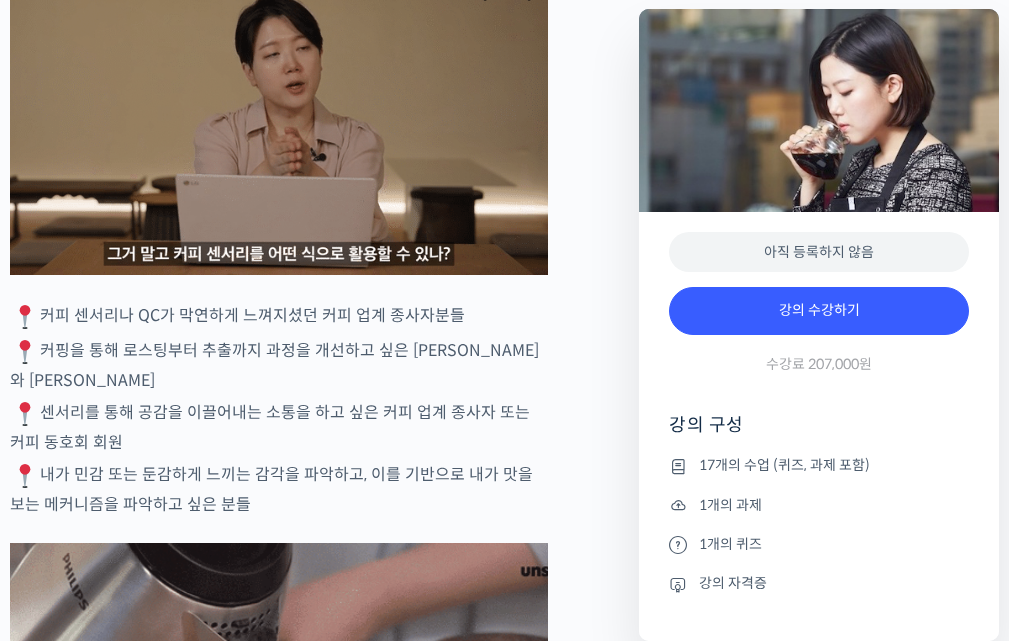 click on "송인영 심사위원을 소개합니다 !
WBC(World Barista Championship) 센서리 심사위원  (2013년~현재)
<기미사> 대표 (2021년~현재)
대한민국, 사우디아라비아, 중국, 필리핀 WCE(World Coffee Events) 국가대표 선발전 감독 심사 (2011년~현재)
스페셜티 커피 협회(SCA) 전체 과정 인증강사 AST (2013년~현재)
SPC 컬리너리 아카데미 커피 책임강사 (2013~2021년)
(주)파리크라상 기술인재팀 커피 책임강사 (2013~2021년)
2023년 Korea Brewers Cup Championship 국가대표 선발전 3위
월드 심사위원에게 센서리를 체계적으로 배워보세요
YouTube “안스타” 채널 출연 영상
맛보기 수업을 확인해보세요
맛보기 수업 “3-2강. 선호도 평가”
클래스 소개
." at bounding box center (314, 4322) 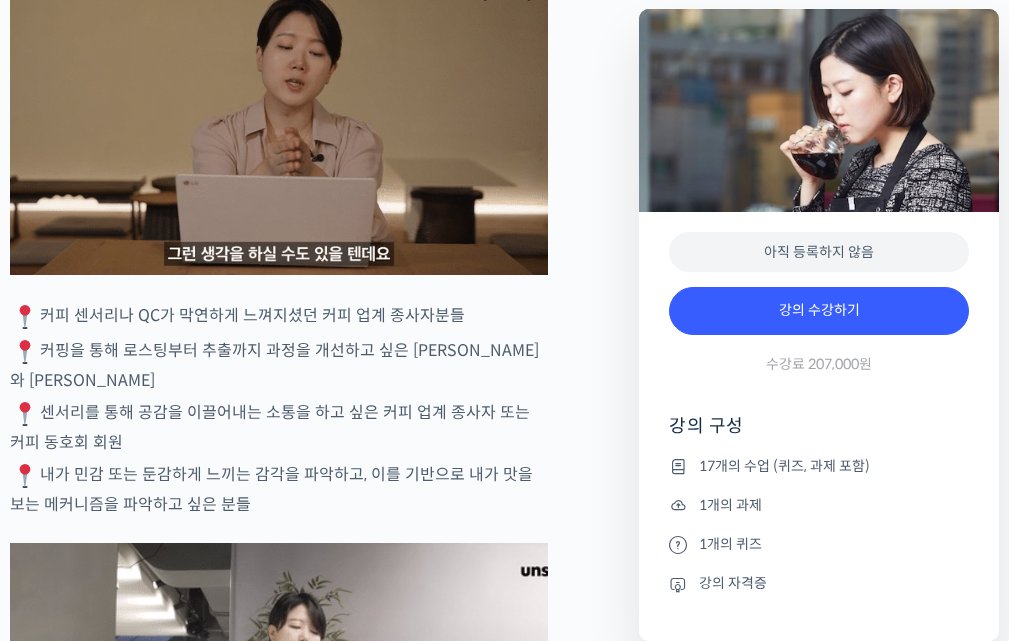 drag, startPoint x: 51, startPoint y: 394, endPoint x: 458, endPoint y: 457, distance: 411.84705 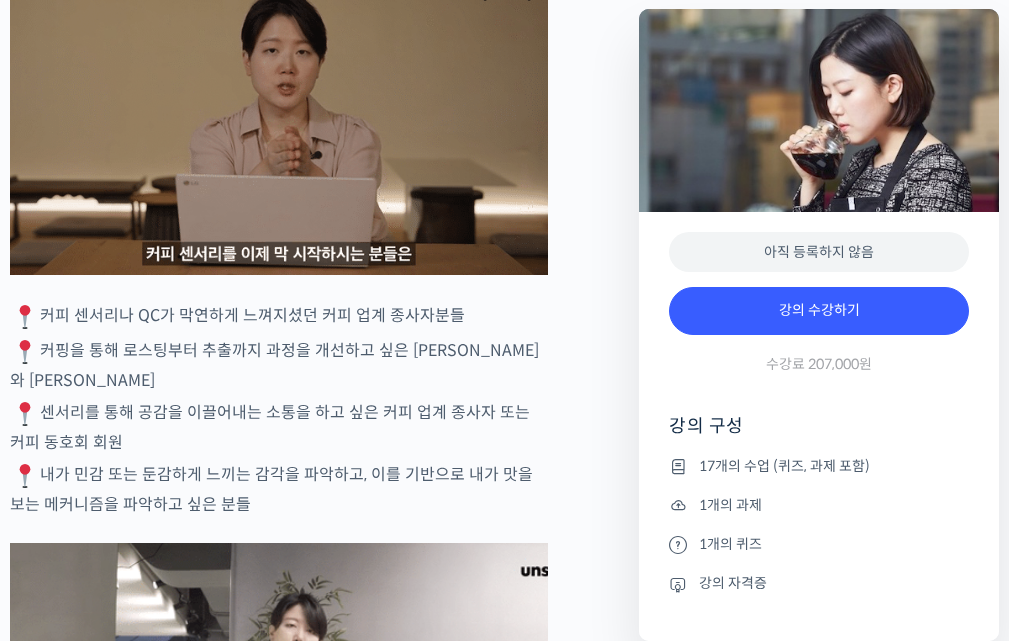 click on "송인영 심사위원을 소개합니다 !
WBC(World Barista Championship) 센서리 심사위원  (2013년~현재)
<기미사> 대표 (2021년~현재)
대한민국, 사우디아라비아, 중국, 필리핀 WCE(World Coffee Events) 국가대표 선발전 감독 심사 (2011년~현재)
스페셜티 커피 협회(SCA) 전체 과정 인증강사 AST (2013년~현재)
SPC 컬리너리 아카데미 커피 책임강사 (2013~2021년)
(주)파리크라상 기술인재팀 커피 책임강사 (2013~2021년)
2023년 Korea Brewers Cup Championship 국가대표 선발전 3위
월드 심사위원에게 센서리를 체계적으로 배워보세요
YouTube “안스타” 채널 출연 영상
맛보기 수업을 확인해보세요
맛보기 수업 “3-2강. 선호도 평가”
클래스 소개
.
이런 분들이 들으시면 좋습니다" at bounding box center [279, 3419] 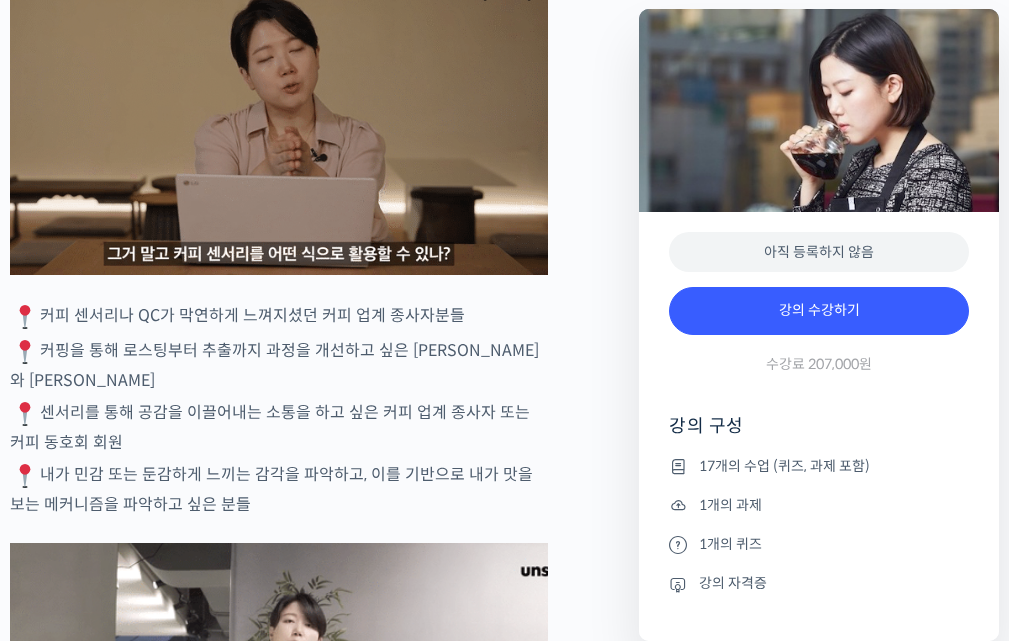 click on "센서리를 통해 공감을 이끌어내는 소통을 하고 싶은 커피 업계 종사자 또는 커피 동호회 회원" at bounding box center [279, 427] 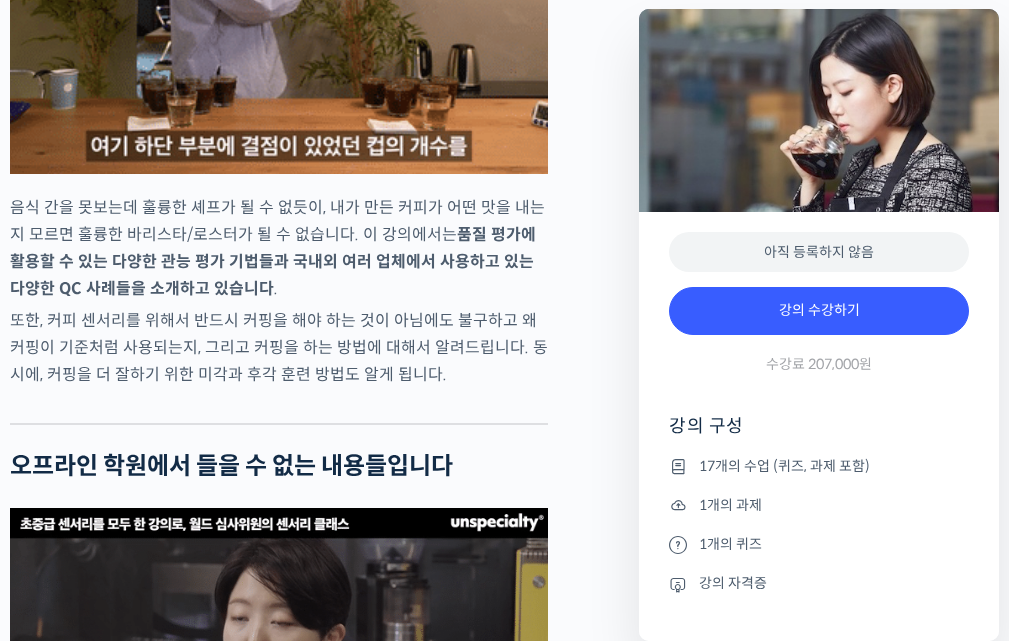 scroll, scrollTop: 5500, scrollLeft: 0, axis: vertical 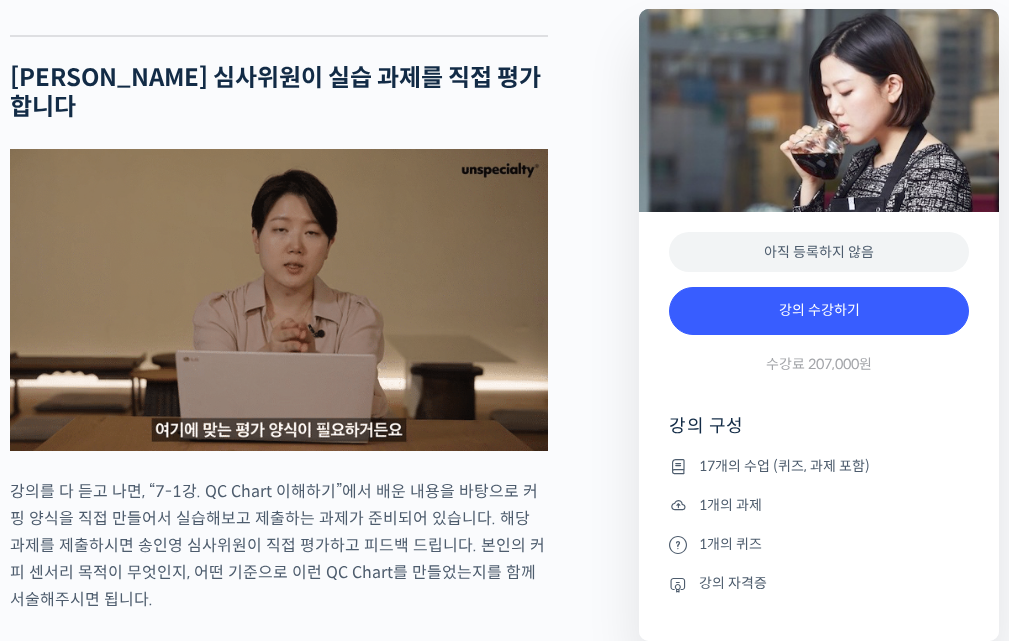 click on "송인영 심사위원을 소개합니다 !
WBC(World Barista Championship) 센서리 심사위원  (2013년~현재)
<기미사> 대표 (2021년~현재)
대한민국, 사우디아라비아, 중국, 필리핀 WCE(World Coffee Events) 국가대표 선발전 감독 심사 (2011년~현재)
스페셜티 커피 협회(SCA) 전체 과정 인증강사 AST (2013년~현재)
SPC 컬리너리 아카데미 커피 책임강사 (2013~2021년)
(주)파리크라상 기술인재팀 커피 책임강사 (2013~2021년)
2023년 Korea Brewers Cup Championship 국가대표 선발전 3위
월드 심사위원에게 센서리를 체계적으로 배워보세요
YouTube “안스타” 채널 출연 영상
맛보기 수업을 확인해보세요
맛보기 수업 “3-2강. 선호도 평가”
클래스 소개
." at bounding box center [314, 822] 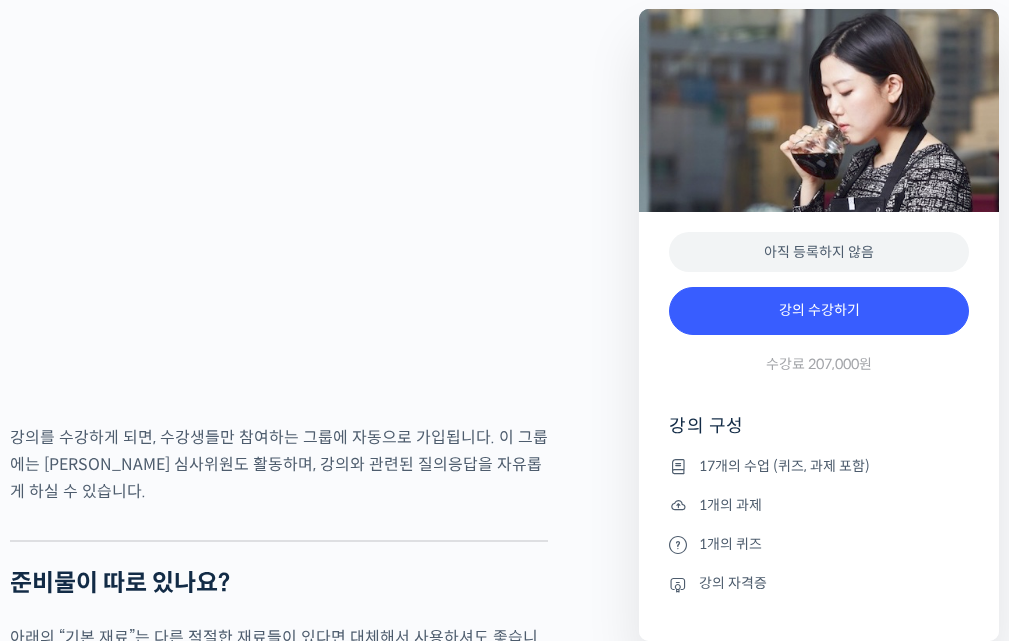scroll, scrollTop: 9100, scrollLeft: 0, axis: vertical 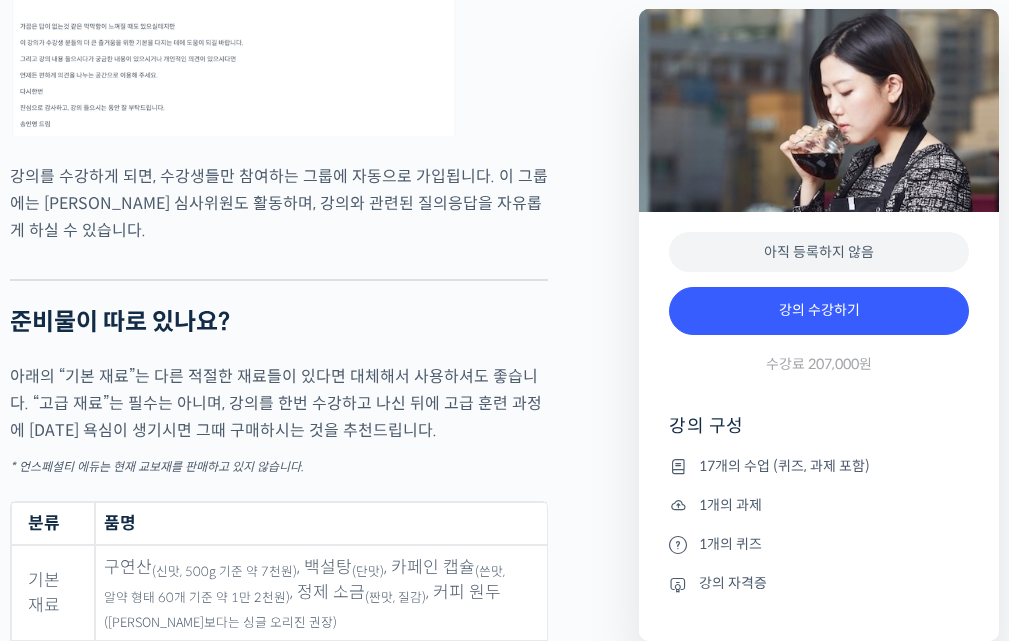click on "송인영 심사위원을 소개합니다 !
WBC(World Barista Championship) 센서리 심사위원  (2013년~현재)
<기미사> 대표 (2021년~현재)
대한민국, 사우디아라비아, 중국, 필리핀 WCE(World Coffee Events) 국가대표 선발전 감독 심사 (2011년~현재)
스페셜티 커피 협회(SCA) 전체 과정 인증강사 AST (2013년~현재)
SPC 컬리너리 아카데미 커피 책임강사 (2013~2021년)
(주)파리크라상 기술인재팀 커피 책임강사 (2013~2021년)
2023년 Korea Brewers Cup Championship 국가대표 선발전 3위
월드 심사위원에게 센서리를 체계적으로 배워보세요
YouTube “안스타” 채널 출연 영상
맛보기 수업을 확인해보세요
맛보기 수업 “3-2강. 선호도 평가”
클래스 소개
." at bounding box center (314, -1478) 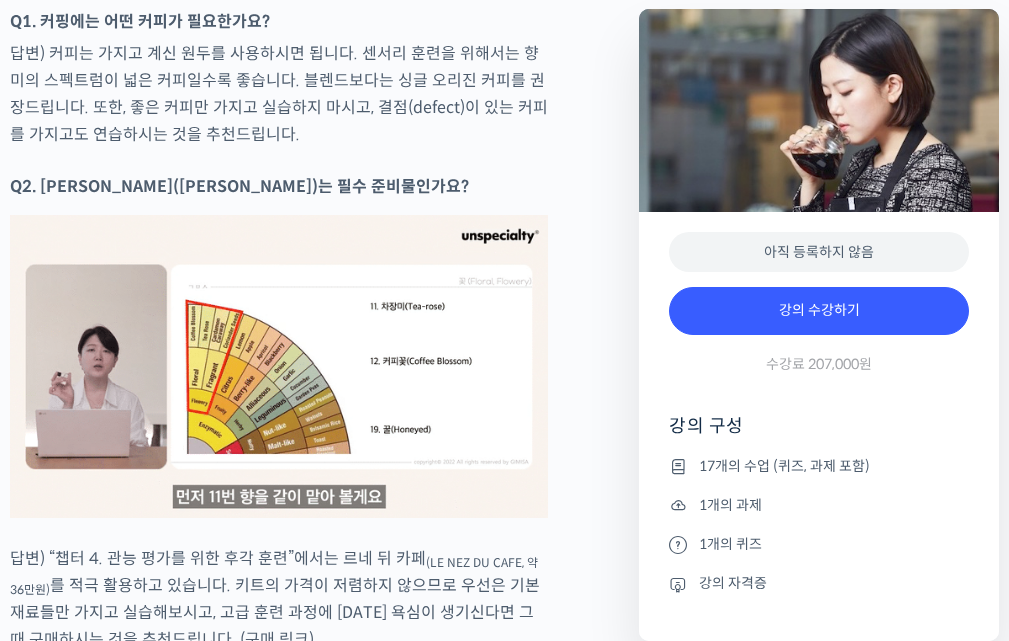 scroll, scrollTop: 10700, scrollLeft: 0, axis: vertical 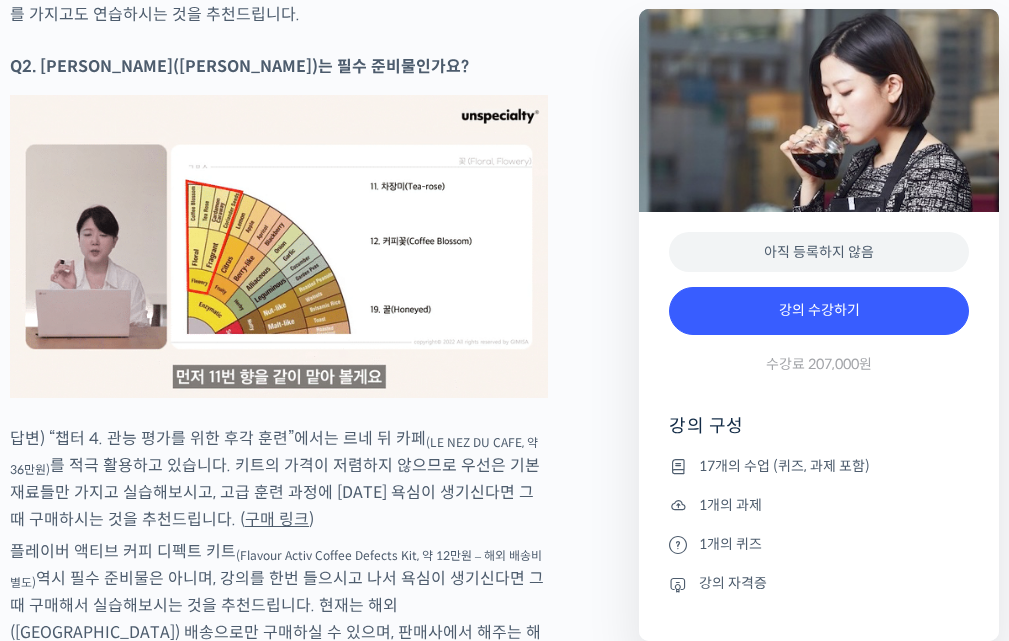 click on "송인영 심사위원을 소개합니다 !
WBC(World Barista Championship) 센서리 심사위원  (2013년~현재)
<기미사> 대표 (2021년~현재)
대한민국, 사우디아라비아, 중국, 필리핀 WCE(World Coffee Events) 국가대표 선발전 감독 심사 (2011년~현재)
스페셜티 커피 협회(SCA) 전체 과정 인증강사 AST (2013년~현재)
SPC 컬리너리 아카데미 커피 책임강사 (2013~2021년)
(주)파리크라상 기술인재팀 커피 책임강사 (2013~2021년)
2023년 Korea Brewers Cup Championship 국가대표 선발전 3위
월드 심사위원에게 센서리를 체계적으로 배워보세요
YouTube “안스타” 채널 출연 영상
맛보기 수업을 확인해보세요
맛보기 수업 “3-2강. 선호도 평가”
클래스 소개
." at bounding box center (314, -3078) 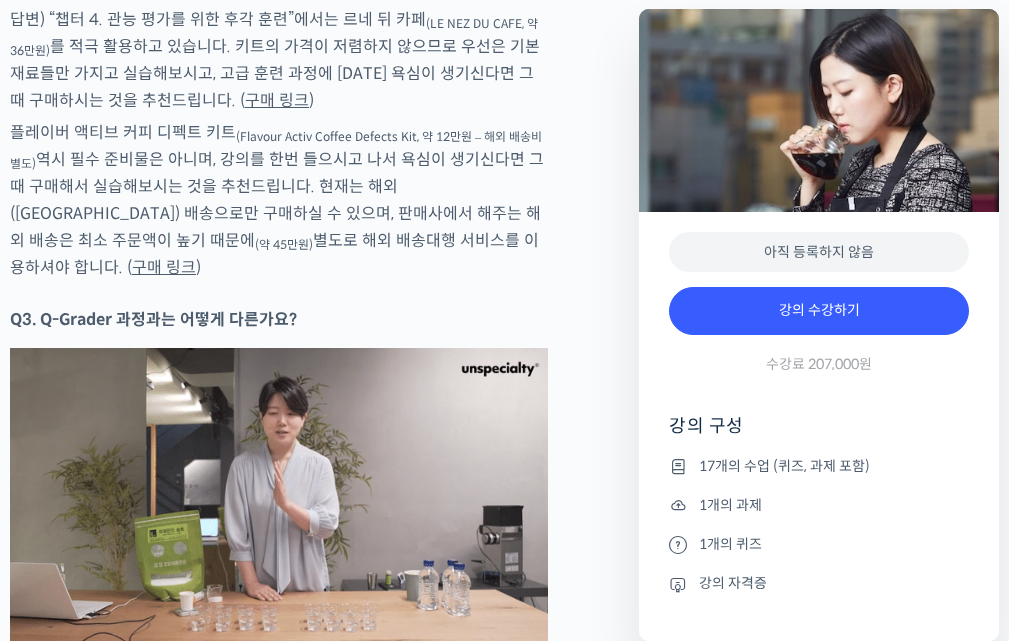 scroll, scrollTop: 11200, scrollLeft: 0, axis: vertical 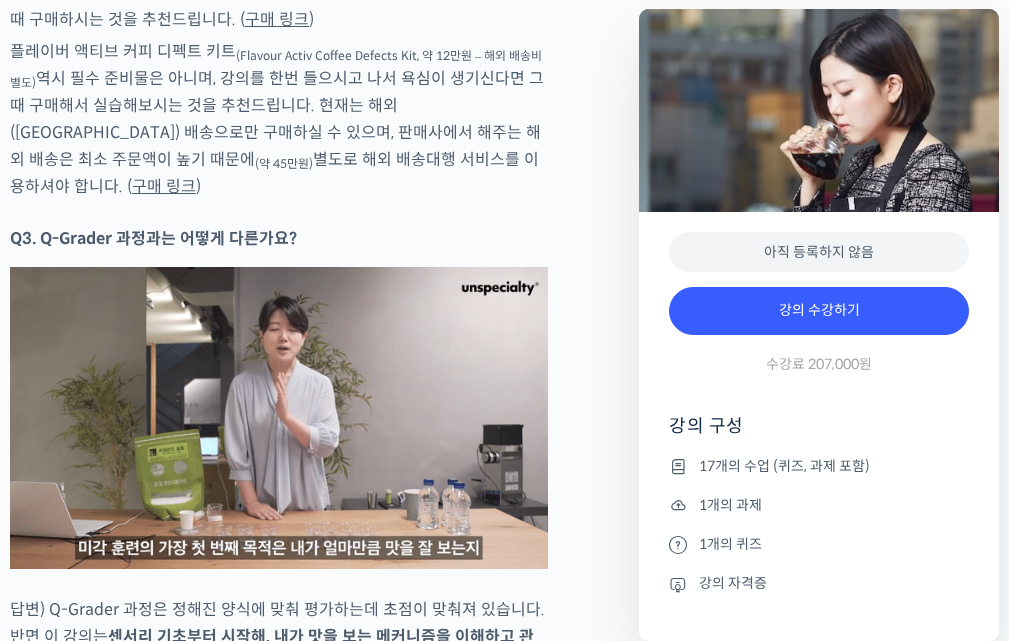 click on "송인영 심사위원을 소개합니다 !
WBC(World Barista Championship) 센서리 심사위원  (2013년~현재)
<기미사> 대표 (2021년~현재)
대한민국, 사우디아라비아, 중국, 필리핀 WCE(World Coffee Events) 국가대표 선발전 감독 심사 (2011년~현재)
스페셜티 커피 협회(SCA) 전체 과정 인증강사 AST (2013년~현재)
SPC 컬리너리 아카데미 커피 책임강사 (2013~2021년)
(주)파리크라상 기술인재팀 커피 책임강사 (2013~2021년)
2023년 Korea Brewers Cup Championship 국가대표 선발전 3위
월드 심사위원에게 센서리를 체계적으로 배워보세요
YouTube “안스타” 채널 출연 영상
맛보기 수업을 확인해보세요
맛보기 수업 “3-2강. 선호도 평가”
클래스 소개
." at bounding box center (314, -3578) 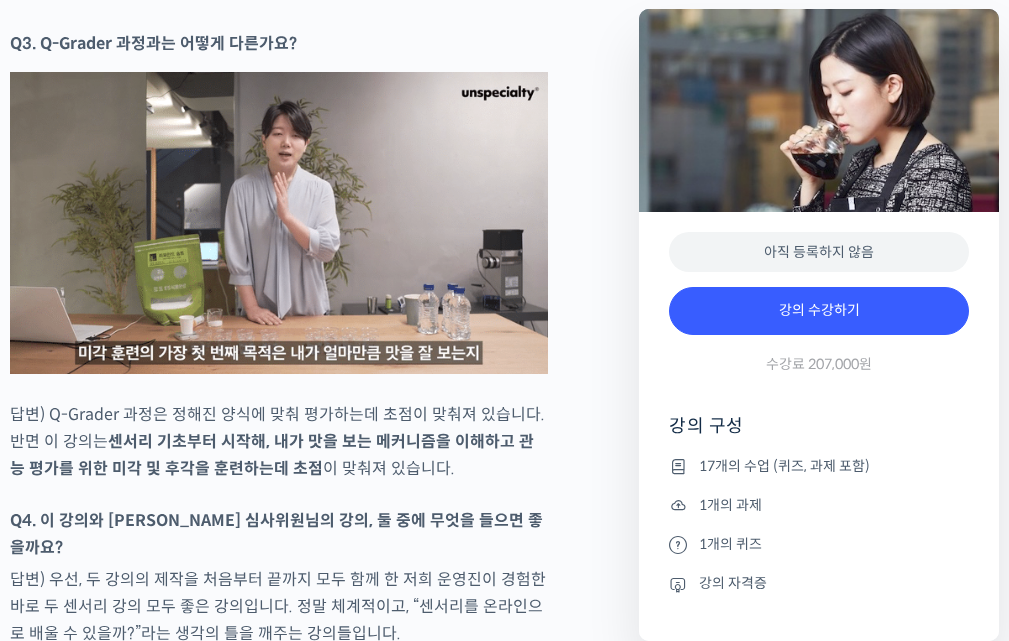 scroll, scrollTop: 11400, scrollLeft: 0, axis: vertical 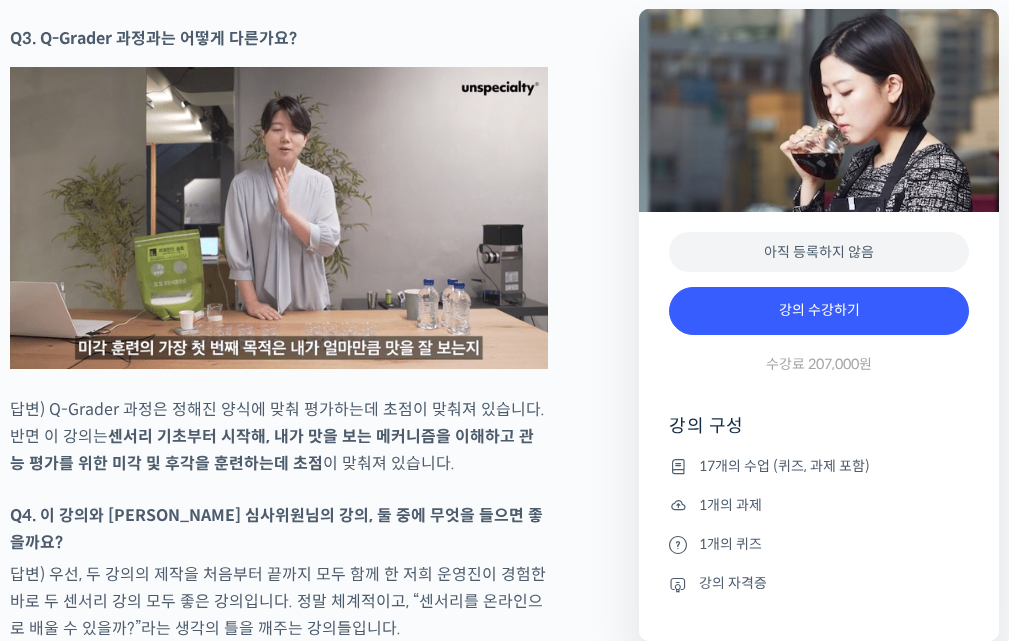 click on "송인영 심사위원을 소개합니다 !
WBC(World Barista Championship) 센서리 심사위원  (2013년~현재)
<기미사> 대표 (2021년~현재)
대한민국, 사우디아라비아, 중국, 필리핀 WCE(World Coffee Events) 국가대표 선발전 감독 심사 (2011년~현재)
스페셜티 커피 협회(SCA) 전체 과정 인증강사 AST (2013년~현재)
SPC 컬리너리 아카데미 커피 책임강사 (2013~2021년)
(주)파리크라상 기술인재팀 커피 책임강사 (2013~2021년)
2023년 Korea Brewers Cup Championship 국가대표 선발전 3위
월드 심사위원에게 센서리를 체계적으로 배워보세요
YouTube “안스타” 채널 출연 영상
맛보기 수업을 확인해보세요
맛보기 수업 “3-2강. 선호도 평가”
클래스 소개
." at bounding box center [314, -3778] 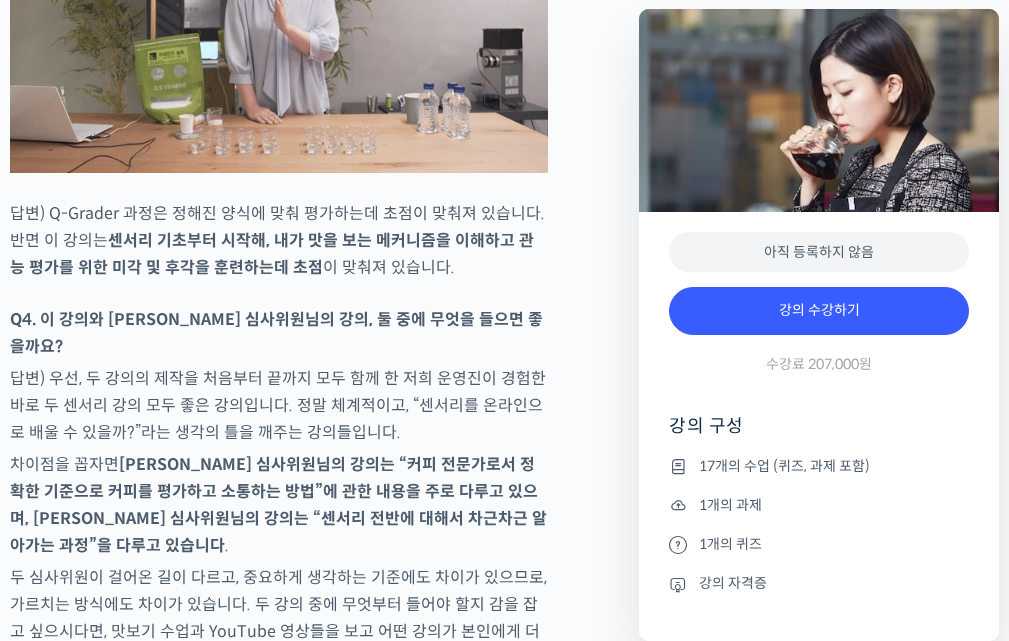 scroll, scrollTop: 11600, scrollLeft: 0, axis: vertical 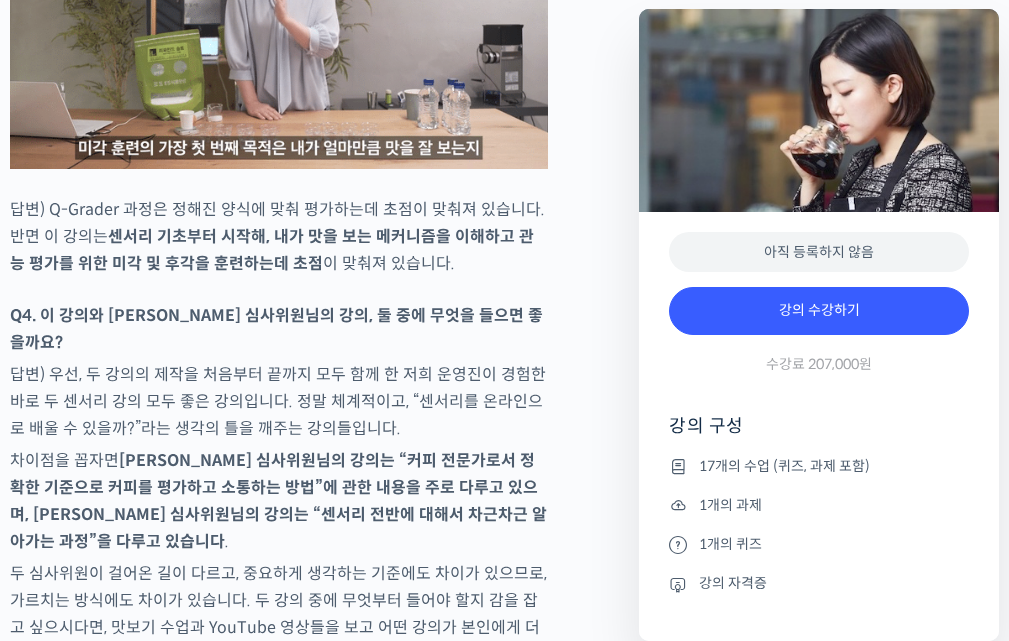 click on "송인영 심사위원을 소개합니다 !
WBC(World Barista Championship) 센서리 심사위원  (2013년~현재)
<기미사> 대표 (2021년~현재)
대한민국, 사우디아라비아, 중국, 필리핀 WCE(World Coffee Events) 국가대표 선발전 감독 심사 (2011년~현재)
스페셜티 커피 협회(SCA) 전체 과정 인증강사 AST (2013년~현재)
SPC 컬리너리 아카데미 커피 책임강사 (2013~2021년)
(주)파리크라상 기술인재팀 커피 책임강사 (2013~2021년)
2023년 Korea Brewers Cup Championship 국가대표 선발전 3위
월드 심사위원에게 센서리를 체계적으로 배워보세요
YouTube “안스타” 채널 출연 영상
맛보기 수업을 확인해보세요
맛보기 수업 “3-2강. 선호도 평가”
클래스 소개
." at bounding box center [314, -3978] 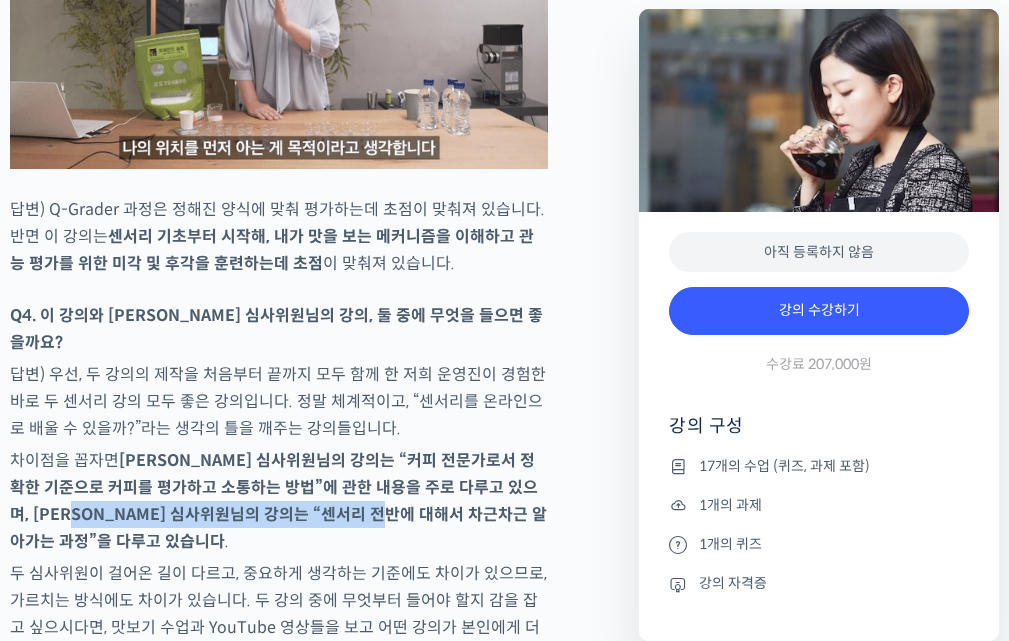 drag, startPoint x: 99, startPoint y: 439, endPoint x: 481, endPoint y: 477, distance: 383.8854 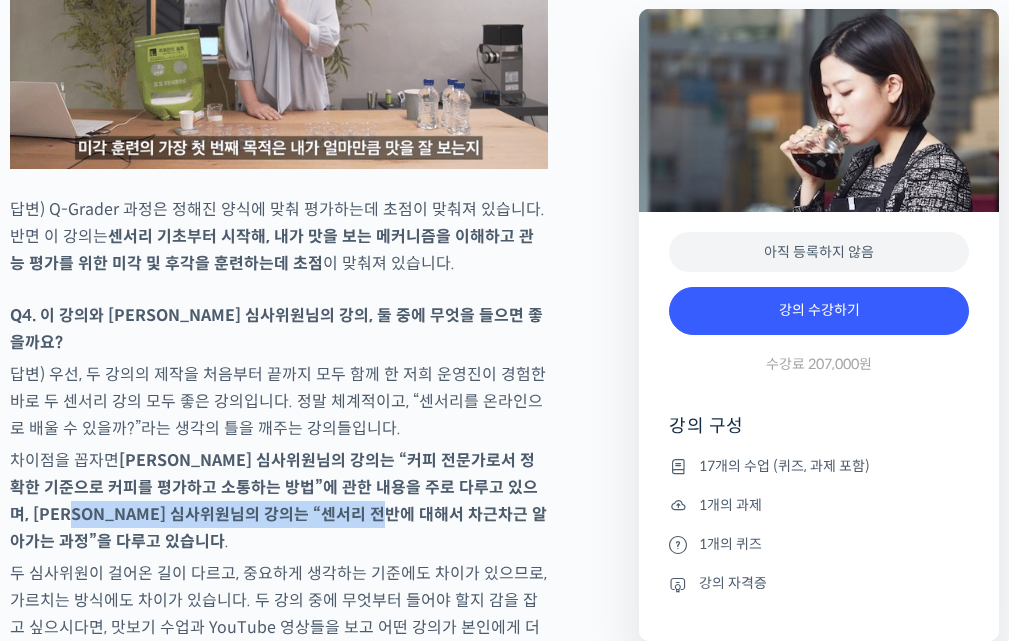 click on "차이점을 꼽자면  송인영 심사위원님의 강의는 “커피 전문가로서 정확한 기준으로 커피를 평가하고 소통하는 방법”에 관한 내용을 주로 다루고 있으며, 윤선희 심사위원님의 강의는 “센서리 전반에 대해서 차근차근 알아가는 과정”을 다루고 있습니다 ." at bounding box center (279, 501) 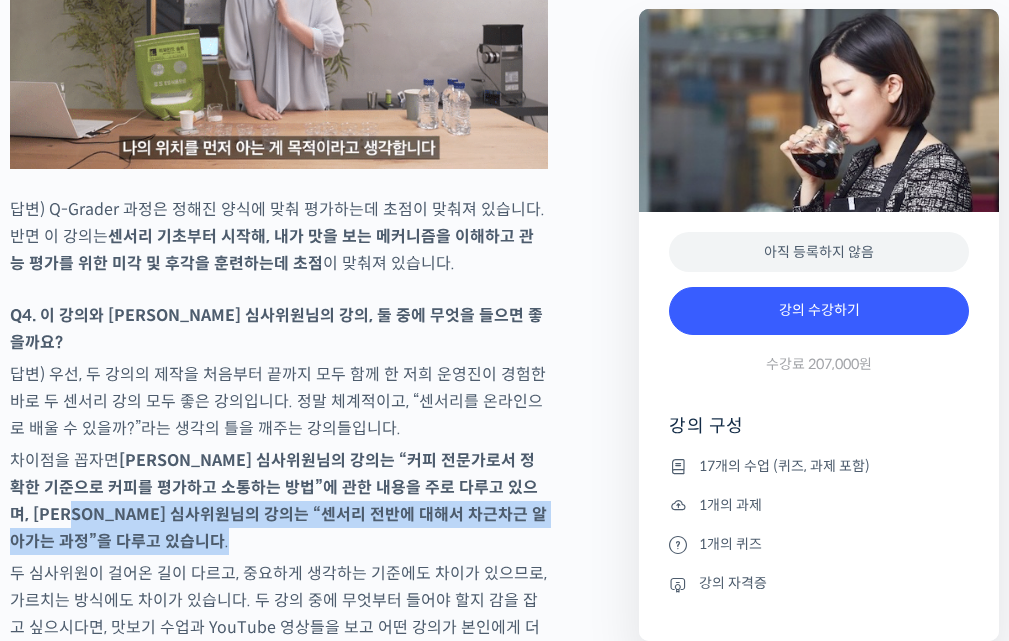 click on "차이점을 꼽자면  송인영 심사위원님의 강의는 “커피 전문가로서 정확한 기준으로 커피를 평가하고 소통하는 방법”에 관한 내용을 주로 다루고 있으며, 윤선희 심사위원님의 강의는 “센서리 전반에 대해서 차근차근 알아가는 과정”을 다루고 있습니다 ." at bounding box center [279, 501] 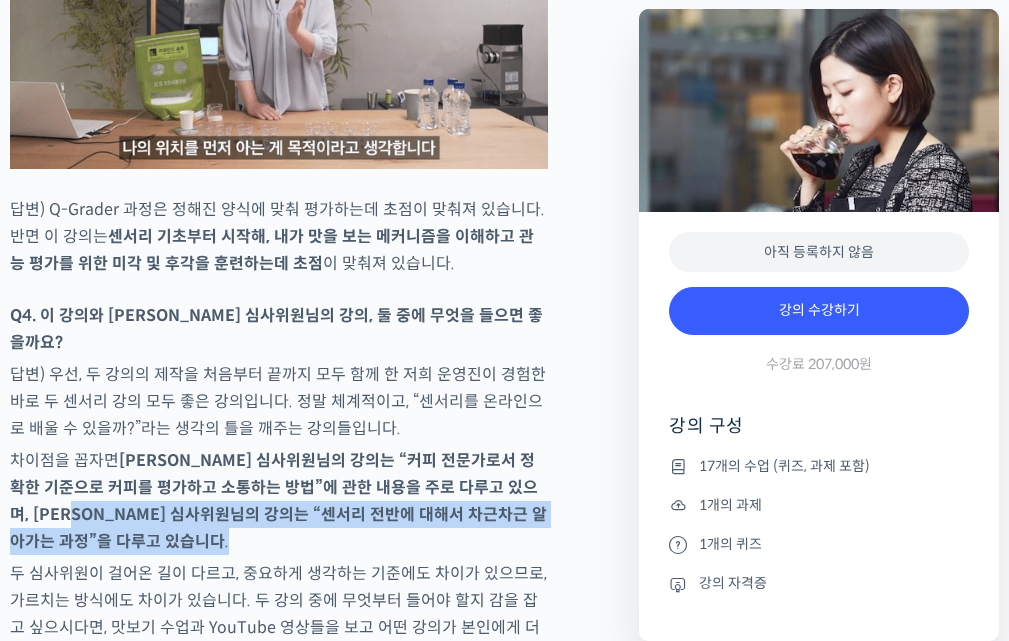 click on "차이점을 꼽자면  송인영 심사위원님의 강의는 “커피 전문가로서 정확한 기준으로 커피를 평가하고 소통하는 방법”에 관한 내용을 주로 다루고 있으며, 윤선희 심사위원님의 강의는 “센서리 전반에 대해서 차근차근 알아가는 과정”을 다루고 있습니다 ." at bounding box center (279, 501) 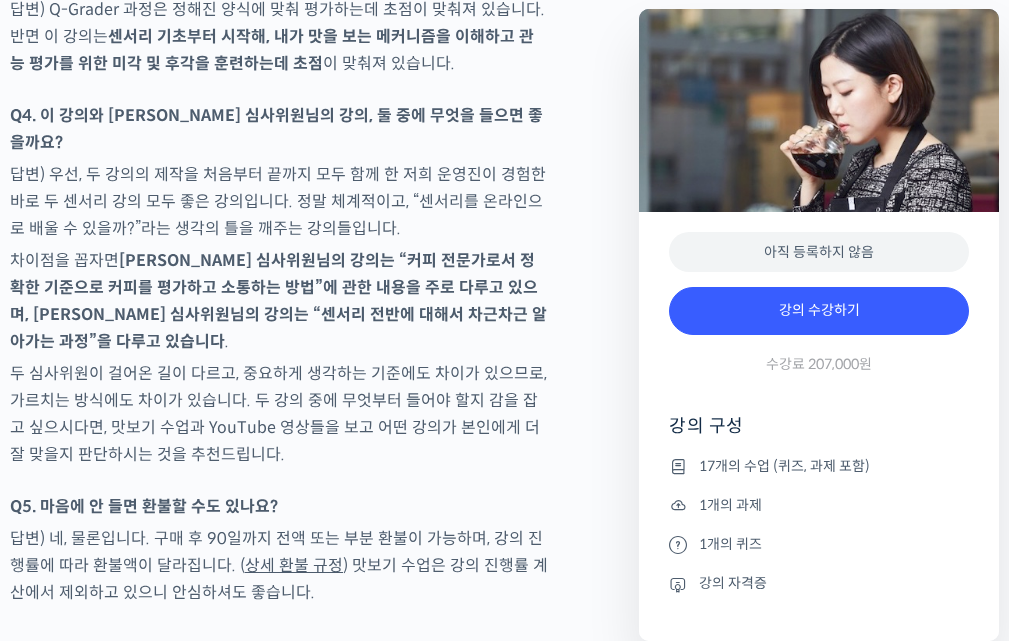 click on "송인영 심사위원을 소개합니다 !
WBC(World Barista Championship) 센서리 심사위원  (2013년~현재)
<기미사> 대표 (2021년~현재)
대한민국, 사우디아라비아, 중국, 필리핀 WCE(World Coffee Events) 국가대표 선발전 감독 심사 (2011년~현재)
스페셜티 커피 협회(SCA) 전체 과정 인증강사 AST (2013년~현재)
SPC 컬리너리 아카데미 커피 책임강사 (2013~2021년)
(주)파리크라상 기술인재팀 커피 책임강사 (2013~2021년)
2023년 Korea Brewers Cup Championship 국가대표 선발전 3위
월드 심사위원에게 센서리를 체계적으로 배워보세요
YouTube “안스타” 채널 출연 영상
맛보기 수업을 확인해보세요
맛보기 수업 “3-2강. 선호도 평가”
클래스 소개
." at bounding box center (314, -4178) 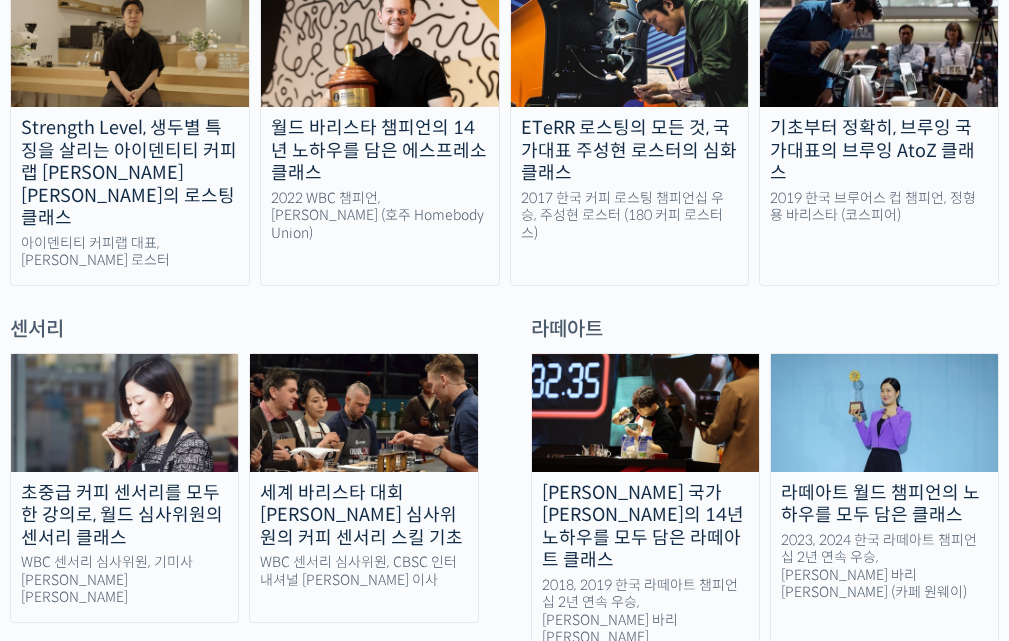 scroll, scrollTop: 1200, scrollLeft: 0, axis: vertical 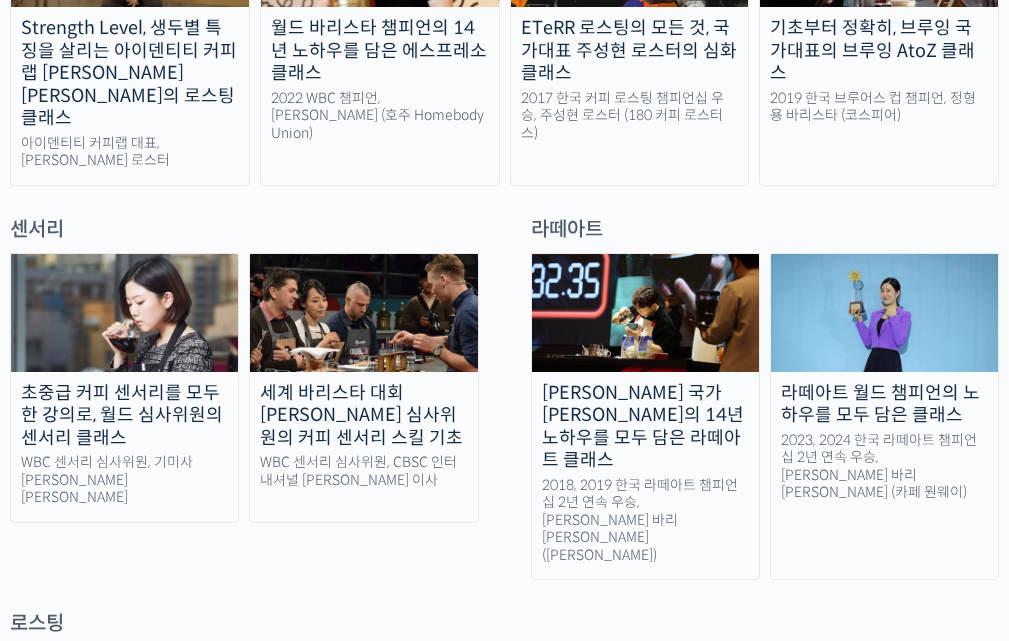 click on "라떼아트 월드 챔피언의 노하우를 모두 담은 클래스" at bounding box center (884, 404) 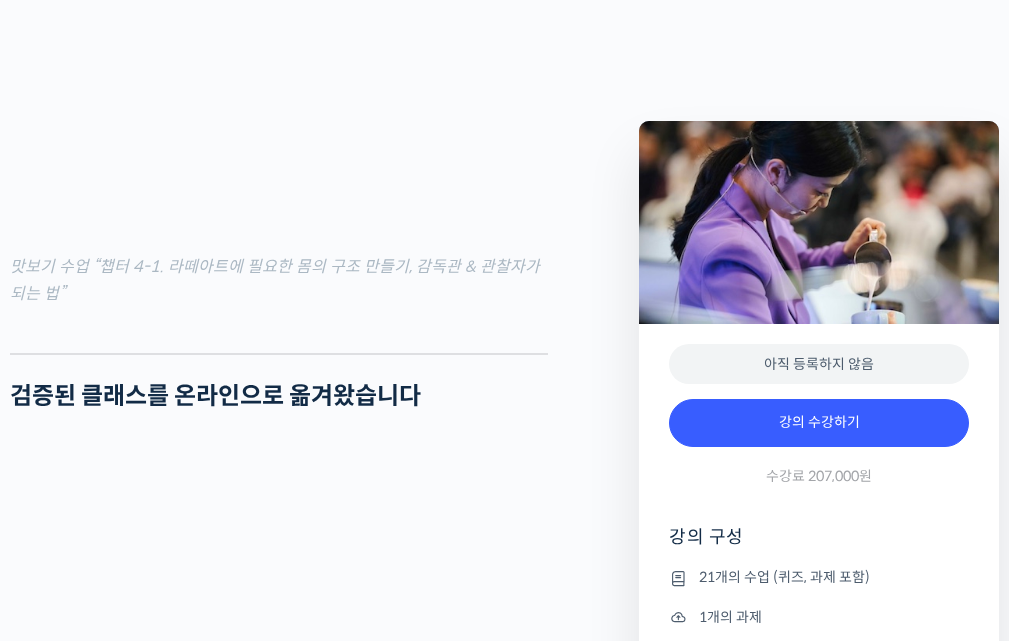 scroll, scrollTop: 2100, scrollLeft: 0, axis: vertical 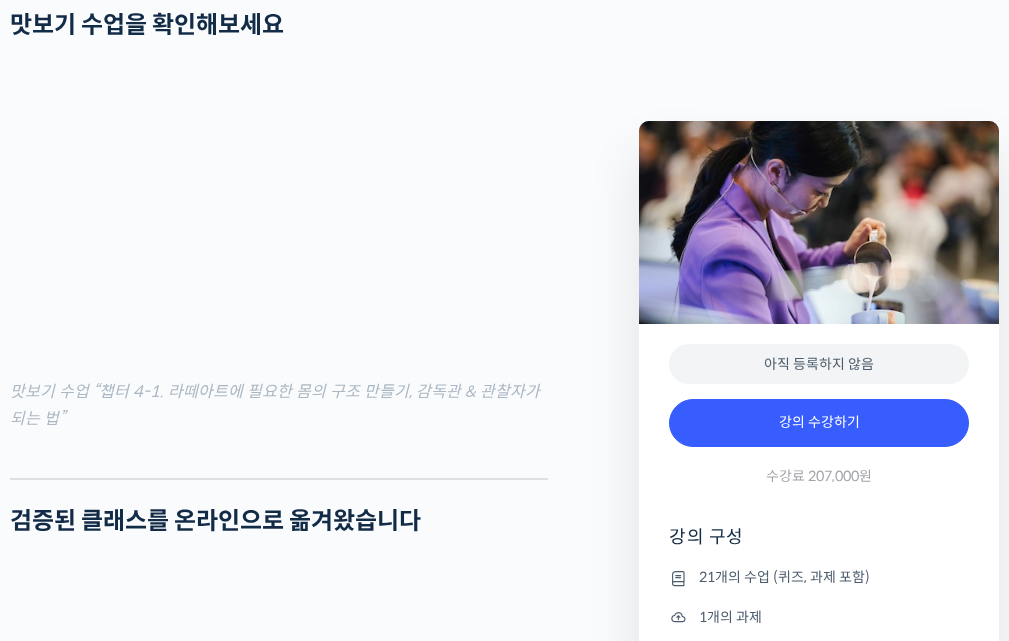 click on "이지[DEMOGRAPHIC_DATA]를 소개합니다!
<카페 원웨이> 대표
2025 월드 라떼아트 챔피언십(WLAC) 3위
2025 한국 라떼아트 챔피언십(KLAC) 우승
2024 월드 라떼아트 챔피언십(WLAC) 6위
2024 한국 라떼아트 챔피언십(KLAC) 우승
2023 한국 라떼아트 챔피언십(KLAC) 우승
2020 한국 라떼아트 챔피언십(KLAC) 2위
2019 한국 라떼아트 챔피언십(KLAC) 2위
2019 월드 수퍼바리스타 챔피언십(WSBC) 2위
2018 월드 커피 페스트(도쿄) 라떼아트 챔피언십 우승
2018 한국 라떼아트 챔피언십(KLAC) 3위
2018 월드 수퍼바리스타 챔피언십(WSBC) 3위
2016 월드 라떼아트 배틀 챔피언십(WLAB) 우승
챔피언의 레슨으로 라떼아트 달인이 되어보세요!
YouTube “안스타” 채널 출연 영상" at bounding box center (314, 4449) 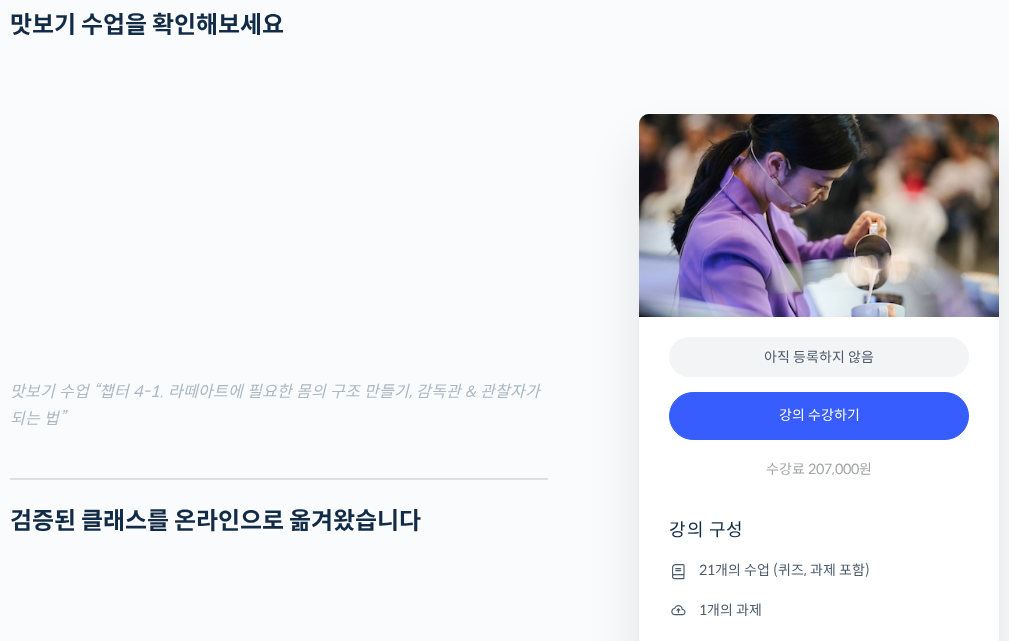 scroll, scrollTop: 2600, scrollLeft: 0, axis: vertical 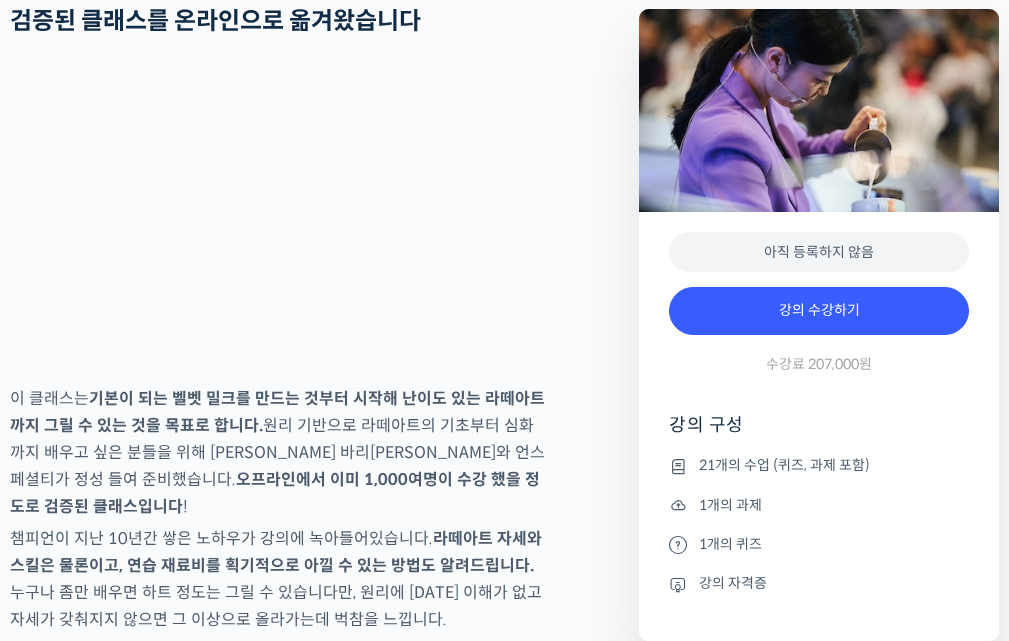 click on "이지유 바리스타를 소개합니다!
<카페 원웨이> 대표
2025 월드 라떼아트 챔피언십(WLAC) 3위
2025 한국 라떼아트 챔피언십(KLAC) 우승
2024 월드 라떼아트 챔피언십(WLAC) 6위
2024 한국 라떼아트 챔피언십(KLAC) 우승
2023 한국 라떼아트 챔피언십(KLAC) 우승
2020 한국 라떼아트 챔피언십(KLAC) 2위
2019 한국 라떼아트 챔피언십(KLAC) 2위
2019 월드 수퍼바리스타 챔피언십(WSBC) 2위
2018 월드 커피 페스트(도쿄) 라떼아트 챔피언십 우승
2018 한국 라떼아트 챔피언십(KLAC) 3위
2018 월드 수퍼바리스타 챔피언십(WSBC) 3위
2016 월드 라떼아트 배틀 챔피언십(WLAB) 우승
챔피언의 레슨으로 라떼아트 달인이 되어보세요!
YouTube “안스타” 채널 출연 영상" at bounding box center [314, 3949] 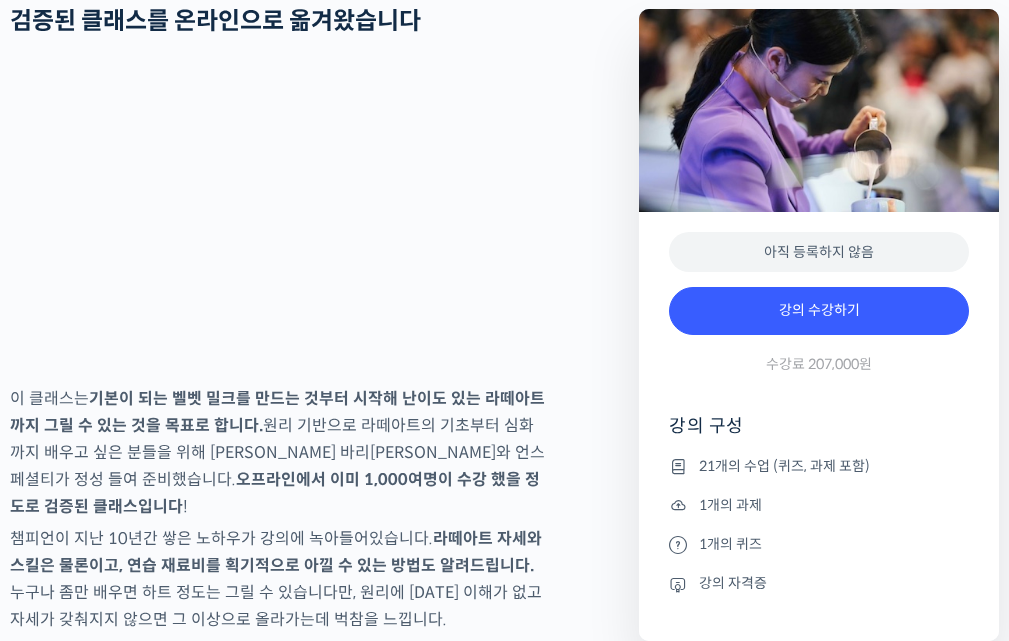 drag, startPoint x: 582, startPoint y: 340, endPoint x: 562, endPoint y: 406, distance: 68.96376 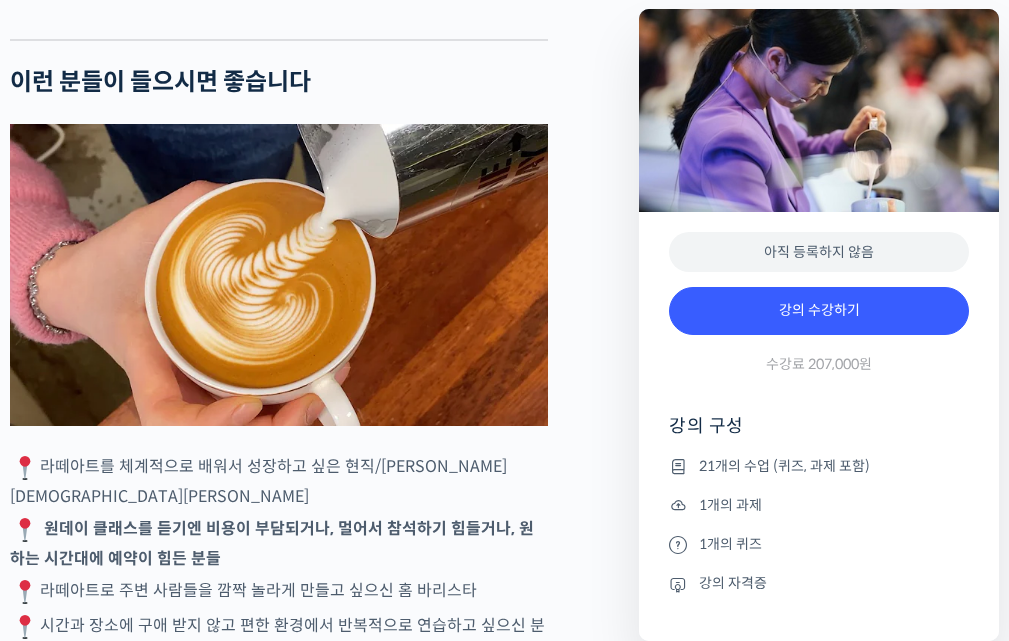 scroll, scrollTop: 4000, scrollLeft: 0, axis: vertical 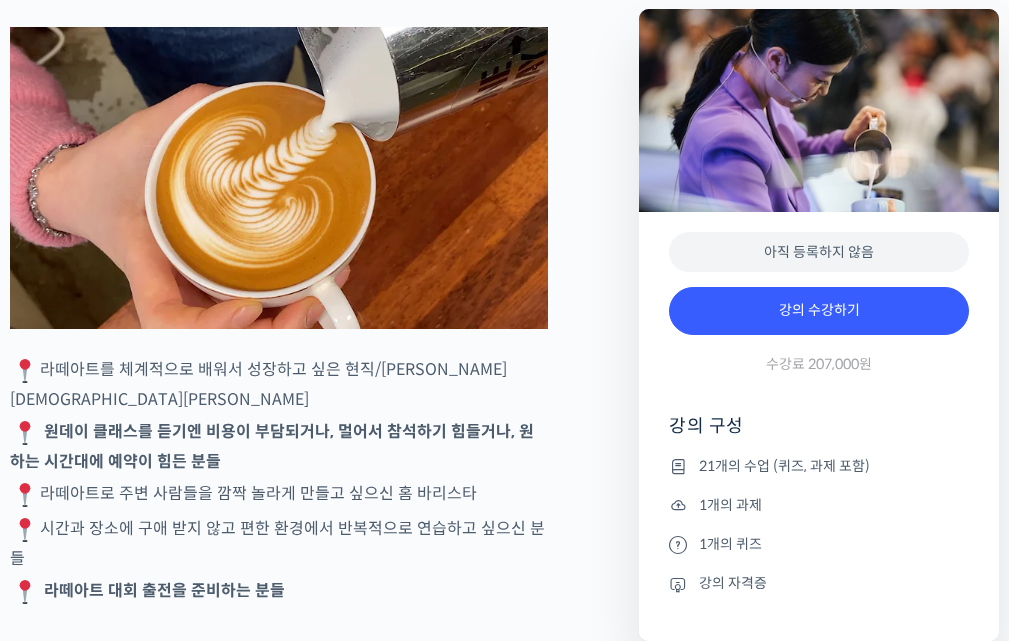 click on "이지유 바리스타를 소개합니다!
<카페 원웨이> 대표
2025 월드 라떼아트 챔피언십(WLAC) 3위
2025 한국 라떼아트 챔피언십(KLAC) 우승
2024 월드 라떼아트 챔피언십(WLAC) 6위
2024 한국 라떼아트 챔피언십(KLAC) 우승
2023 한국 라떼아트 챔피언십(KLAC) 우승
2020 한국 라떼아트 챔피언십(KLAC) 2위
2019 한국 라떼아트 챔피언십(KLAC) 2위
2019 월드 수퍼바리스타 챔피언십(WSBC) 2위
2018 월드 커피 페스트(도쿄) 라떼아트 챔피언십 우승
2018 한국 라떼아트 챔피언십(KLAC) 3위
2018 월드 수퍼바리스타 챔피언십(WSBC) 3위
2016 월드 라떼아트 배틀 챔피언십(WLAB) 우승
챔피언의 레슨으로 라떼아트 달인이 되어보세요!
YouTube “안스타” 채널 출연 영상" at bounding box center (314, 2549) 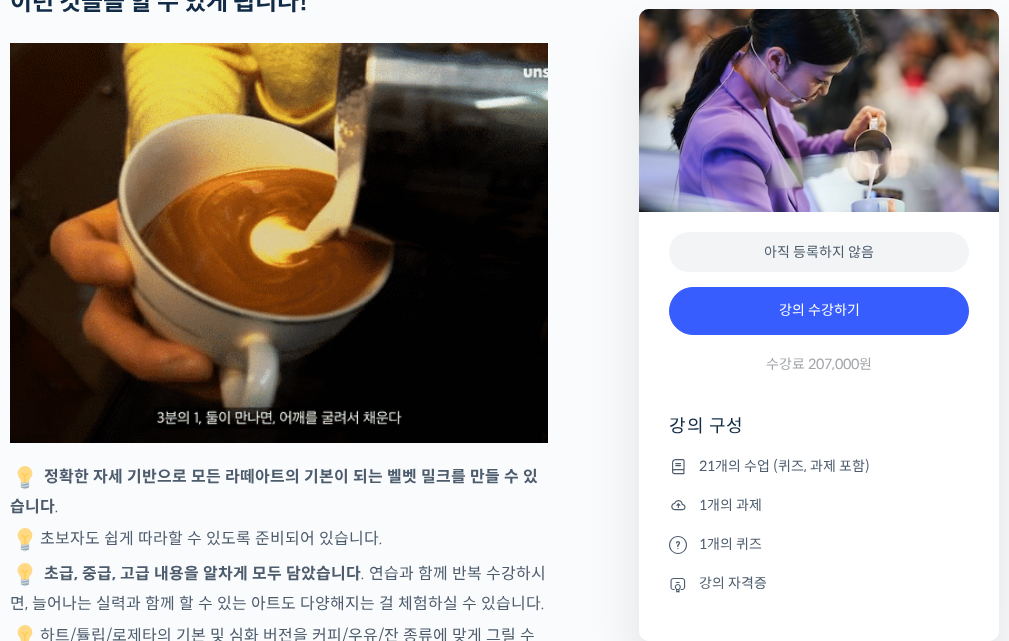 scroll, scrollTop: 4700, scrollLeft: 0, axis: vertical 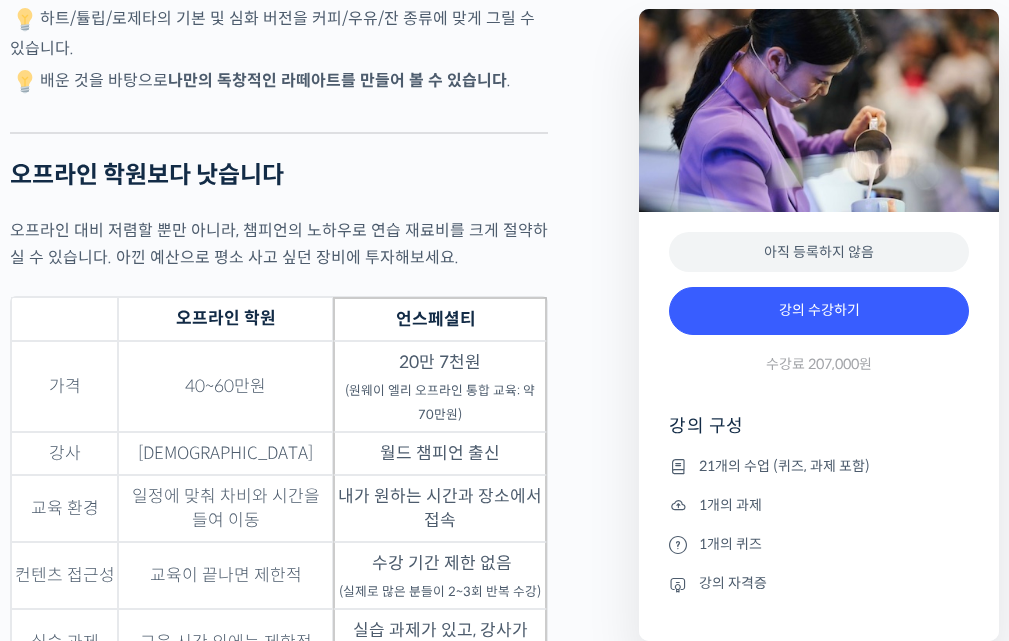 drag, startPoint x: 589, startPoint y: 307, endPoint x: 576, endPoint y: 304, distance: 13.341664 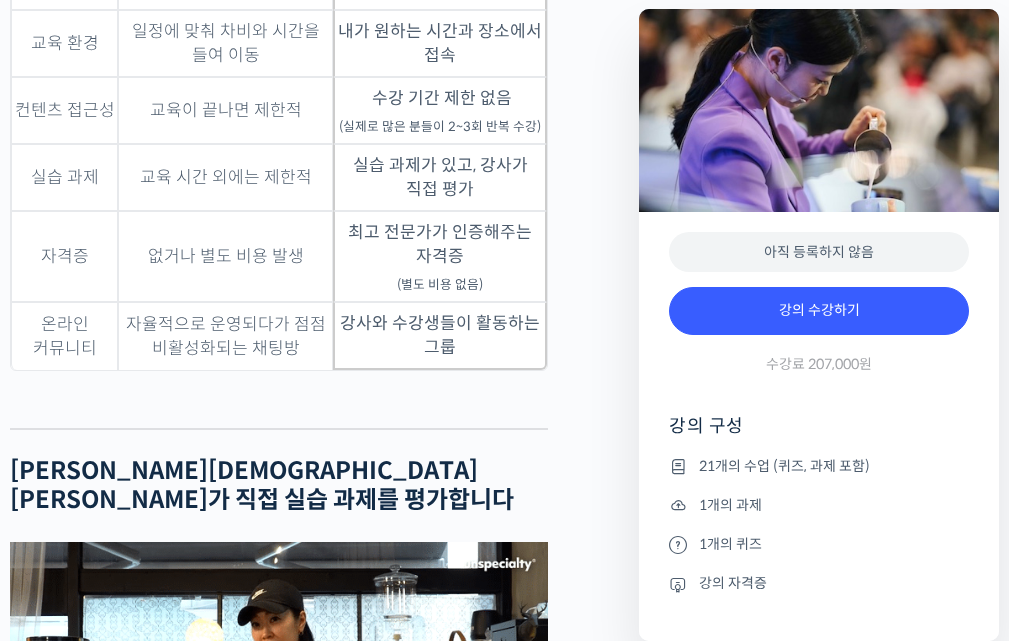 scroll, scrollTop: 6000, scrollLeft: 0, axis: vertical 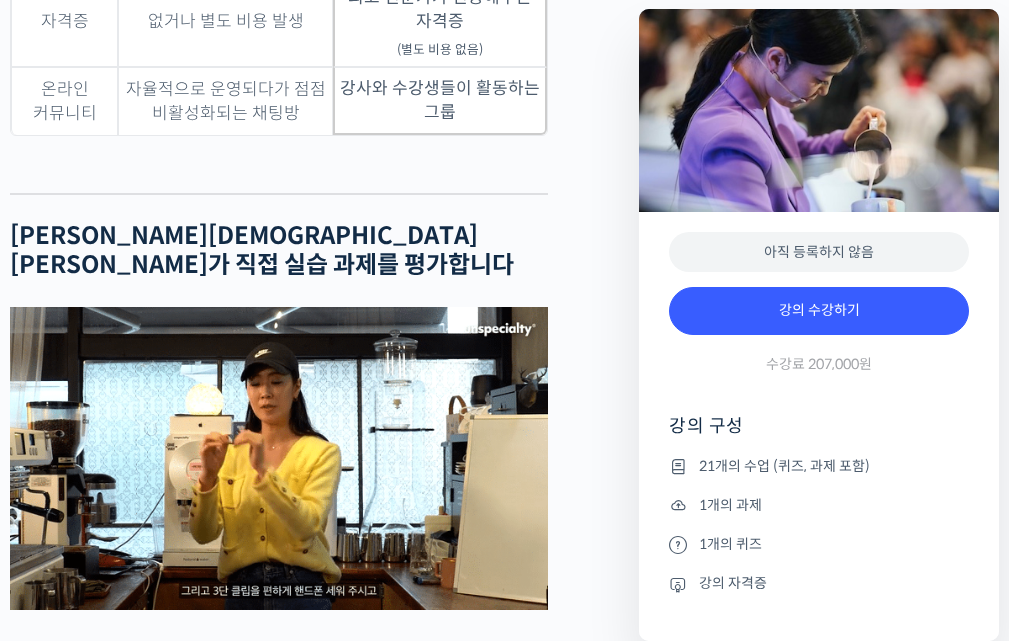 drag, startPoint x: 613, startPoint y: 300, endPoint x: 594, endPoint y: 304, distance: 19.416489 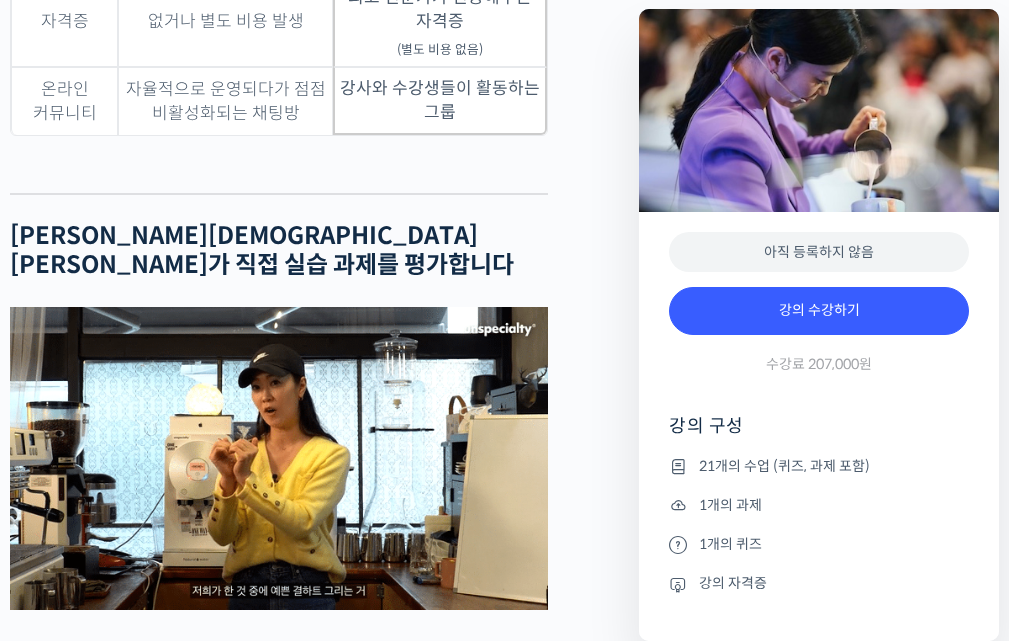 click on "이지유 바리스타를 소개합니다!
<카페 원웨이> 대표
2025 월드 라떼아트 챔피언십(WLAC) 3위
2025 한국 라떼아트 챔피언십(KLAC) 우승
2024 월드 라떼아트 챔피언십(WLAC) 6위
2024 한국 라떼아트 챔피언십(KLAC) 우승
2023 한국 라떼아트 챔피언십(KLAC) 우승
2020 한국 라떼아트 챔피언십(KLAC) 2위
2019 한국 라떼아트 챔피언십(KLAC) 2위
2019 월드 수퍼바리스타 챔피언십(WSBC) 2위
2018 월드 커피 페스트(도쿄) 라떼아트 챔피언십 우승
2018 한국 라떼아트 챔피언십(KLAC) 3위
2018 월드 수퍼바리스타 챔피언십(WSBC) 3위
2016 월드 라떼아트 배틀 챔피언십(WLAB) 우승
챔피언의 레슨으로 라떼아트 달인이 되어보세요!
YouTube “안스타” 채널 출연 영상" at bounding box center [314, 549] 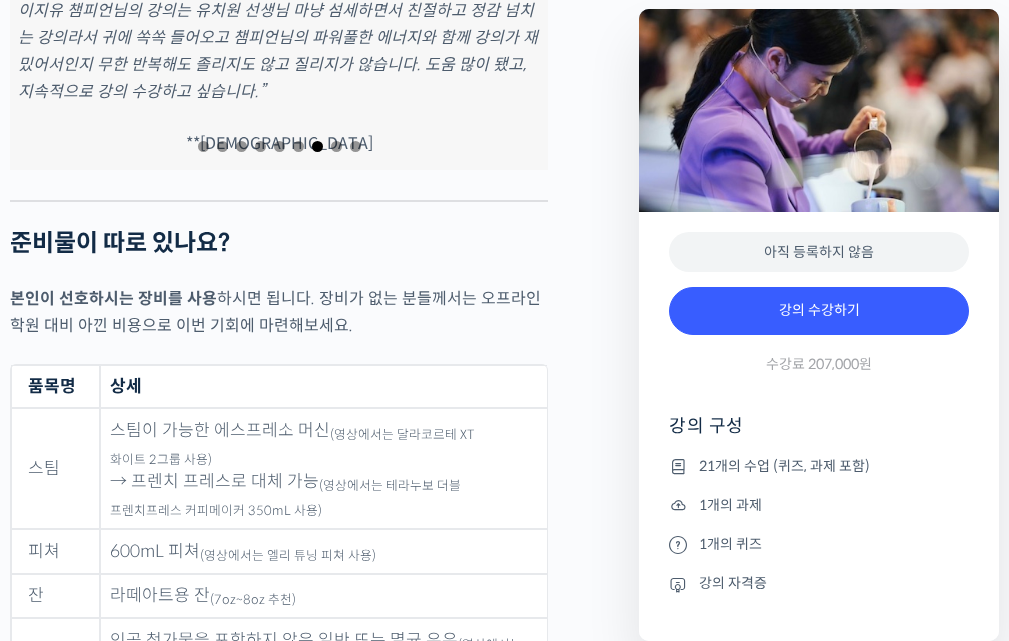scroll, scrollTop: 8600, scrollLeft: 0, axis: vertical 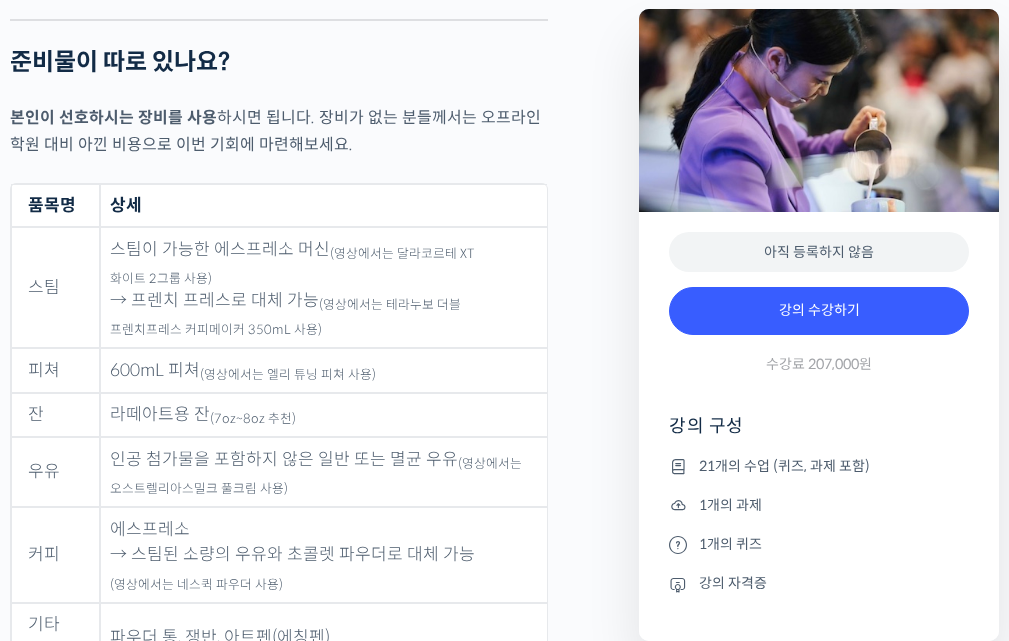 drag, startPoint x: 593, startPoint y: 298, endPoint x: 574, endPoint y: 312, distance: 23.600847 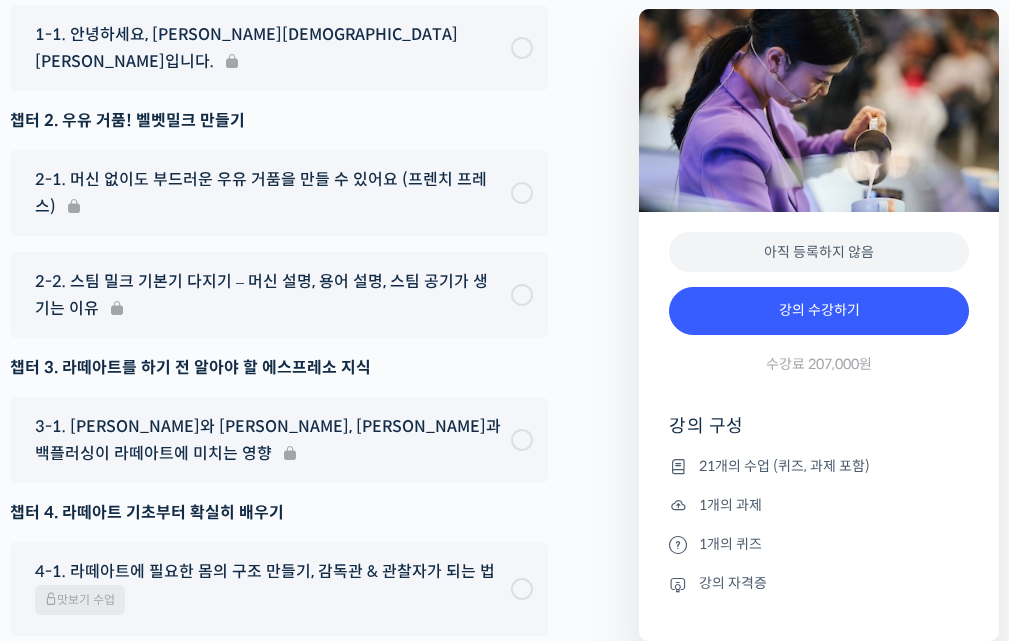 scroll, scrollTop: 10300, scrollLeft: 0, axis: vertical 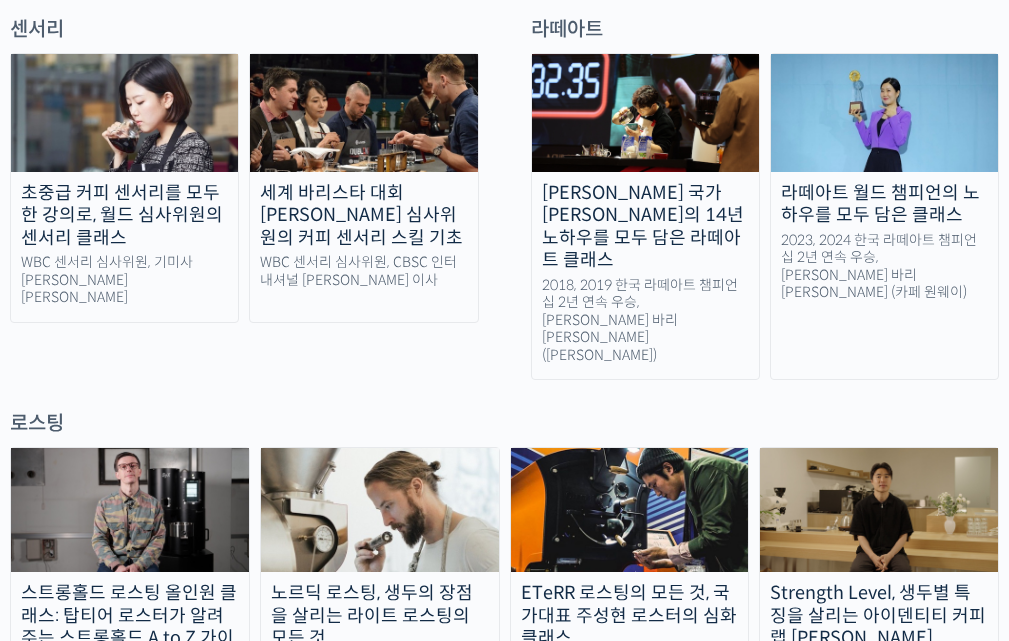 click on "[PERSON_NAME]을 다하는 당신을 위해,
[PERSON_NAME]와 함께 만든 커피 클래스
시간과 장소에 구애받지 않고, 검증된 커리큘럼으로
[PERSON_NAME] 로스터님 전주연 바리스타님 [PERSON_NAME] [PERSON_NAME] 심사위원님 [PERSON_NAME] 로스터님 [PERSON_NAME] 바리[PERSON_NAME]님 [PERSON_NAME] 로스터님 추경하 바리스타님 [PERSON_NAME] 정형용 [PERSON_NAME] [PERSON_NAME] 팀장님 [PERSON_NAME] [DEMOGRAPHIC_DATA][PERSON_NAME] [PERSON_NAME] 바리[PERSON_NAME]님 [PERSON_NAME] [PERSON_NAME] 바리[PERSON_NAME]님 [PERSON_NAME] [PERSON_NAME] 로스터님 [PERSON_NAME] 바리[PERSON_NAME]님 Elysia [PERSON_NAME] [PERSON_NAME]님 [PERSON_NAME] [PERSON_NAME] [PERSON_NAME] 로스터님 [PERSON_NAME] [PERSON_NAME]님 [PERSON_NAME] 심사위원님 [PERSON_NAME] [PERSON_NAME]님 [PERSON_NAME] 매니저님 [PERSON_NAME] 엔지니어님" at bounding box center [504, 2174] 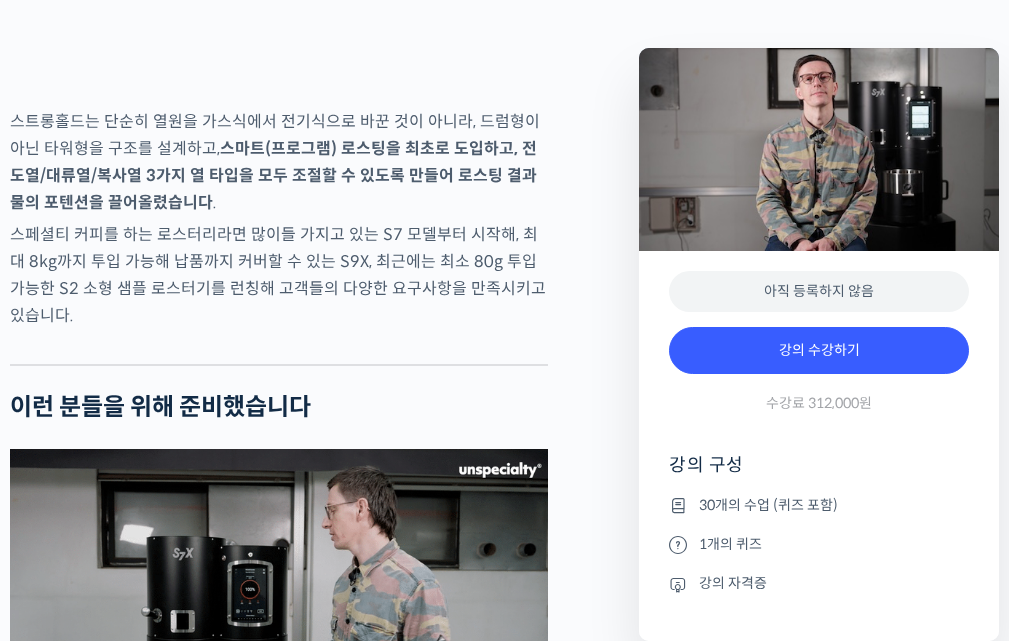 scroll, scrollTop: 3900, scrollLeft: 0, axis: vertical 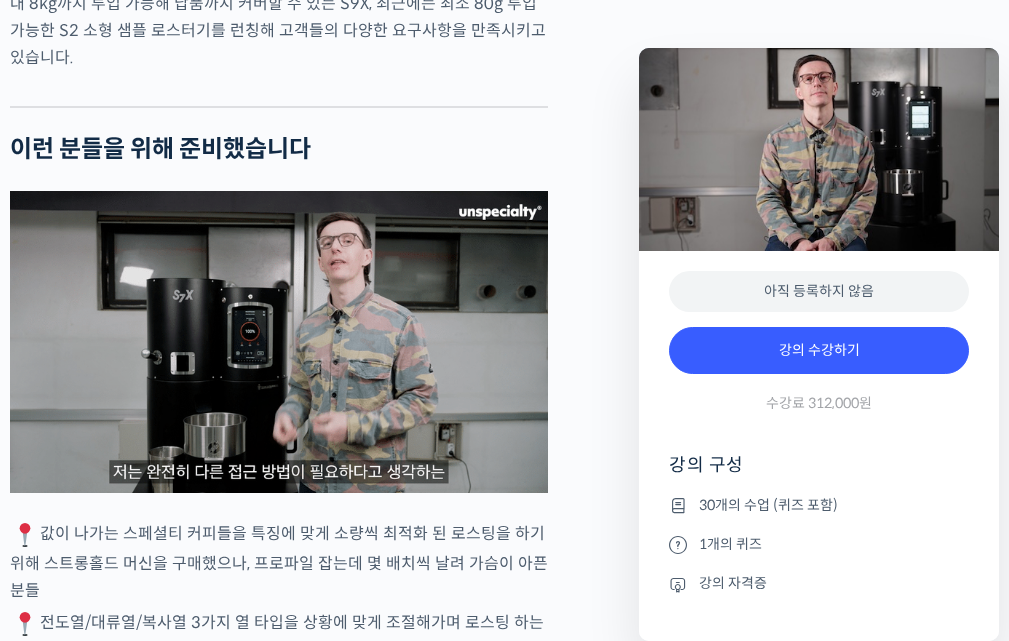 drag, startPoint x: 571, startPoint y: 370, endPoint x: 554, endPoint y: 450, distance: 81.78631 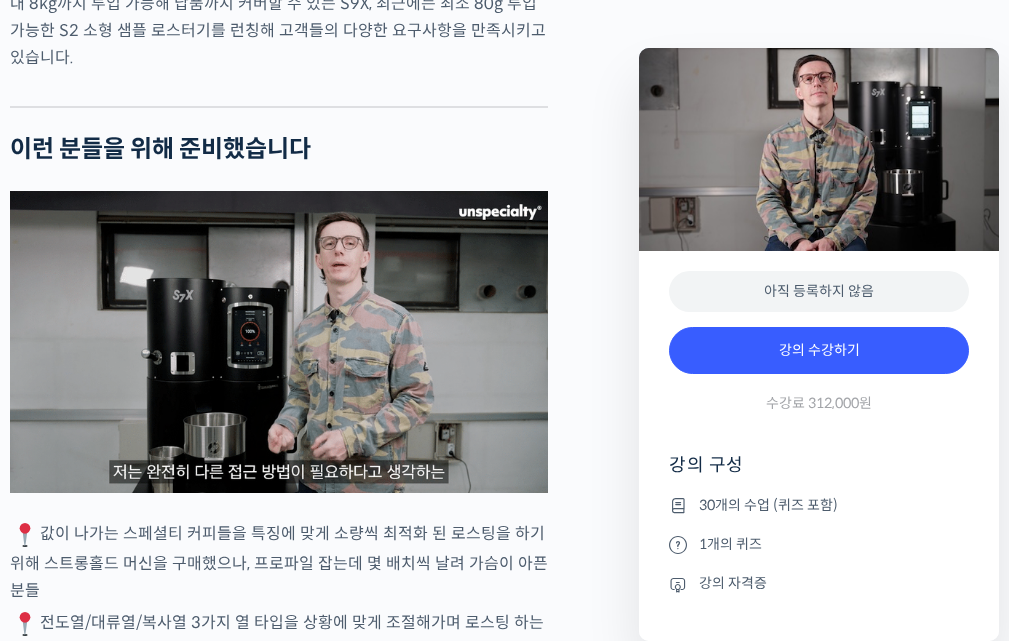 click on "벤풋을 소개합니다!
[GEOGRAPHIC_DATA] <Monogram Coffee> 공동창업자
스트롱홀드 앰버서더  (2023년~)
캐나다 바리스타 챔피언십 (Canadian National Barista Championship)  2023년, 2022년, 2017년, 2016년, 2015년, 2014년, 2013년 총 7회 우승  2022년에는 브루어스 컵 동시 우승
월드 바리스타 챔피언십  (World Barista Championship) 2022년 5위, 2017년 4위, 2016년 3위, 2015년 3위, 총 4번의 결선 진출 2020년 [DEMOGRAPHIC_DATA] 국가대표 코칭 2019년 2018년 [DEMOGRAPHIC_DATA] 국가대표 코칭 (6위, 3위)
[PERSON_NAME]은 한번 하기도 어려운 바리스타 국가대표 선발전 우승을 7번씩이나, 그리고 나간 세계대회에서 결선에 무려 4번이나 오른 실력자입니다. 그가 대회에서 선보인 동결건조 우유 사용, 이산화탄소 제거 에스프레소 등은 많은 [DEMOGRAPHIC_DATA]에게 영감을 주었습니다." at bounding box center [314, 2679] 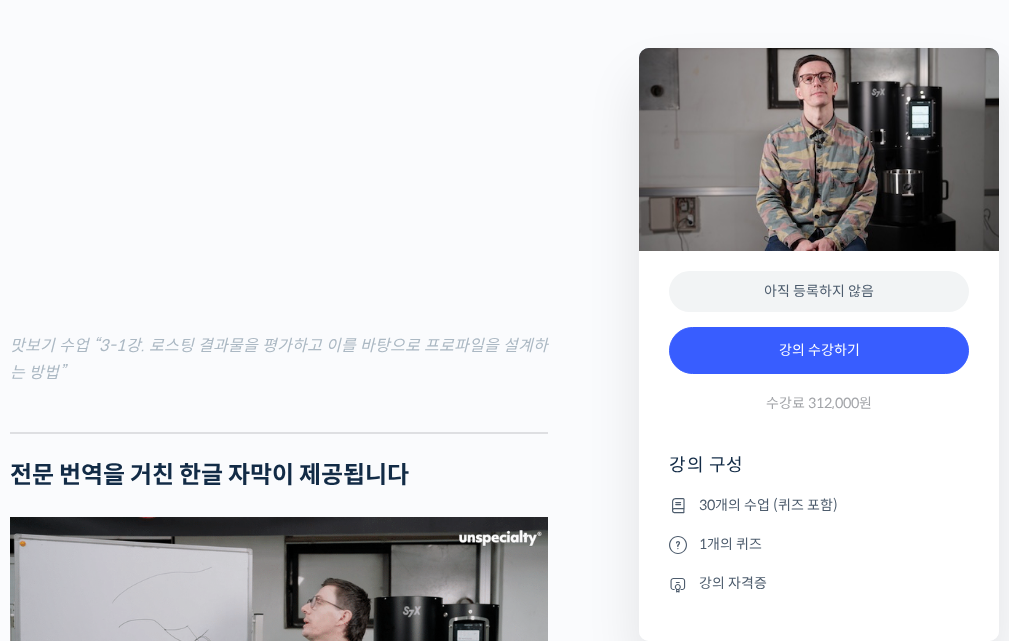 scroll, scrollTop: 6600, scrollLeft: 0, axis: vertical 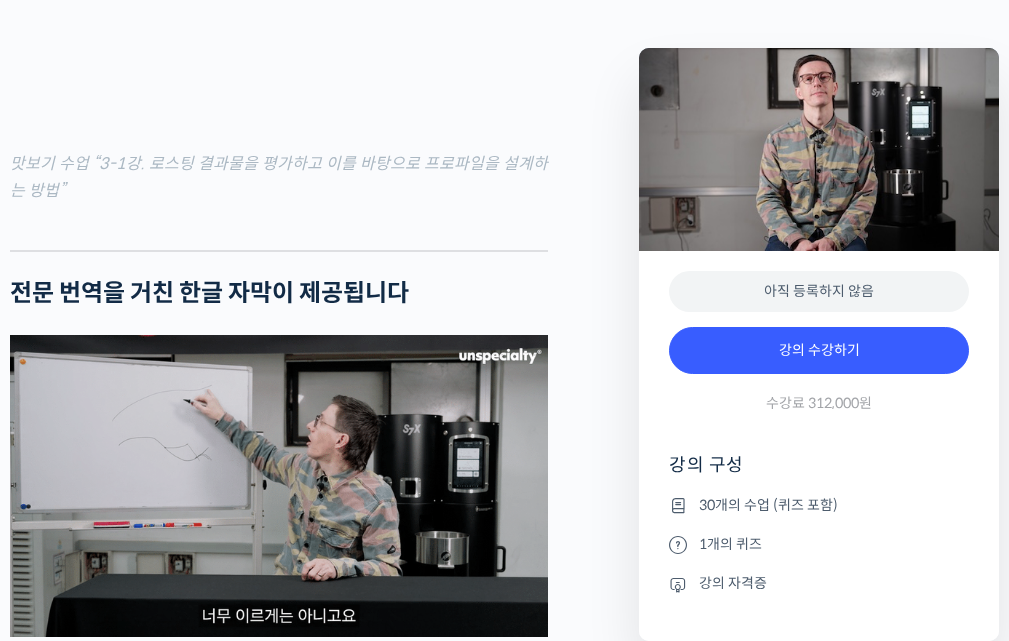 drag, startPoint x: 590, startPoint y: 363, endPoint x: 568, endPoint y: 322, distance: 46.52956 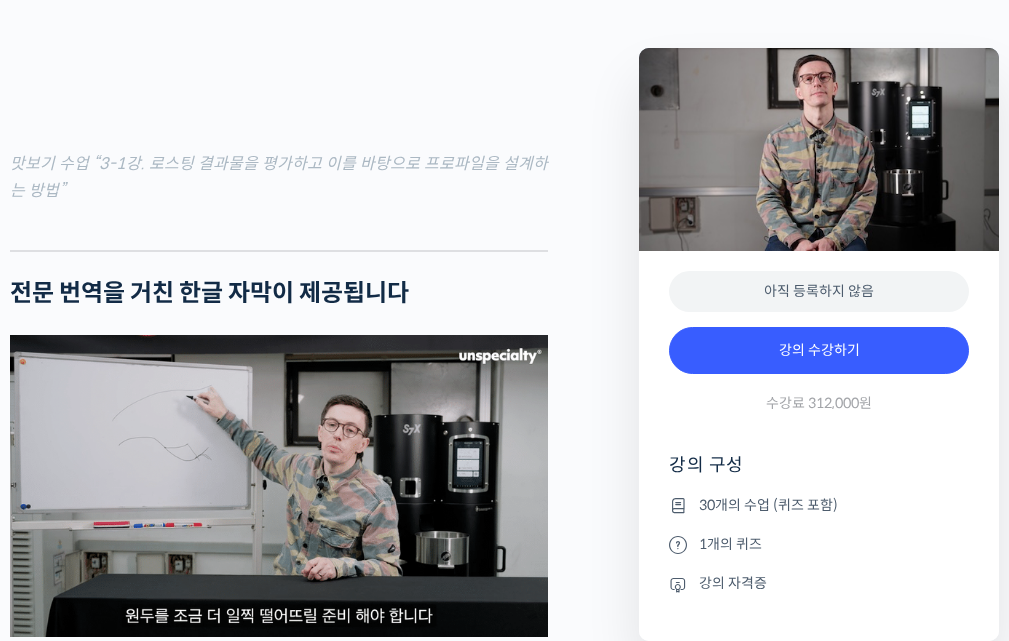 click on "벤풋을 소개합니다!
캐나다 <Monogram Coffee> 공동창업자
스트롱홀드 앰버서더  (2023년~)
캐나다 바리스타 챔피언십 (Canadian National Barista Championship)  2023년, 2022년, 2017년, 2016년, 2015년, 2014년, 2013년 총 7회 우승  2022년에는 브루어스 컵 동시 우승
월드 바리스타 챔피언십  (World Barista Championship) 2022년 5위, 2017년 4위, 2016년 3위, 2015년 3위, 총 4번의 결선 진출 2020년 캐나다 국가대표 코칭 2019년 2018년 스위스 국가대표 코칭 (6위, 3위)
벤풋은 한번 하기도 어려운 바리스타 국가대표 선발전 우승을 7번씩이나, 그리고 나간 세계대회에서 결선에 무려 4번이나 오른 실력자입니다. 그가 대회에서 선보인 동결건조 우유 사용, 이산화탄소 제거 에스프레소 등은 많은 바리스타들에게 영감을 주었습니다." at bounding box center (314, -21) 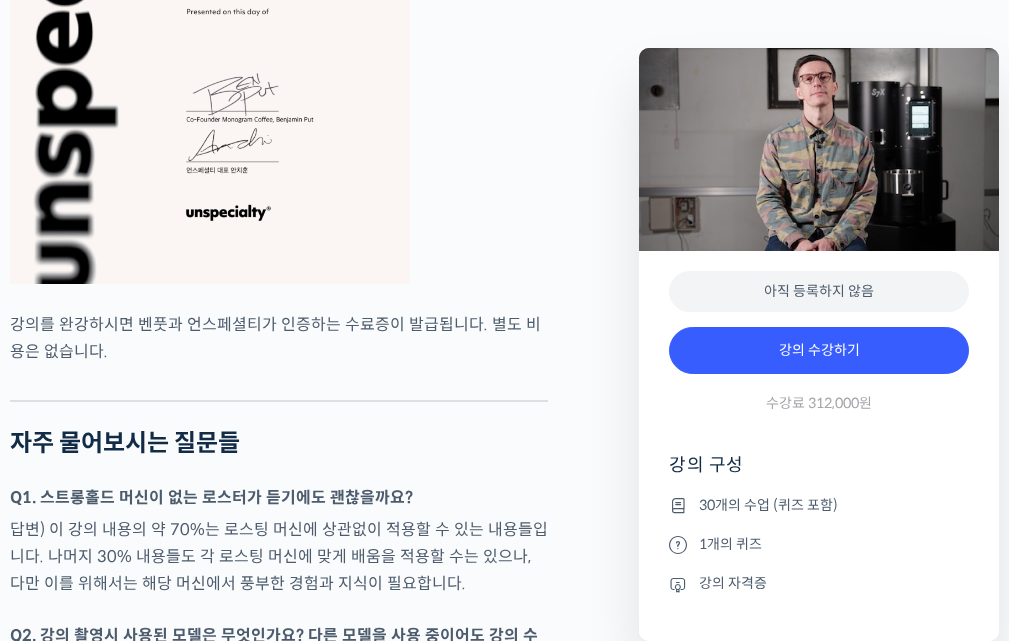 scroll, scrollTop: 8000, scrollLeft: 0, axis: vertical 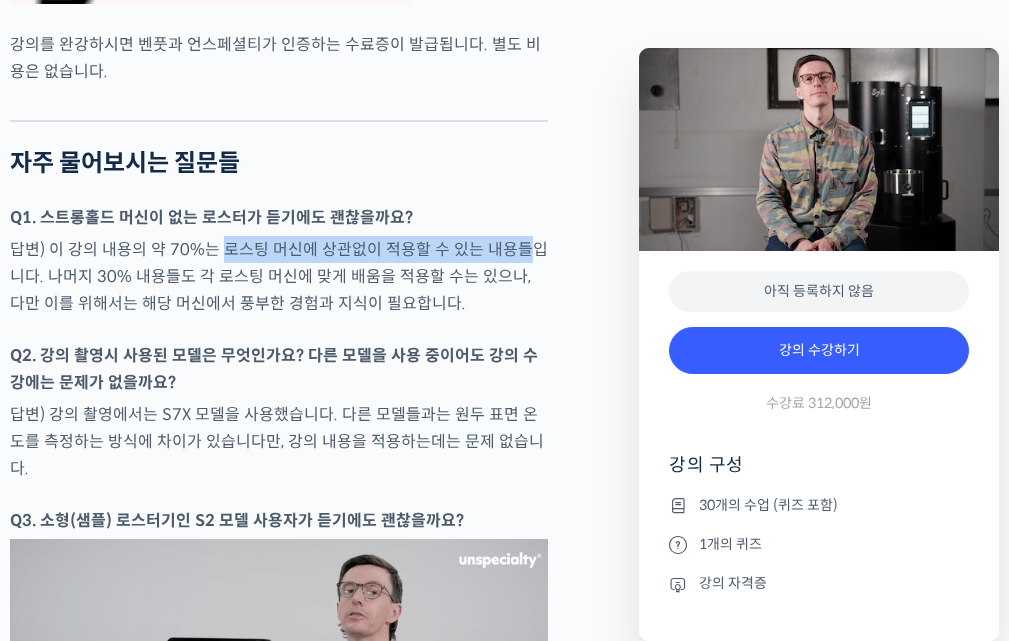 drag, startPoint x: 219, startPoint y: 181, endPoint x: 506, endPoint y: 214, distance: 288.891 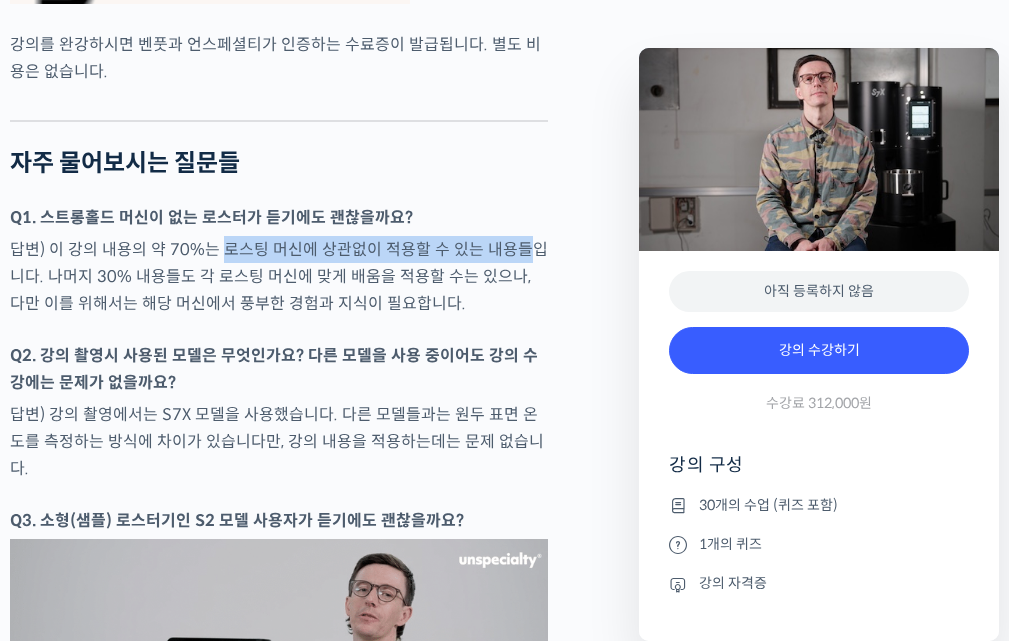 click on "답변) 이 강의 내용의 약 70%는 로스팅 머신에 상관없이 적용할 수 있는 내용들입니다. 나머지 30% 내용들도 각 로스팅 머신에 맞게 배움을 적용할 수는 있으나, 다만 이를 위해서는 해당 머신에서 풍부한 경험과 지식이 필요합니다." at bounding box center (279, 276) 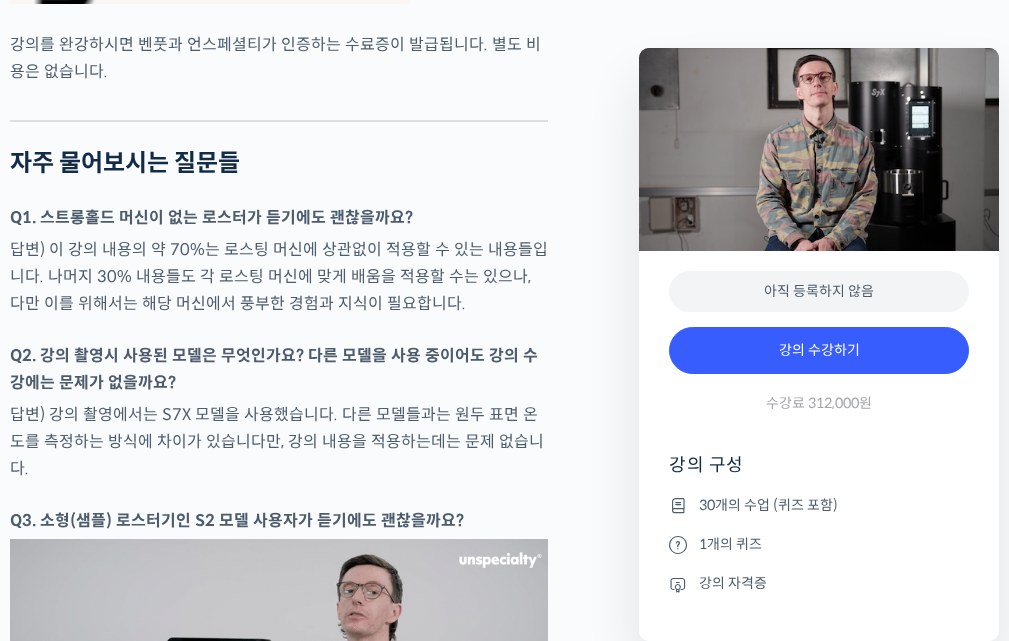 click on "답변) 이 강의 내용의 약 70%는 로스팅 머신에 상관없이 적용할 수 있는 내용들입니다. 나머지 30% 내용들도 각 로스팅 머신에 맞게 배움을 적용할 수는 있으나, 다만 이를 위해서는 해당 머신에서 풍부한 경험과 지식이 필요합니다." at bounding box center [279, 276] 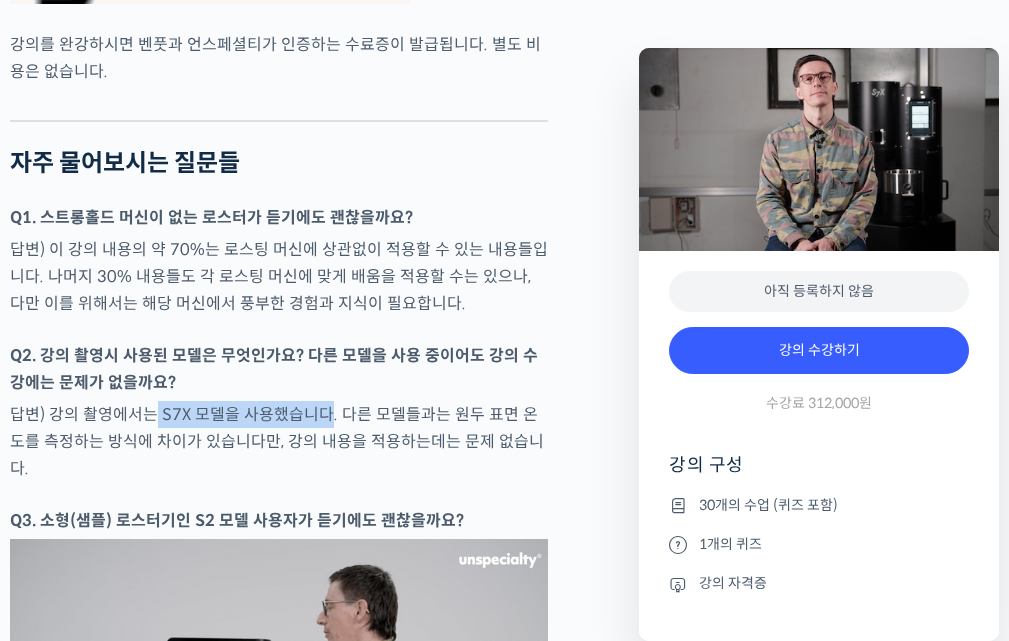 drag, startPoint x: 151, startPoint y: 354, endPoint x: 320, endPoint y: 354, distance: 169 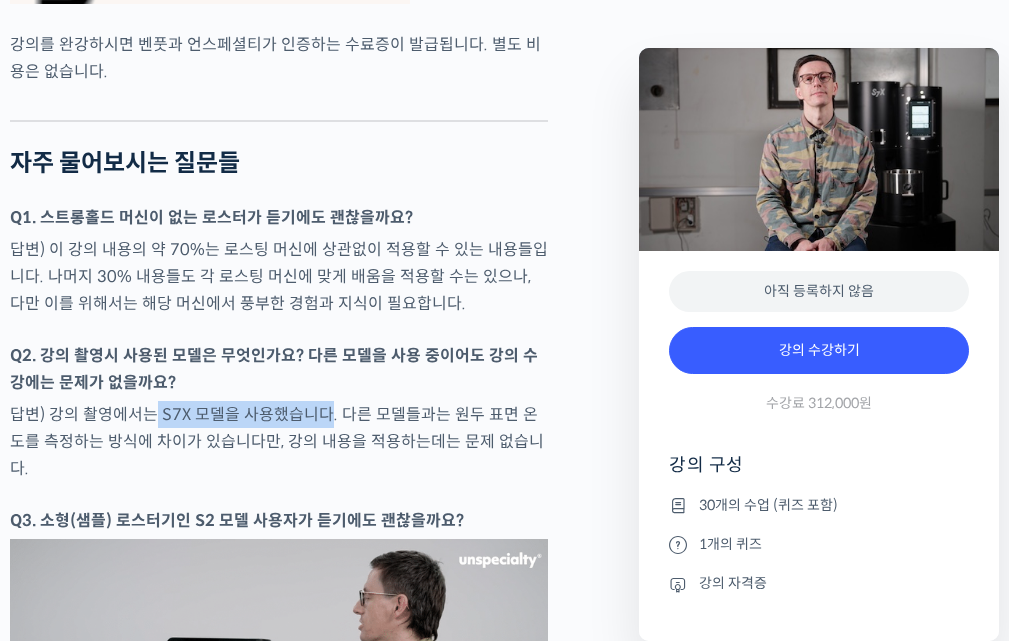 click on "답변) 강의 촬영에서는 S7X 모델을 사용했습니다. 다른 모델들과는 원두 표면 온도를 측정하는 방식에 차이가 있습니다만, 강의 내용을 적용하는데는 문제 없습니다." 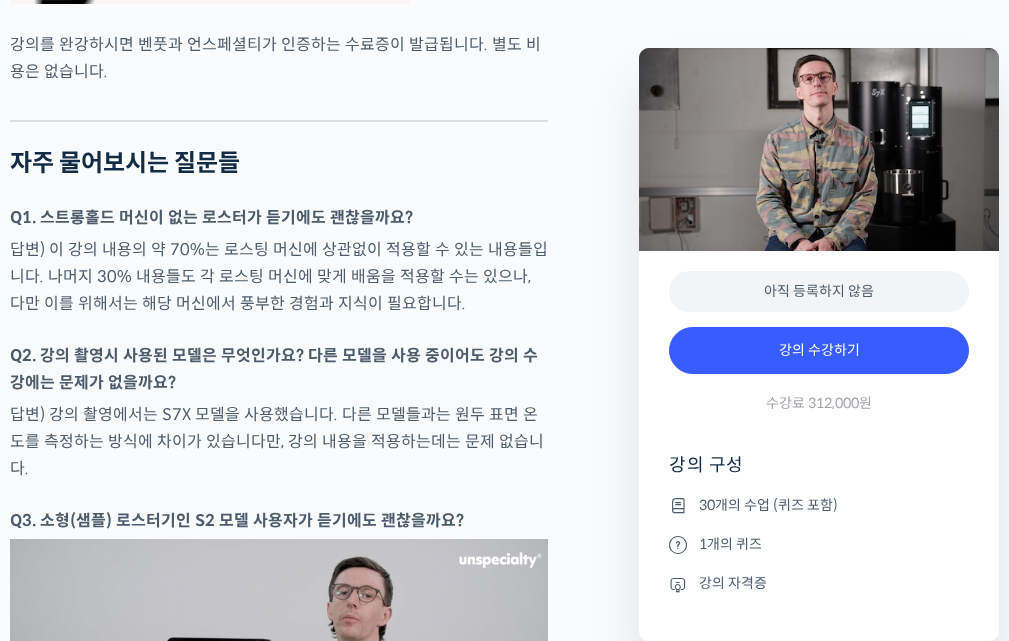 click 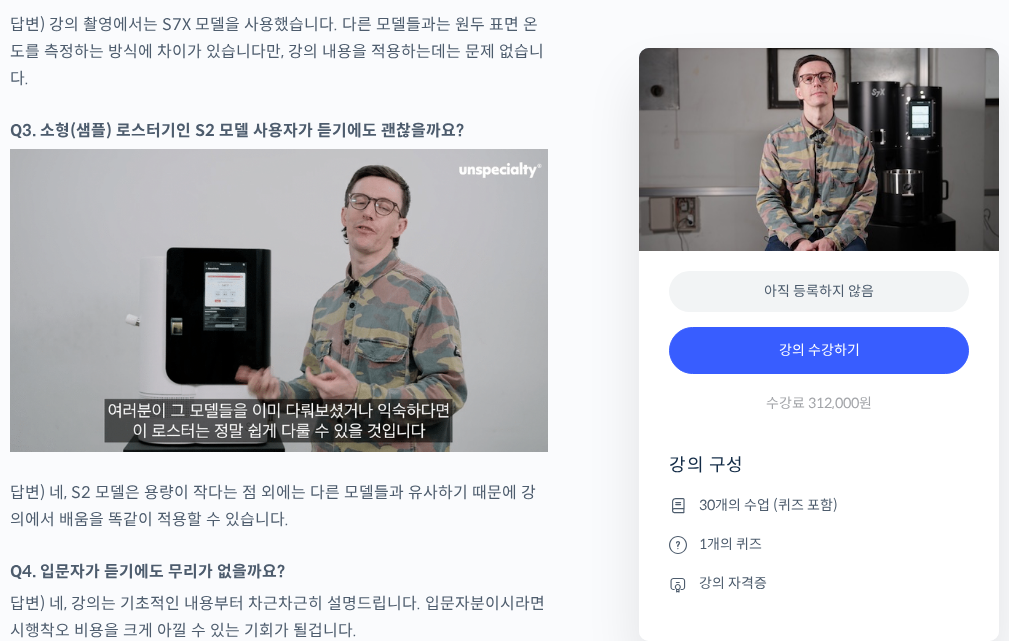 scroll, scrollTop: 8400, scrollLeft: 0, axis: vertical 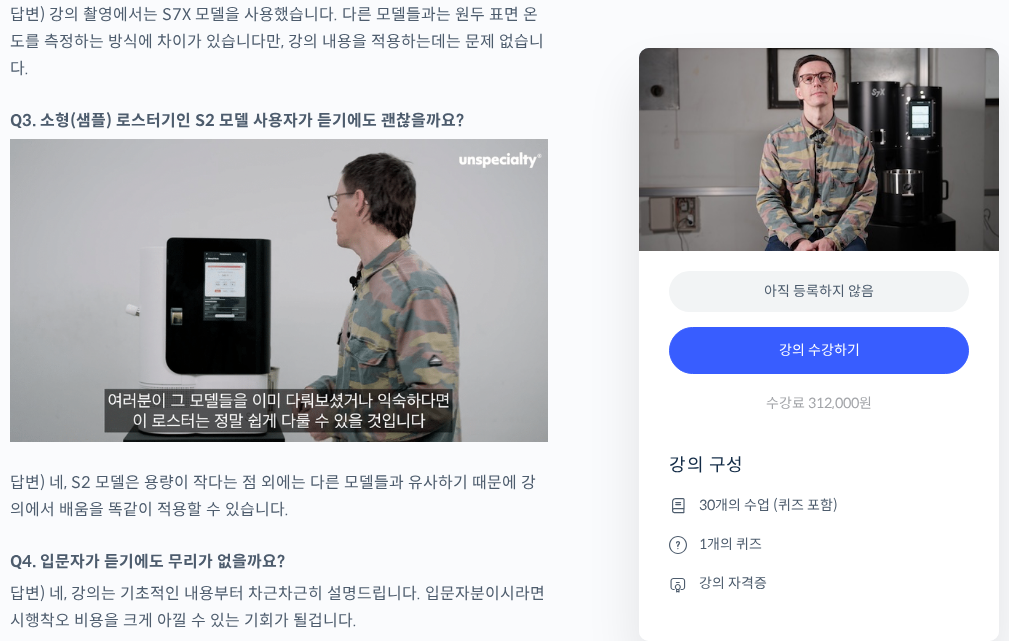 click on "벤풋을 소개합니다!
캐나다 <Monogram Coffee> 공동창업자
스트롱홀드 앰버서더  (2023년~)
캐나다 바리스타 챔피언십 (Canadian National Barista Championship)  2023년, 2022년, 2017년, 2016년, 2015년, 2014년, 2013년 총 7회 우승  2022년에는 브루어스 컵 동시 우승
월드 바리스타 챔피언십  (World Barista Championship) 2022년 5위, 2017년 4위, 2016년 3위, 2015년 3위, 총 4번의 결선 진출 2020년 캐나다 국가대표 코칭 2019년 2018년 스위스 국가대표 코칭 (6위, 3위)
벤풋은 한번 하기도 어려운 바리스타 국가대표 선발전 우승을 7번씩이나, 그리고 나간 세계대회에서 결선에 무려 4번이나 오른 실력자입니다. 그가 대회에서 선보인 동결건조 우유 사용, 이산화탄소 제거 에스프레소 등은 많은 바리스타들에게 영감을 주었습니다." 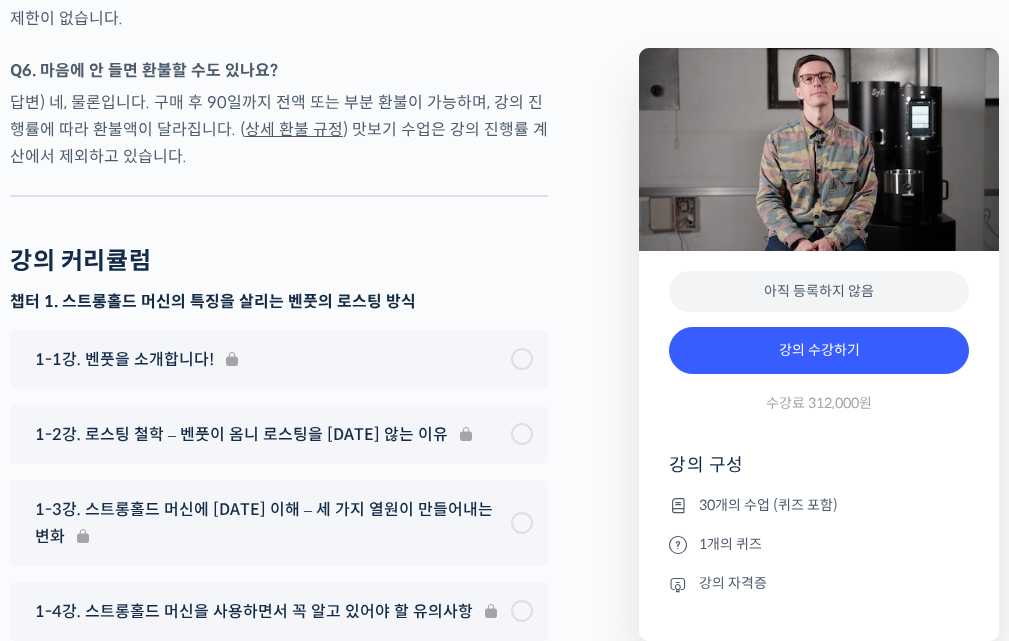 scroll, scrollTop: 9200, scrollLeft: 0, axis: vertical 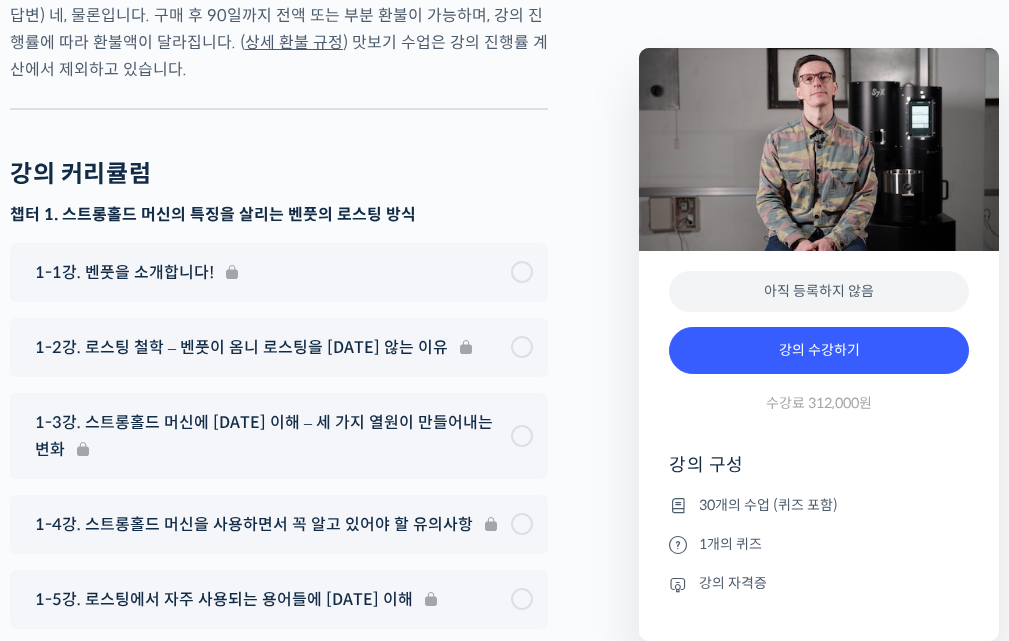 click on "벤풋을 소개합니다!
캐나다 <Monogram Coffee> 공동창업자
스트롱홀드 앰버서더  (2023년~)
캐나다 바리스타 챔피언십 (Canadian National Barista Championship)  2023년, 2022년, 2017년, 2016년, 2015년, 2014년, 2013년 총 7회 우승  2022년에는 브루어스 컵 동시 우승
월드 바리스타 챔피언십  (World Barista Championship) 2022년 5위, 2017년 4위, 2016년 3위, 2015년 3위, 총 4번의 결선 진출 2020년 캐나다 국가대표 코칭 2019년 2018년 스위스 국가대표 코칭 (6위, 3위)
벤풋은 한번 하기도 어려운 바리스타 국가대표 선발전 우승을 7번씩이나, 그리고 나간 세계대회에서 결선에 무려 4번이나 오른 실력자입니다. 그가 대회에서 선보인 동결건조 우유 사용, 이산화탄소 제거 에스프레소 등은 많은 바리스타들에게 영감을 주었습니다." 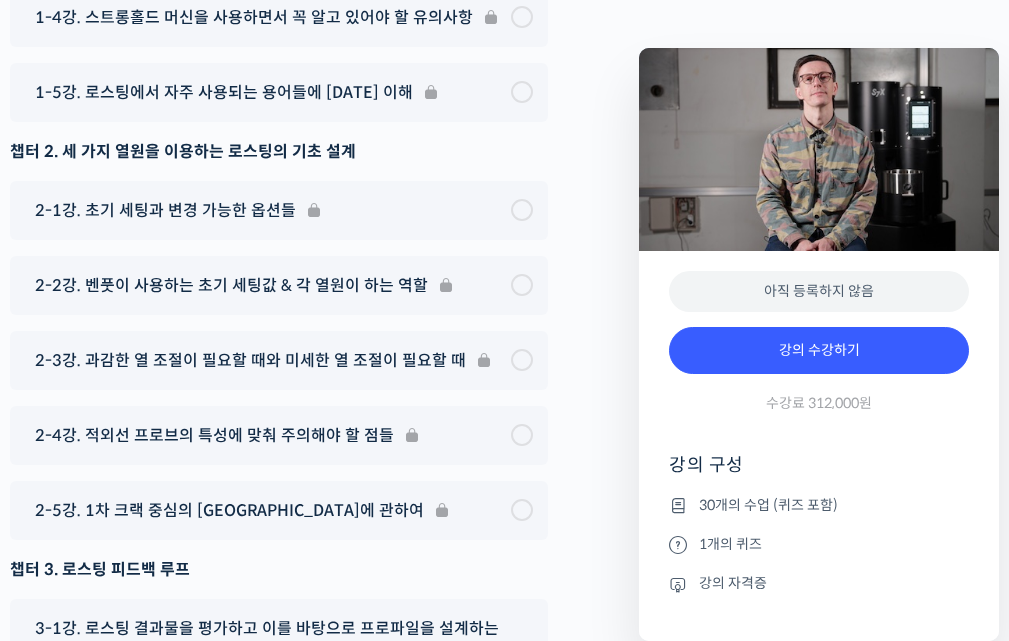 scroll, scrollTop: 10100, scrollLeft: 0, axis: vertical 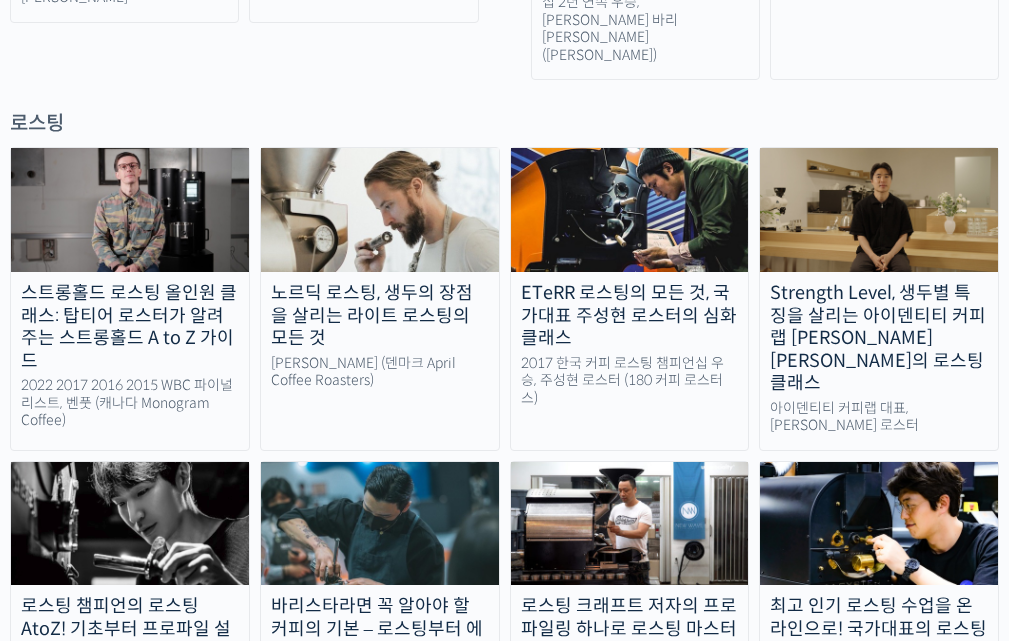 click at bounding box center (879, 210) 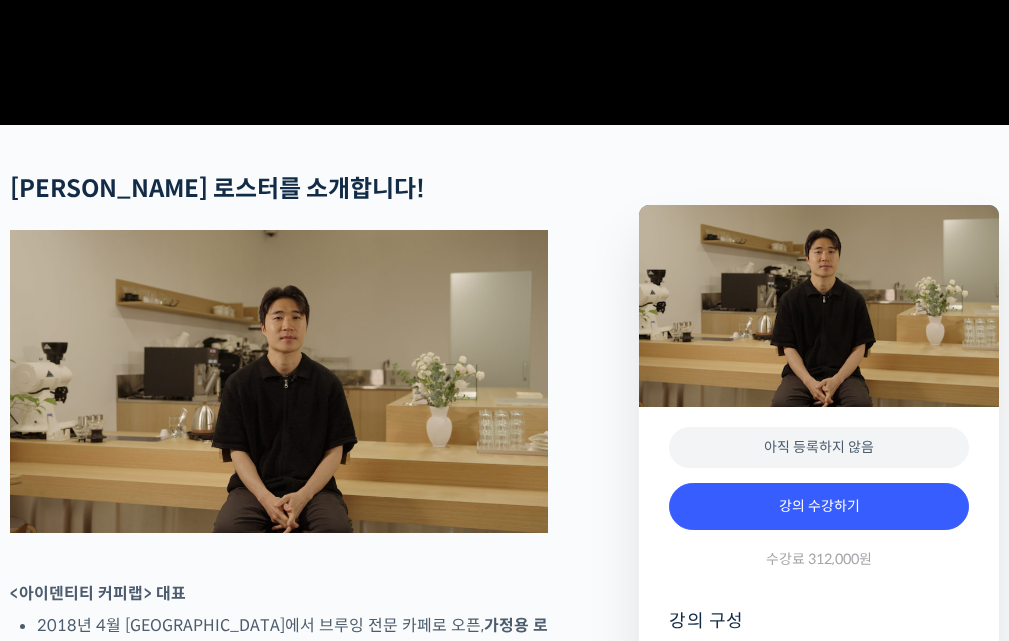 scroll, scrollTop: 700, scrollLeft: 0, axis: vertical 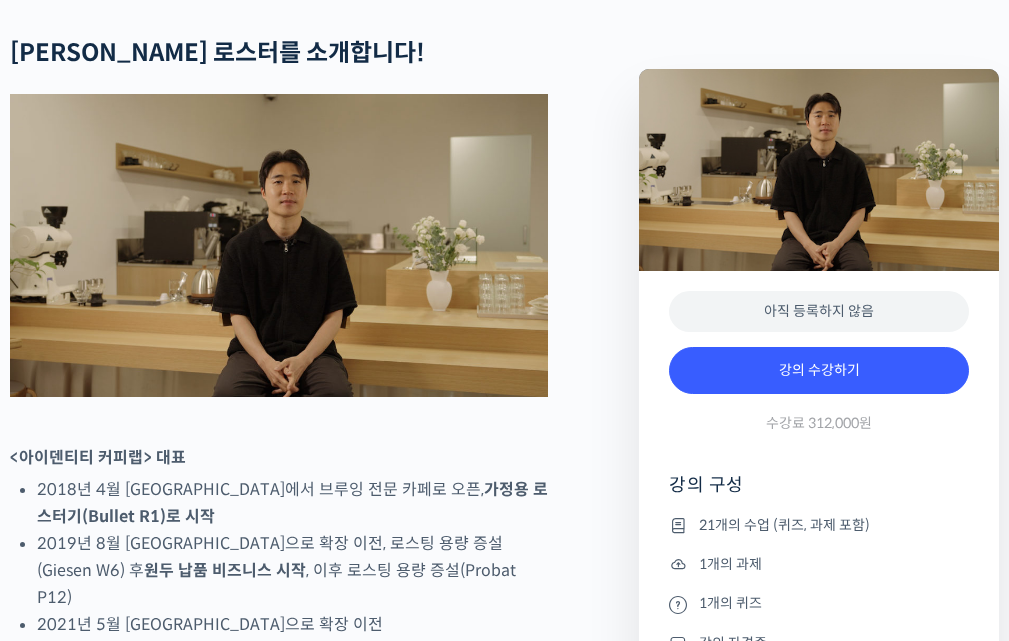 click on "윤원균 로스터를 소개합니다!
<아이덴티티 커피랩> 대표
2018년 4월 서울 효창동에서 브루잉 전문 카페로 오픈,  가정용 로스터기(Bullet R1)로 시작
2019년 8월 서울 망원동으로 확장 이전, 로스팅 용량 증설(Giesen W6) 후  원두 납품 비즈니스 시작 , 이후 로스팅 용량 증설(Probat P12)
2021년 5월 서울 연희동으로 확장 이전
2022년 2월 일산  로스팅 공장 설립 , 로스팅 용량 추가 증설(Giesen W30)
2023년 5월 서울 서교동 쇼룸 오픈
2023년 Korea Brewers Cup Championship 국가대표 선발전 5위
아이덴티티 커피랩은 수많은 연구와 시행 착오 끝에 본인들만의 로스팅 스타일을 만들었고, 이를 바탕으로  전국 250여곳의 카페에 월 7-8톤의 원두를 납품 할 정도로 성공적으로 비즈니스를 운영 중에 있습니다." at bounding box center (314, 5679) 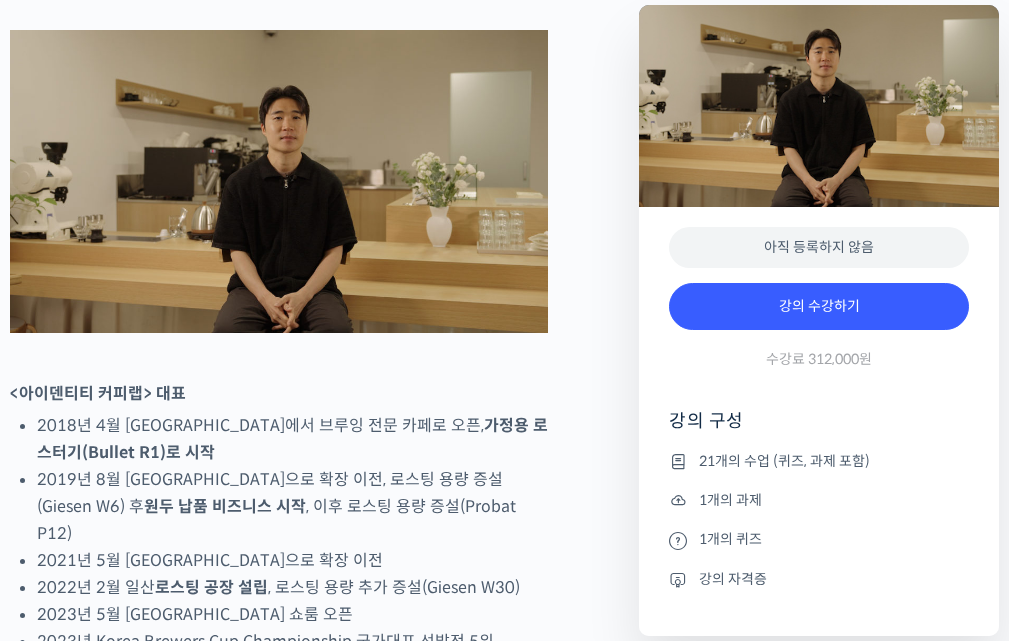 scroll, scrollTop: 800, scrollLeft: 0, axis: vertical 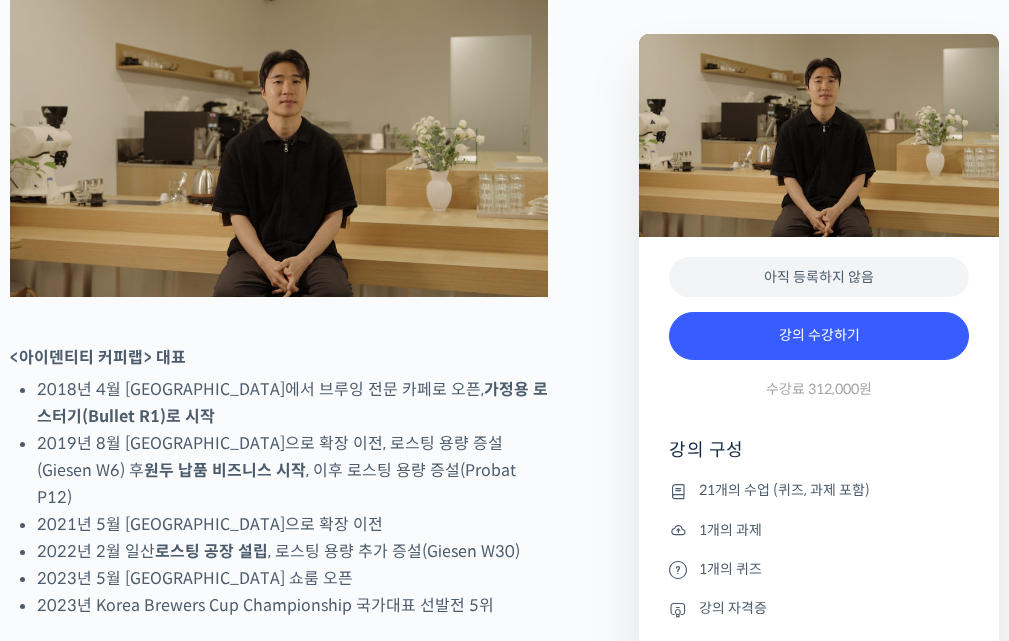 click on "윤원균 로스터를 소개합니다!
<아이덴티티 커피랩> 대표
2018년 4월 서울 효창동에서 브루잉 전문 카페로 오픈,  가정용 로스터기(Bullet R1)로 시작
2019년 8월 서울 망원동으로 확장 이전, 로스팅 용량 증설(Giesen W6) 후  원두 납품 비즈니스 시작 , 이후 로스팅 용량 증설(Probat P12)
2021년 5월 서울 연희동으로 확장 이전
2022년 2월 일산  로스팅 공장 설립 , 로스팅 용량 추가 증설(Giesen W30)
2023년 5월 서울 서교동 쇼룸 오픈
2023년 Korea Brewers Cup Championship 국가대표 선발전 5위
아이덴티티 커피랩은 수많은 연구와 시행 착오 끝에 본인들만의 로스팅 스타일을 만들었고, 이를 바탕으로  전국 250여곳의 카페에 월 7-8톤의 원두를 납품 할 정도로 성공적으로 비즈니스를 운영 중에 있습니다." at bounding box center (314, 5579) 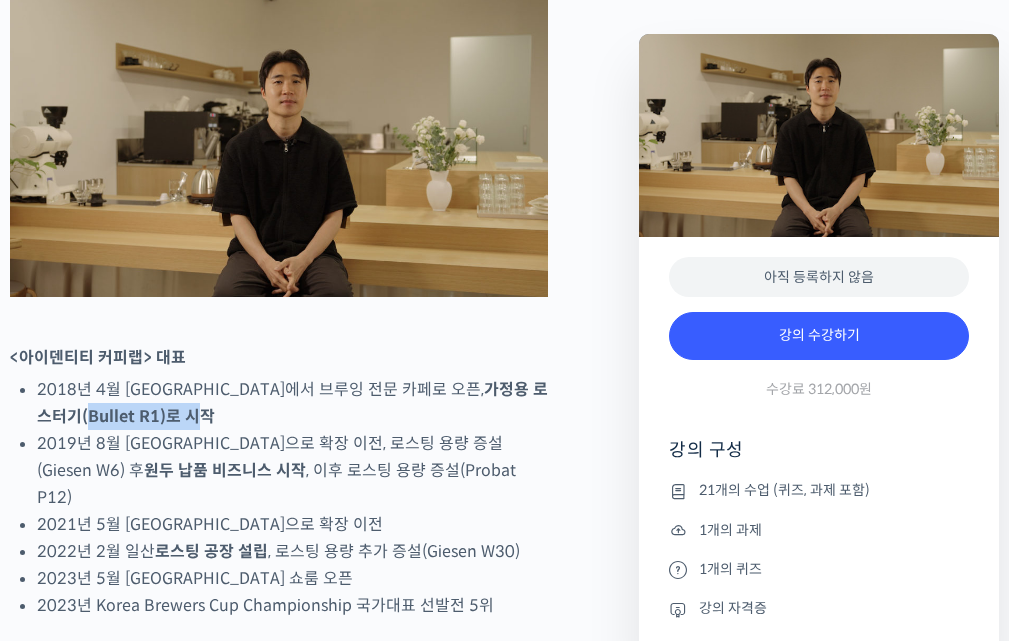 drag, startPoint x: 41, startPoint y: 478, endPoint x: 204, endPoint y: 477, distance: 163.00307 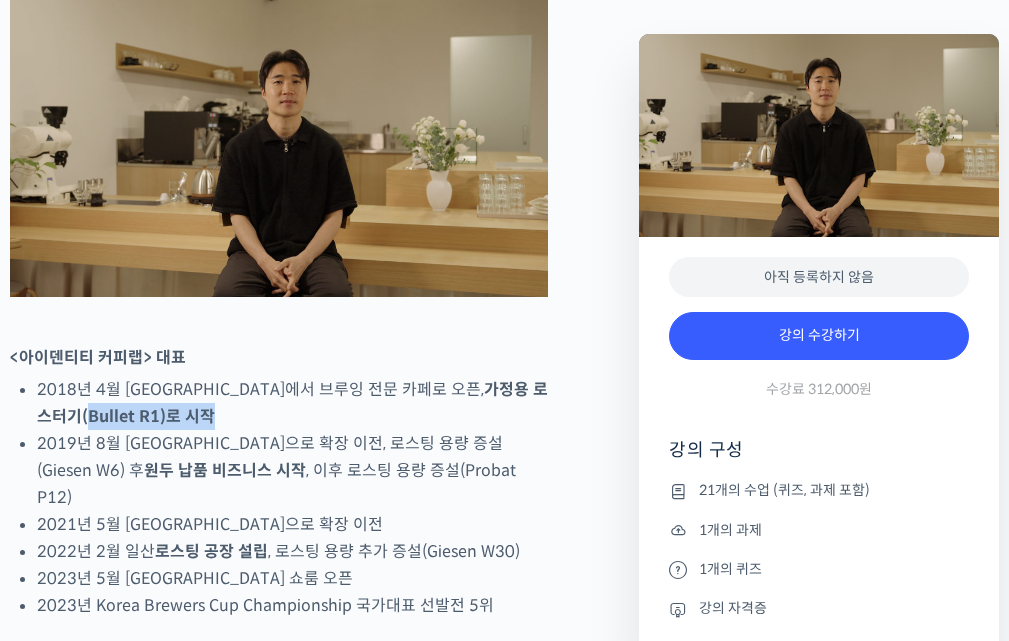 click on "2018년 4월 서울 효창동에서 브루잉 전문 카페로 오픈,  가정용 로스터기(Bullet R1)로 시작" at bounding box center (292, 403) 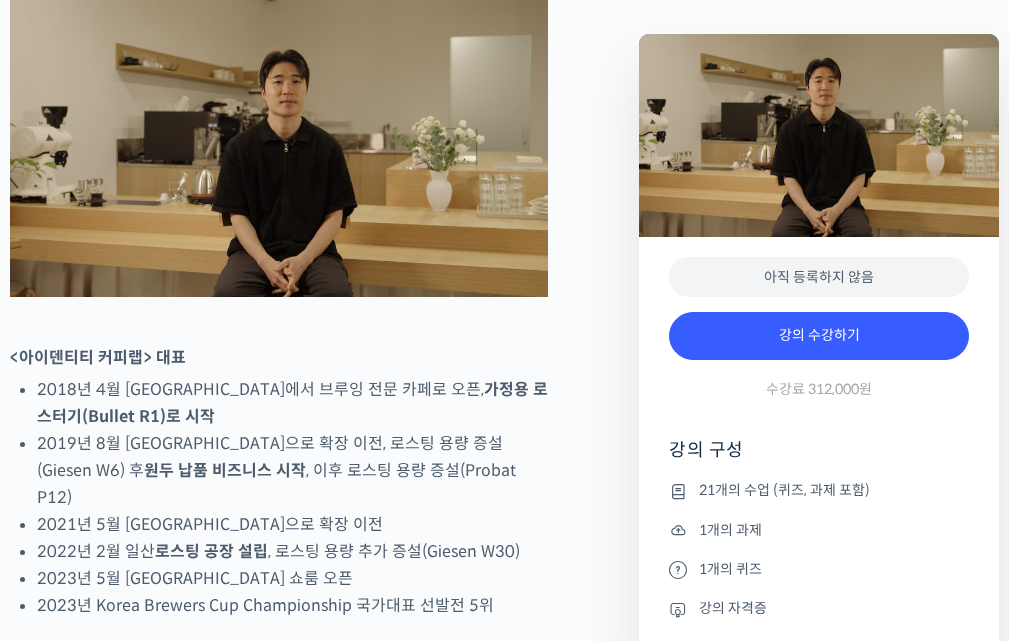 click on "<아이덴티티 커피랩> 대표" at bounding box center [279, 357] 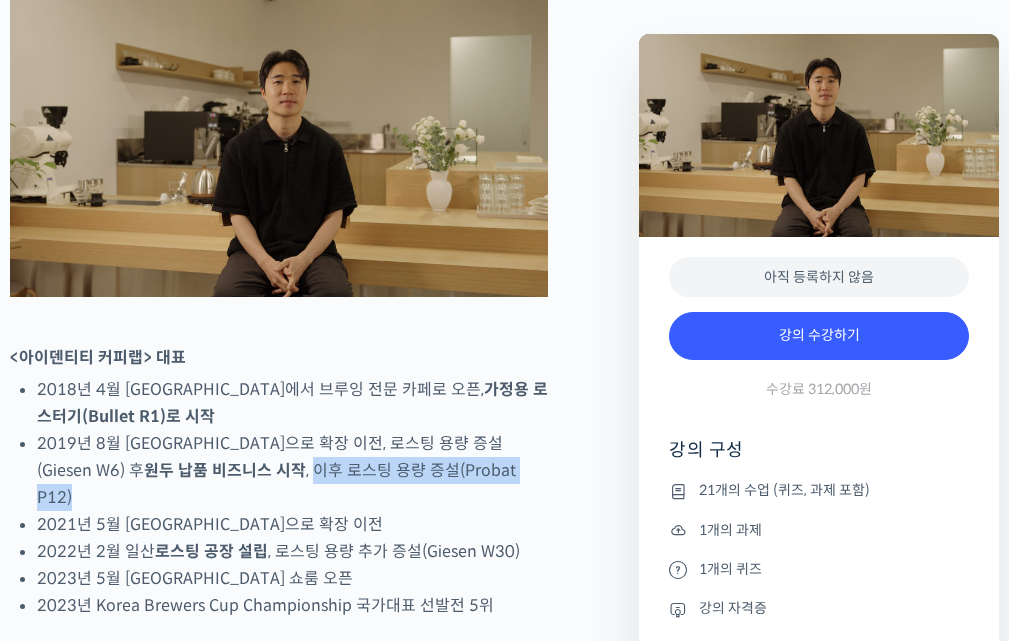 drag, startPoint x: 190, startPoint y: 533, endPoint x: 443, endPoint y: 545, distance: 253.28442 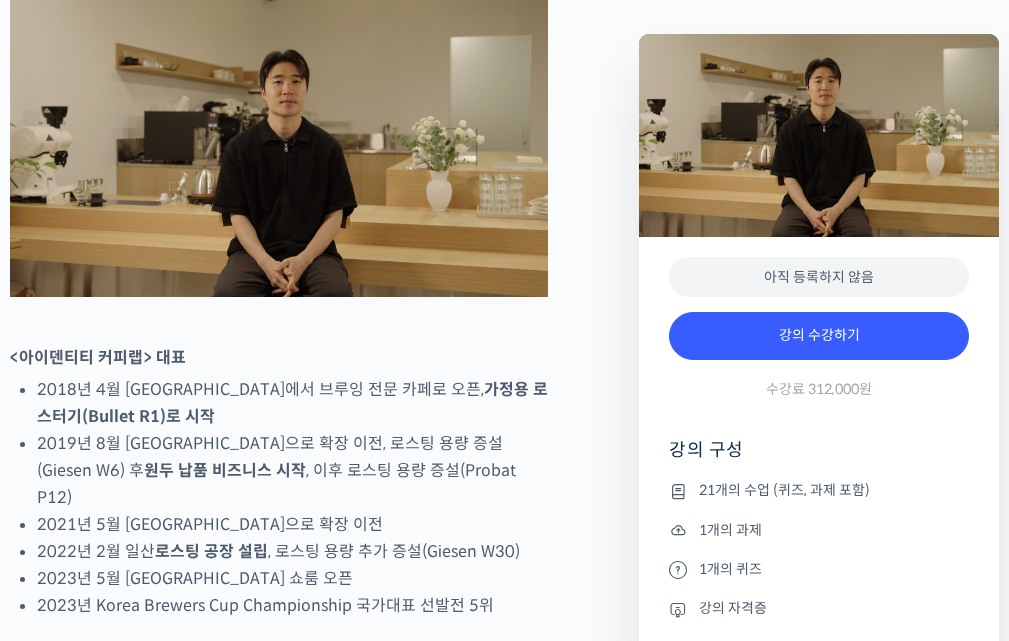 click on "2018년 4월 서울 효창동에서 브루잉 전문 카페로 오픈,  가정용 로스터기(Bullet R1)로 시작" at bounding box center [292, 403] 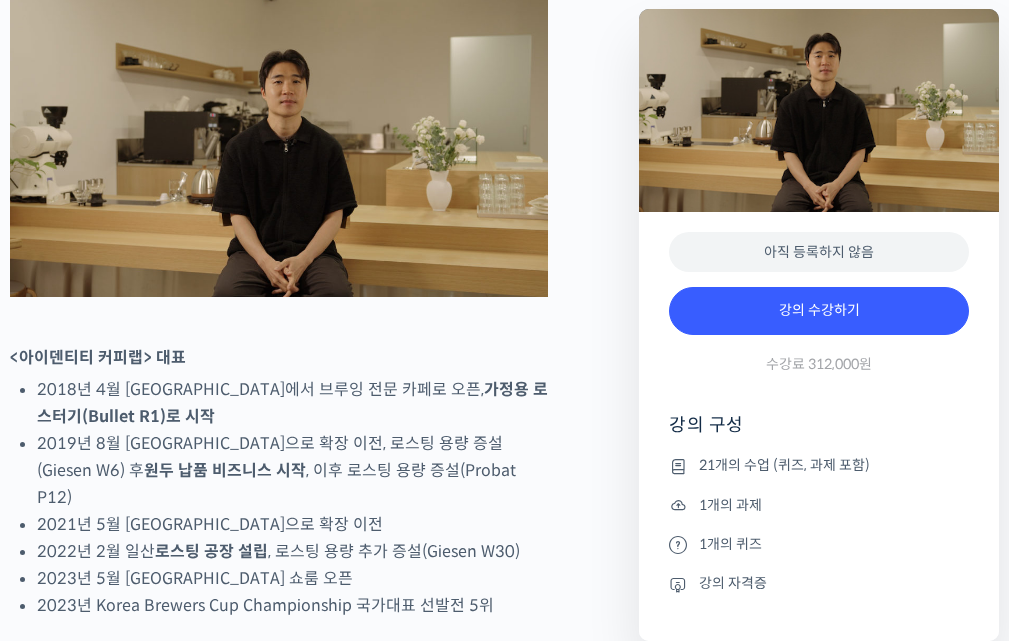 scroll, scrollTop: 900, scrollLeft: 0, axis: vertical 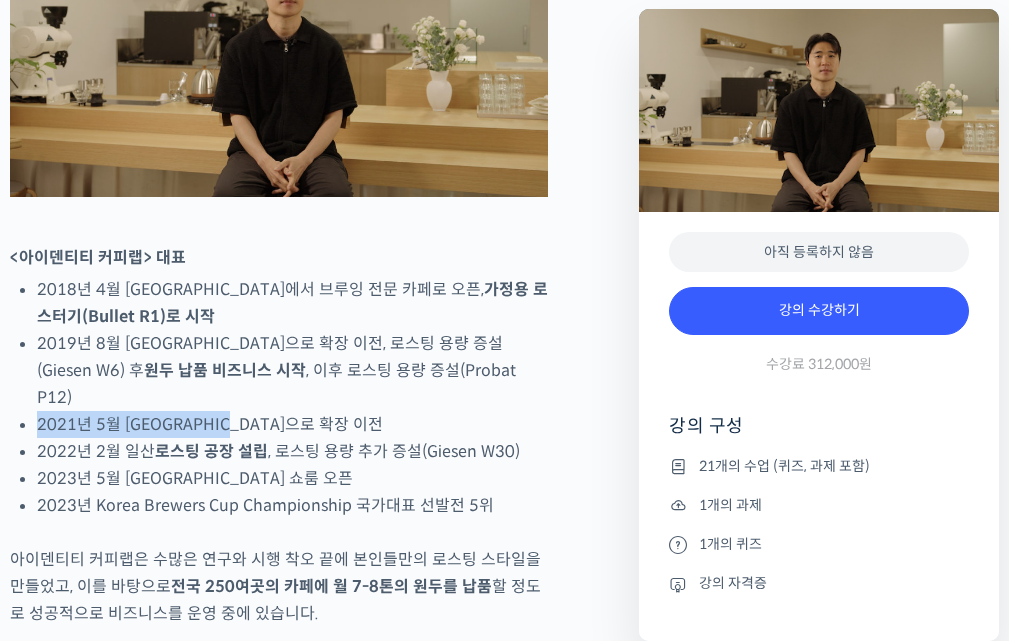 drag, startPoint x: 41, startPoint y: 459, endPoint x: 334, endPoint y: 458, distance: 293.0017 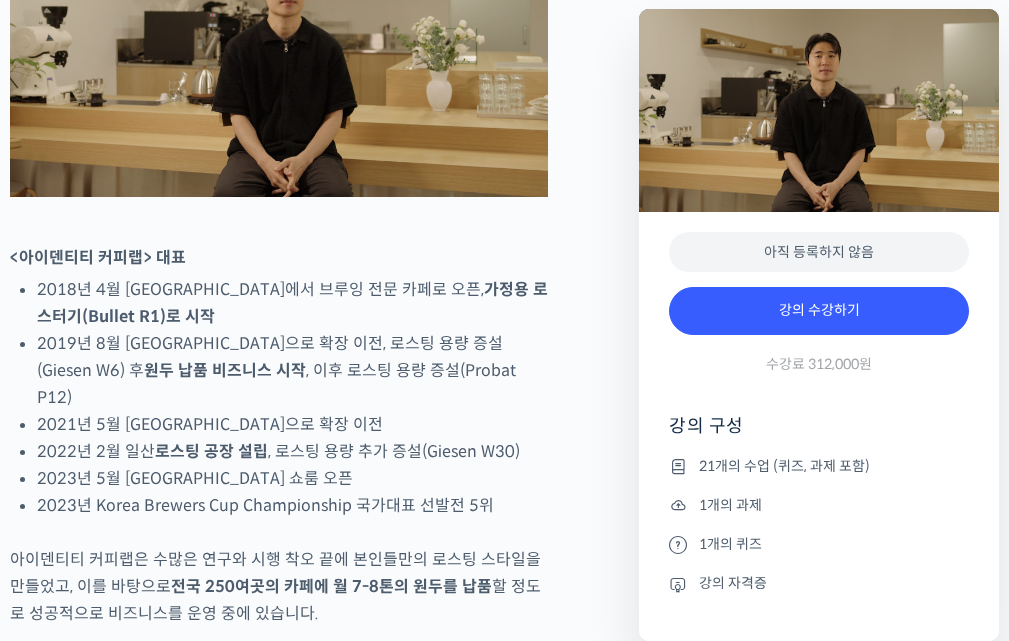 click on "2021년 5월 서울 연희동으로 확장 이전" at bounding box center [292, 424] 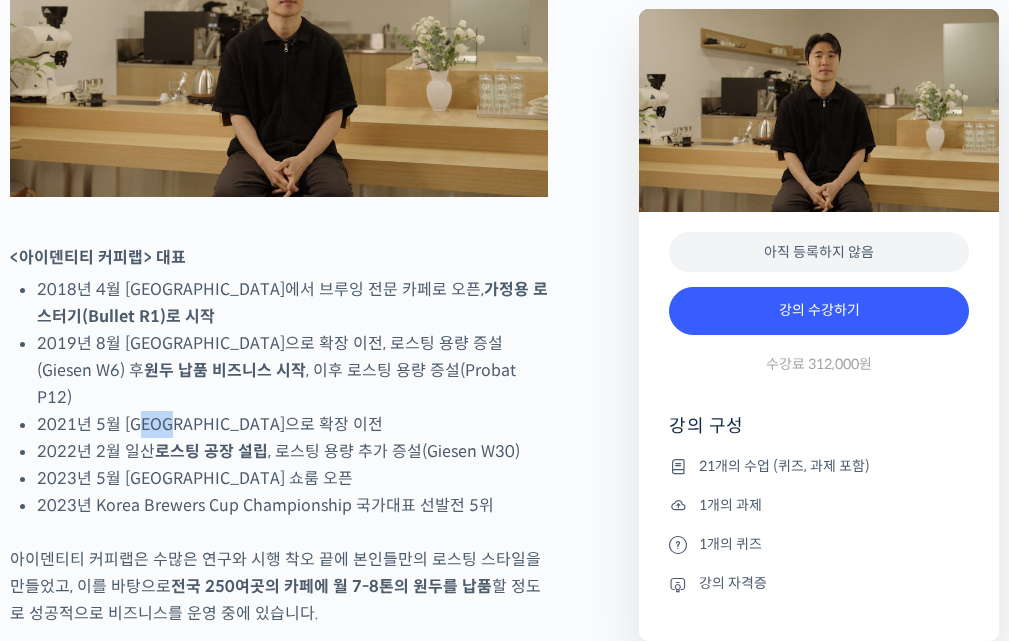 drag, startPoint x: 151, startPoint y: 464, endPoint x: 189, endPoint y: 463, distance: 38.013157 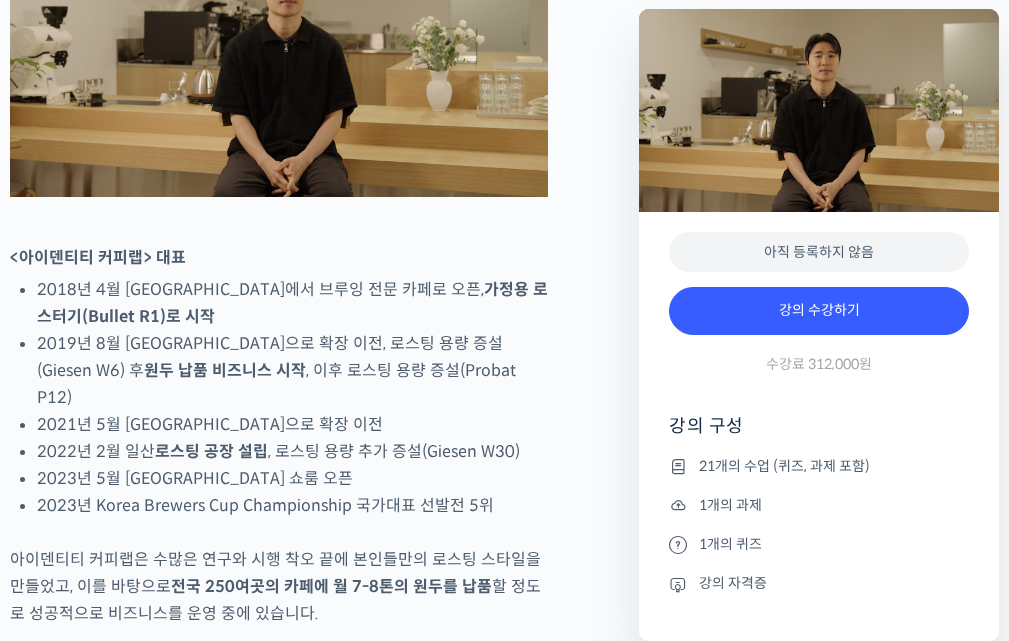 click on "2022년 2월 일산  로스팅 공장 설립 , 로스팅 용량 추가 증설(Giesen W30)" at bounding box center [292, 451] 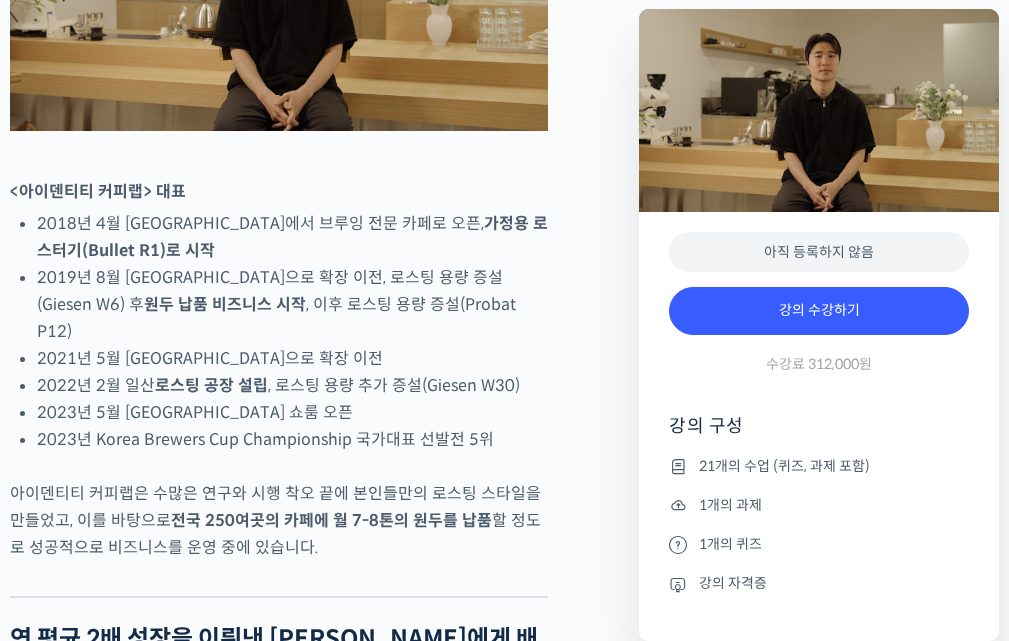 scroll, scrollTop: 1000, scrollLeft: 0, axis: vertical 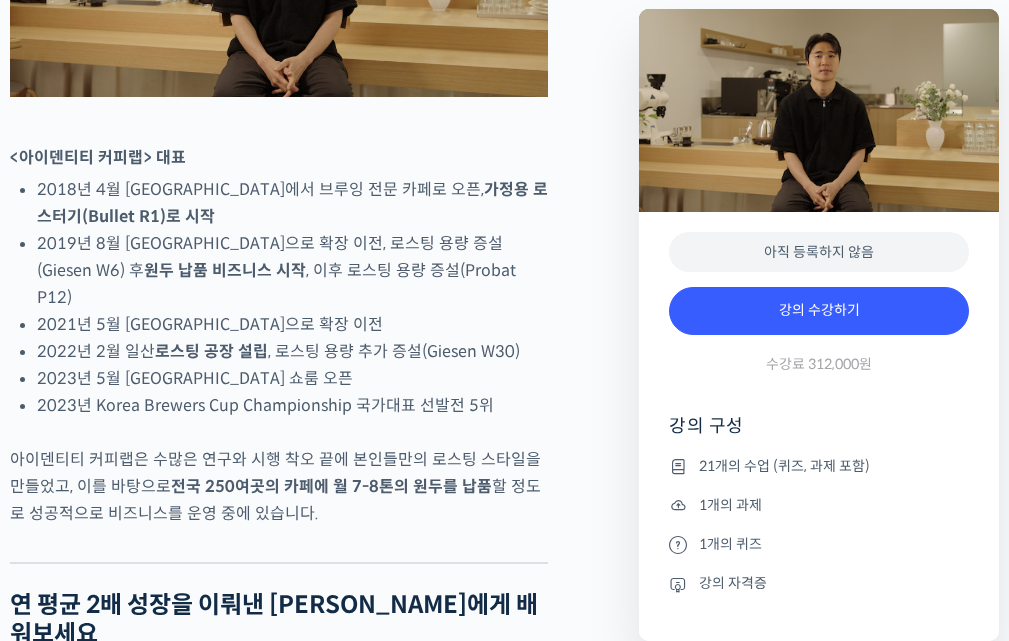 click on "2023년 5월 서울 서교동 쇼룸 오픈" at bounding box center [292, 378] 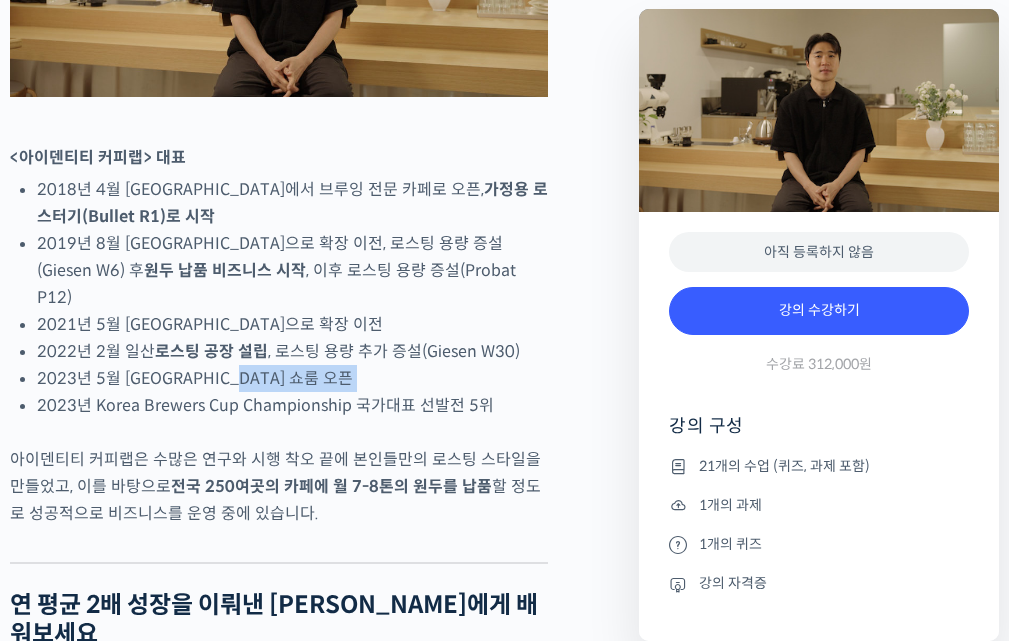 click on "2023년 5월 서울 서교동 쇼룸 오픈" at bounding box center (292, 378) 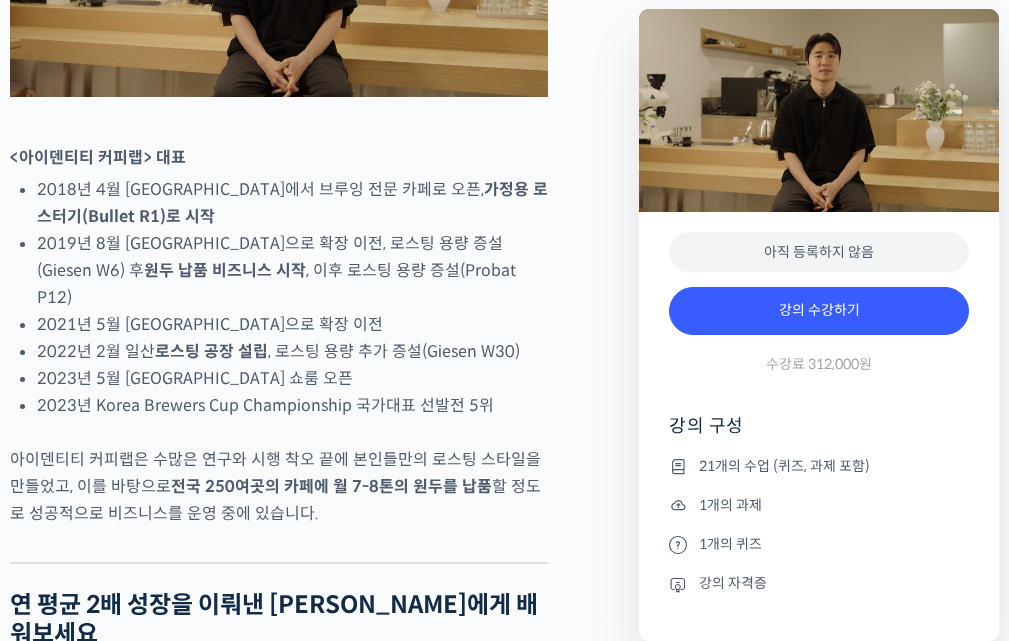 click on "윤원균 로스터를 소개합니다!
<아이덴티티 커피랩> 대표
2018년 4월 서울 효창동에서 브루잉 전문 카페로 오픈,  가정용 로스터기(Bullet R1)로 시작
2019년 8월 서울 망원동으로 확장 이전, 로스팅 용량 증설(Giesen W6) 후  원두 납품 비즈니스 시작 , 이후 로스팅 용량 증설(Probat P12)
2021년 5월 서울 연희동으로 확장 이전
2022년 2월 일산  로스팅 공장 설립 , 로스팅 용량 추가 증설(Giesen W30)
2023년 5월 서울 서교동 쇼룸 오픈
2023년 Korea Brewers Cup Championship 국가대표 선발전 5위
아이덴티티 커피랩은 수많은 연구와 시행 착오 끝에 본인들만의 로스팅 스타일을 만들었고, 이를 바탕으로  전국 250여곳의 카페에 월 7-8톤의 원두를 납품 할 정도로 성공적으로 비즈니스를 운영 중에 있습니다." at bounding box center (279, 4347) 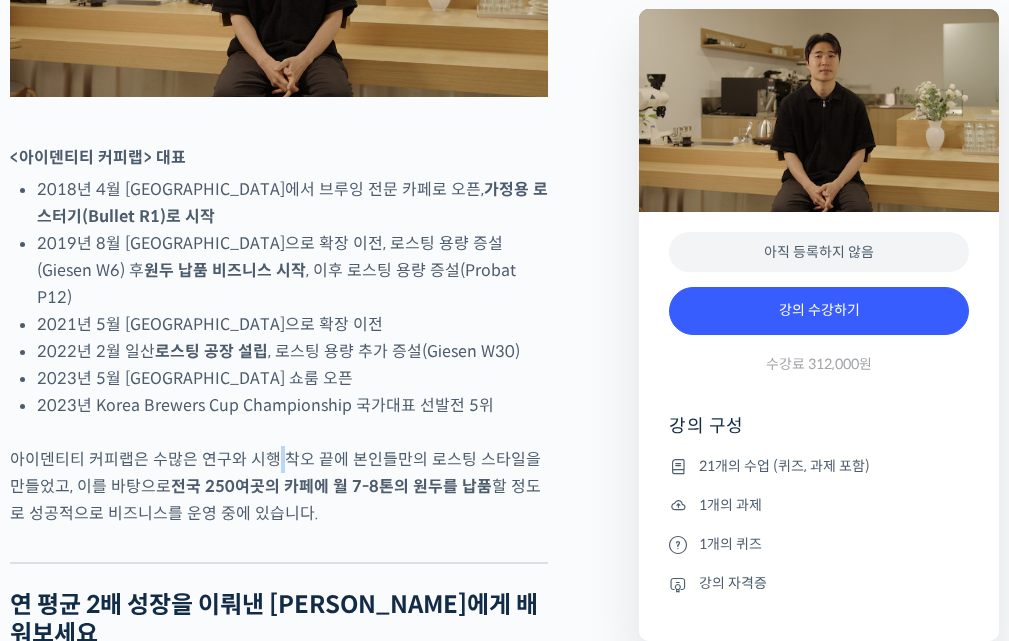 click on "윤원균 로스터를 소개합니다!
<아이덴티티 커피랩> 대표
2018년 4월 서울 효창동에서 브루잉 전문 카페로 오픈,  가정용 로스터기(Bullet R1)로 시작
2019년 8월 서울 망원동으로 확장 이전, 로스팅 용량 증설(Giesen W6) 후  원두 납품 비즈니스 시작 , 이후 로스팅 용량 증설(Probat P12)
2021년 5월 서울 연희동으로 확장 이전
2022년 2월 일산  로스팅 공장 설립 , 로스팅 용량 추가 증설(Giesen W30)
2023년 5월 서울 서교동 쇼룸 오픈
2023년 Korea Brewers Cup Championship 국가대표 선발전 5위
아이덴티티 커피랩은 수많은 연구와 시행 착오 끝에 본인들만의 로스팅 스타일을 만들었고, 이를 바탕으로  전국 250여곳의 카페에 월 7-8톤의 원두를 납품 할 정도로 성공적으로 비즈니스를 운영 중에 있습니다." at bounding box center (279, 4347) 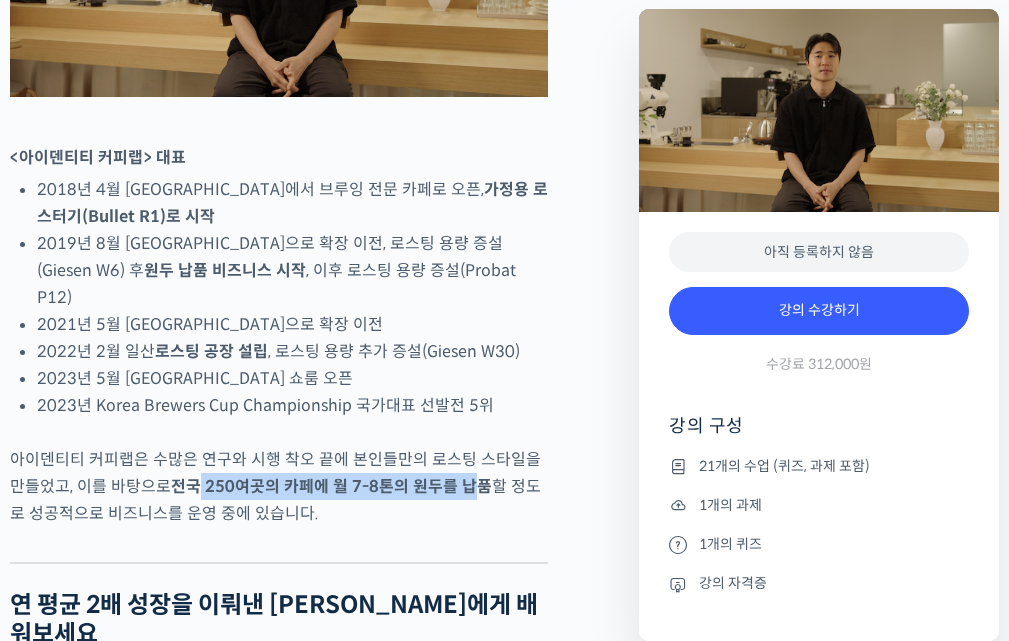 drag, startPoint x: 182, startPoint y: 521, endPoint x: 448, endPoint y: 531, distance: 266.1879 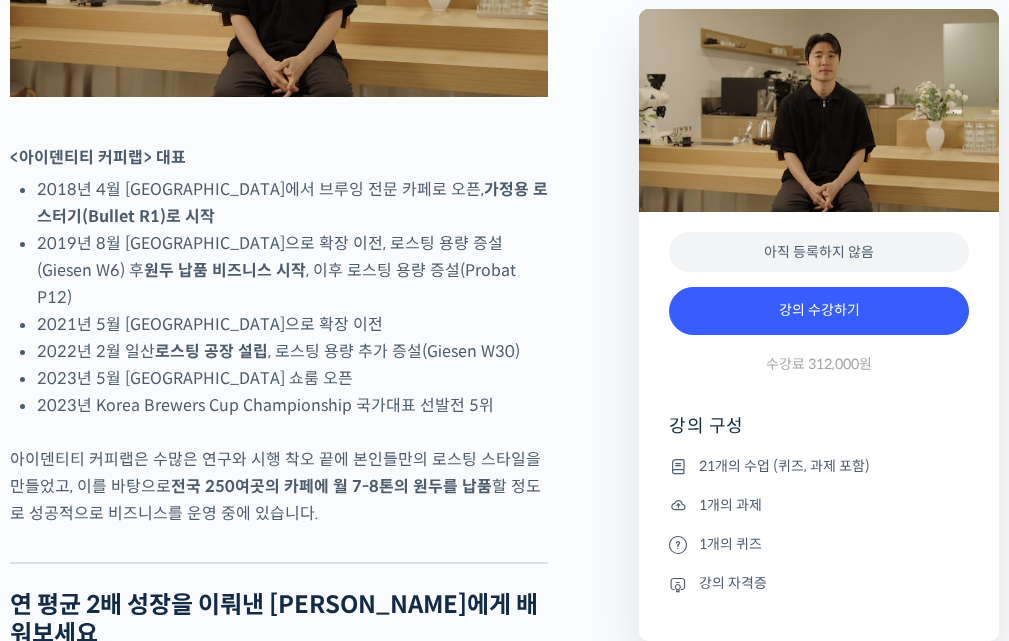 click on "아이덴티티 커피랩은 수많은 연구와 시행 착오 끝에 본인들만의 로스팅 스타일을 만들었고, 이를 바탕으로  전국 250여곳의 카페에 월 7-8톤의 원두를 납품 할 정도로 성공적으로 비즈니스를 운영 중에 있습니다." at bounding box center [279, 486] 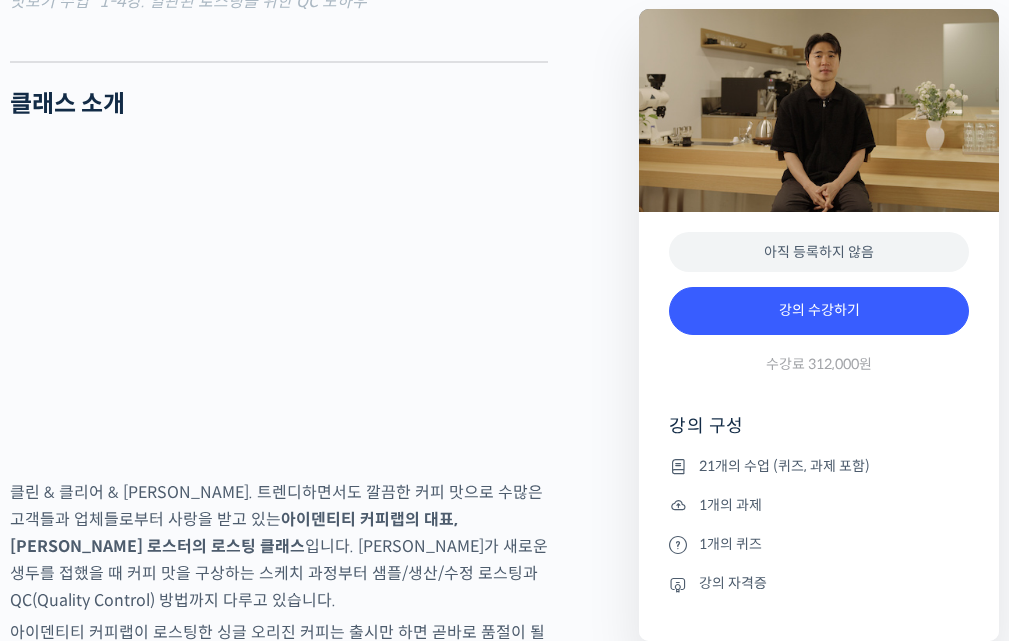 scroll, scrollTop: 2800, scrollLeft: 0, axis: vertical 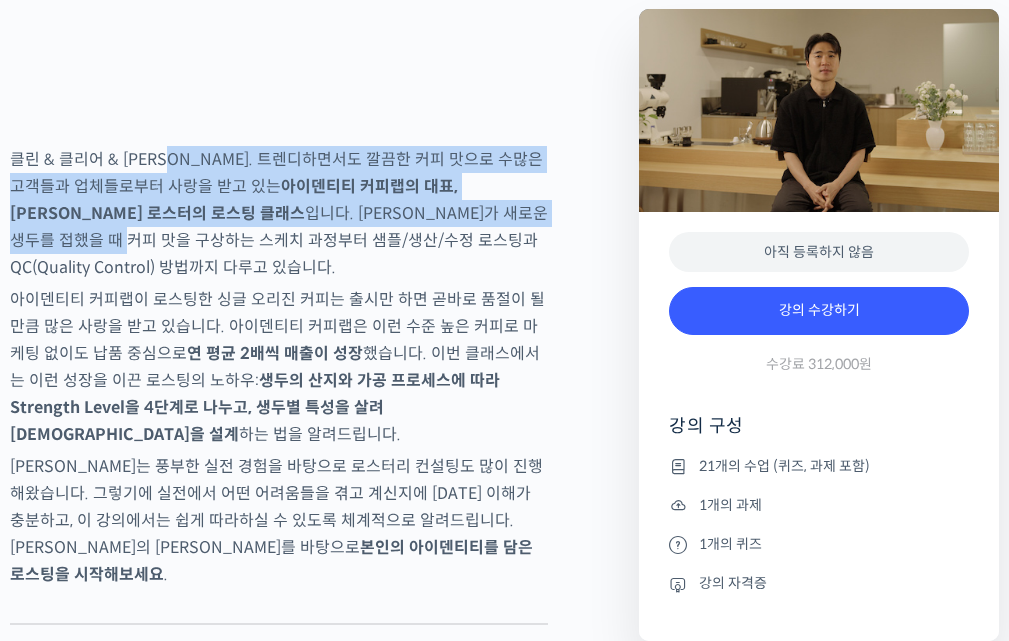 drag, startPoint x: 172, startPoint y: 167, endPoint x: 434, endPoint y: 255, distance: 276.3838 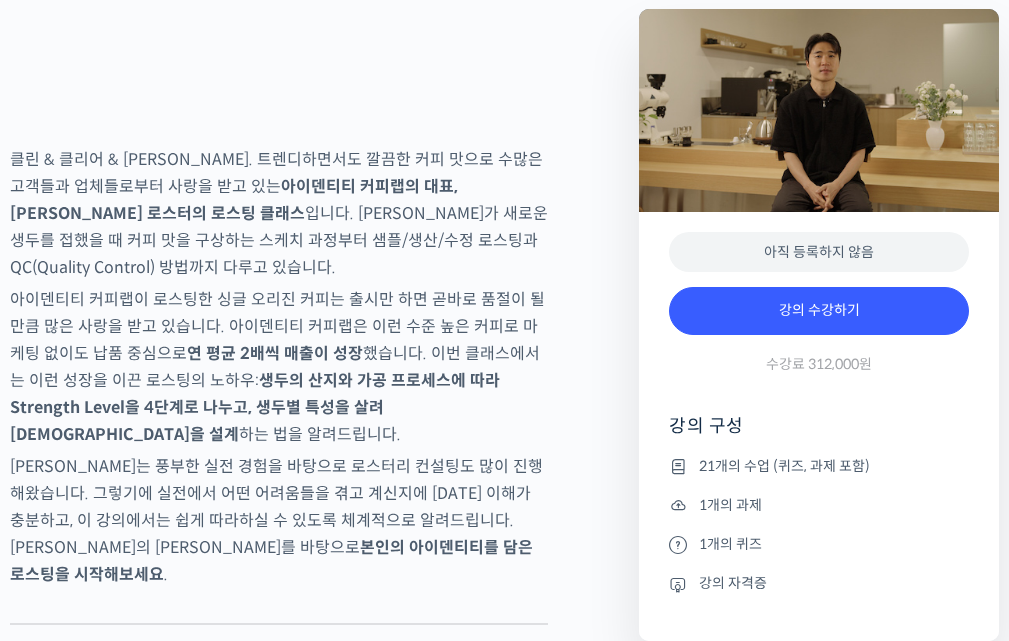 click on "클린 & 클리어 & 에센스. 트렌디하면서도 깔끔한 커피 맛으로 수많은 고객들과 업체들로부터 사랑을 받고 있는  아이덴티티 커피랩의 대표, 윤원균 로스터의 로스팅 클래스 입니다. 윤원균 로스터가 새로운 생두를 접했을 때 커피 맛을 구상하는 스케치 과정부터 샘플/생산/수정 로스팅과 QC(Quality Control) 방법까지 다루고 있습니다." at bounding box center (279, 213) 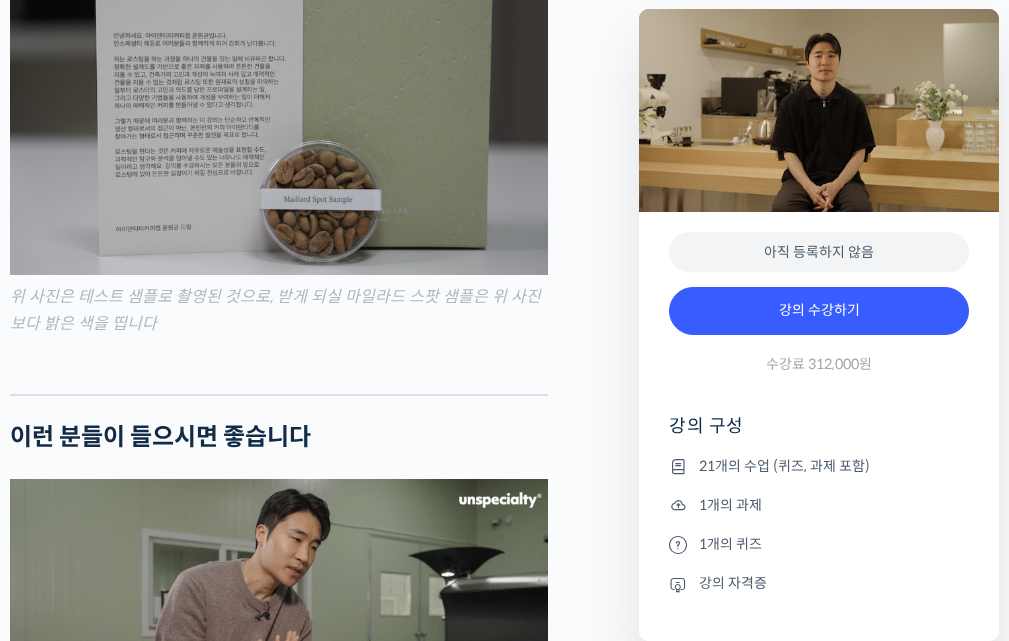 scroll, scrollTop: 4400, scrollLeft: 0, axis: vertical 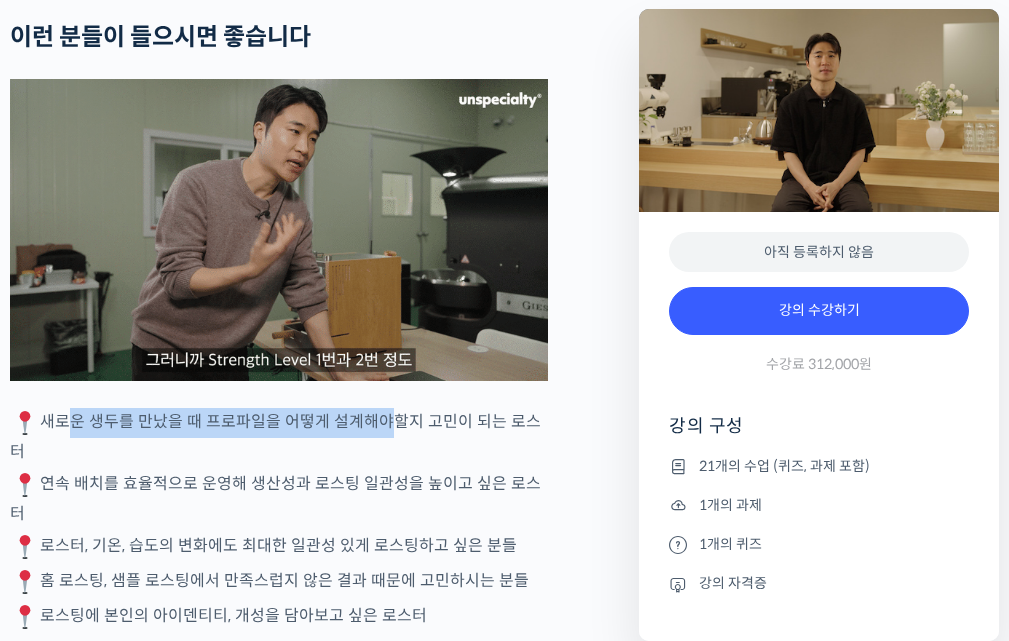 drag, startPoint x: 53, startPoint y: 401, endPoint x: 373, endPoint y: 394, distance: 320.07654 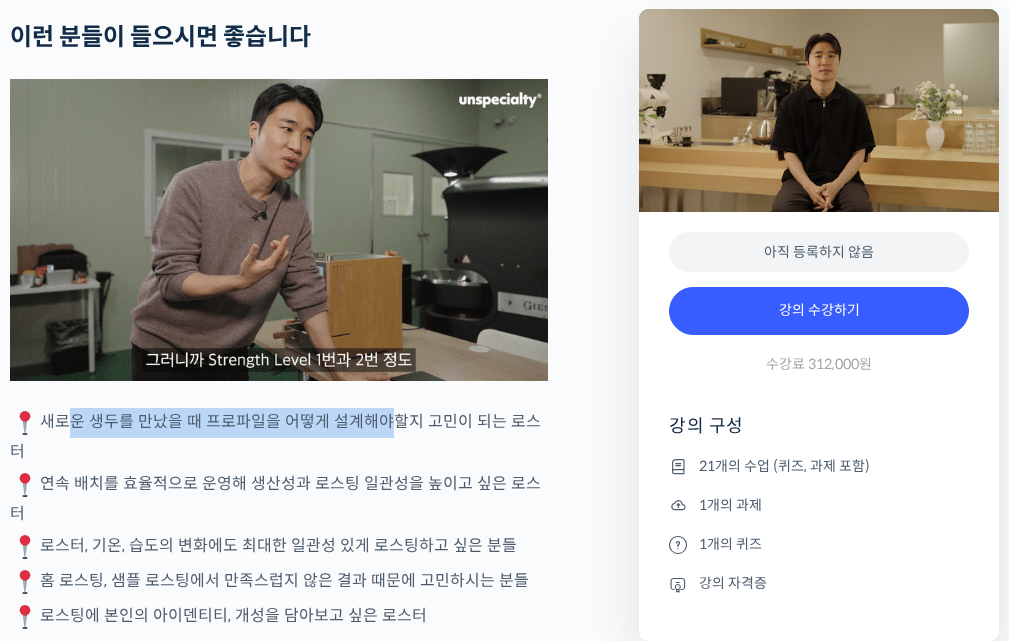 click on "새로운 생두를 만났을 때 프로파일을 어떻게 설계해야할지 고민이 되는 로스터" at bounding box center [279, 436] 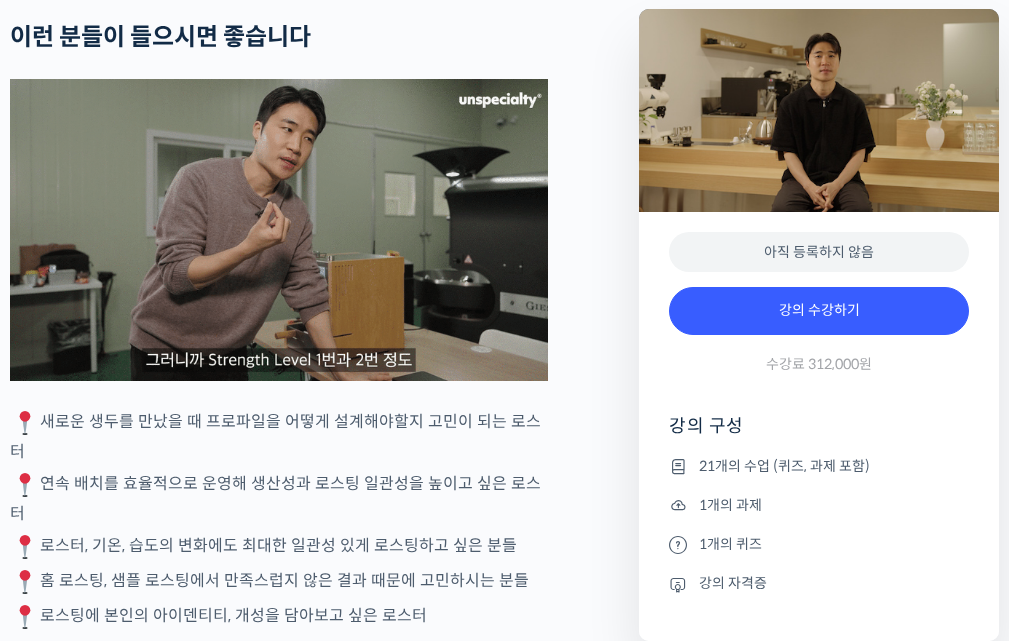 click on "윤원균 로스터를 소개합니다!
<아이덴티티 커피랩> 대표
2018년 4월 서울 효창동에서 브루잉 전문 카페로 오픈,  가정용 로스터기(Bullet R1)로 시작
2019년 8월 서울 망원동으로 확장 이전, 로스팅 용량 증설(Giesen W6) 후  원두 납품 비즈니스 시작 , 이후 로스팅 용량 증설(Probat P12)
2021년 5월 서울 연희동으로 확장 이전
2022년 2월 일산  로스팅 공장 설립 , 로스팅 용량 추가 증설(Giesen W30)
2023년 5월 서울 서교동 쇼룸 오픈
2023년 Korea Brewers Cup Championship 국가대표 선발전 5위
아이덴티티 커피랩은 수많은 연구와 시행 착오 끝에 본인들만의 로스팅 스타일을 만들었고, 이를 바탕으로  전국 250여곳의 카페에 월 7-8톤의 원두를 납품 할 정도로 성공적으로 비즈니스를 운영 중에 있습니다." at bounding box center (279, 947) 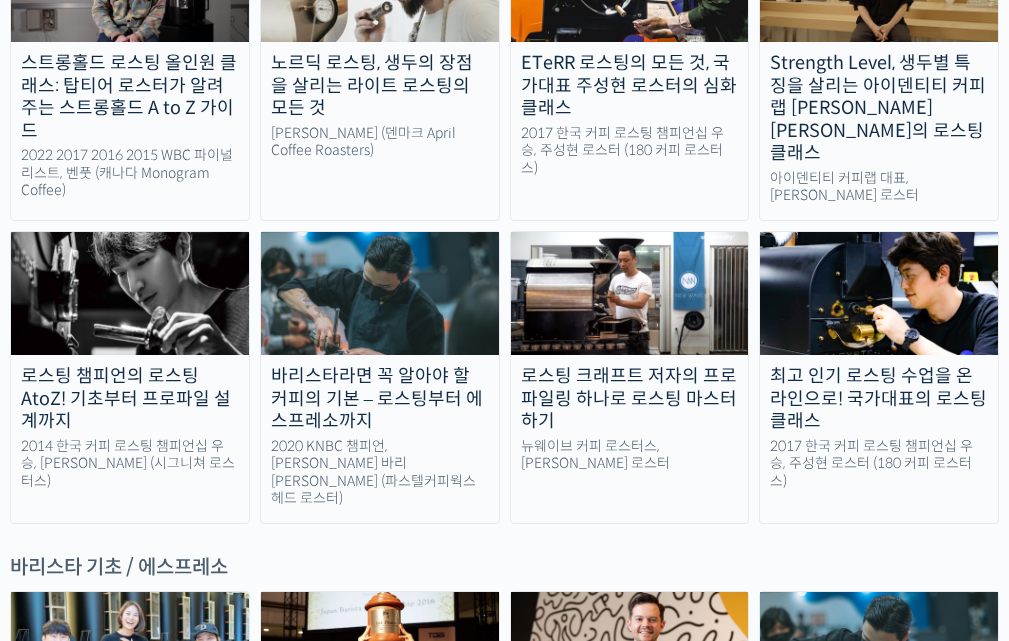 scroll, scrollTop: 2000, scrollLeft: 0, axis: vertical 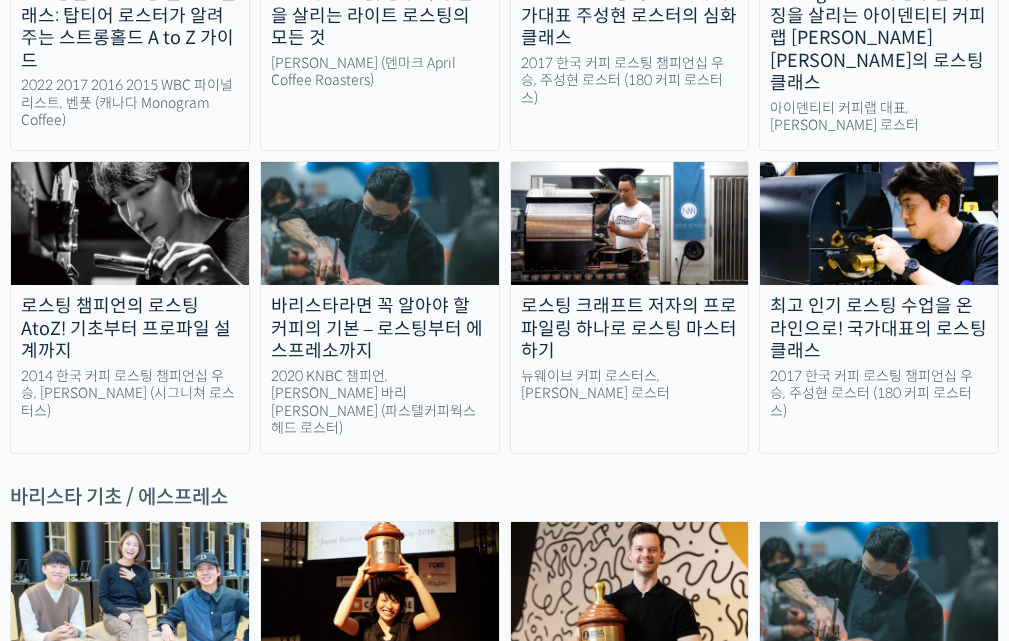 click on "[PERSON_NAME]을 다하는 당신을 위해,
[PERSON_NAME]와 함께 만든 커피 클래스
시간과 장소에 구애받지 않고, 검증된 커리큘럼으로
[PERSON_NAME] 로스터님 전주연 바리스타님 [PERSON_NAME] [PERSON_NAME] 심사위원님 [PERSON_NAME] 로스터님 [PERSON_NAME] 바리[PERSON_NAME]님 [PERSON_NAME] 로스터님 추경하 바리스타님 [PERSON_NAME] 정형용 [PERSON_NAME] [PERSON_NAME] 팀장님 [PERSON_NAME] [DEMOGRAPHIC_DATA][PERSON_NAME] [PERSON_NAME] 바리[PERSON_NAME]님 [PERSON_NAME] [PERSON_NAME] 바리[PERSON_NAME]님 [PERSON_NAME] [PERSON_NAME] 로스터님 [PERSON_NAME] 바리[PERSON_NAME]님 Elysia [PERSON_NAME] [PERSON_NAME]님 [PERSON_NAME] [PERSON_NAME] [PERSON_NAME] 로스터님 [PERSON_NAME] [PERSON_NAME]님 [PERSON_NAME] 심사위원님 [PERSON_NAME] [PERSON_NAME]님 [PERSON_NAME] 매니저님 [PERSON_NAME] 엔지니어님" at bounding box center (504, 1574) 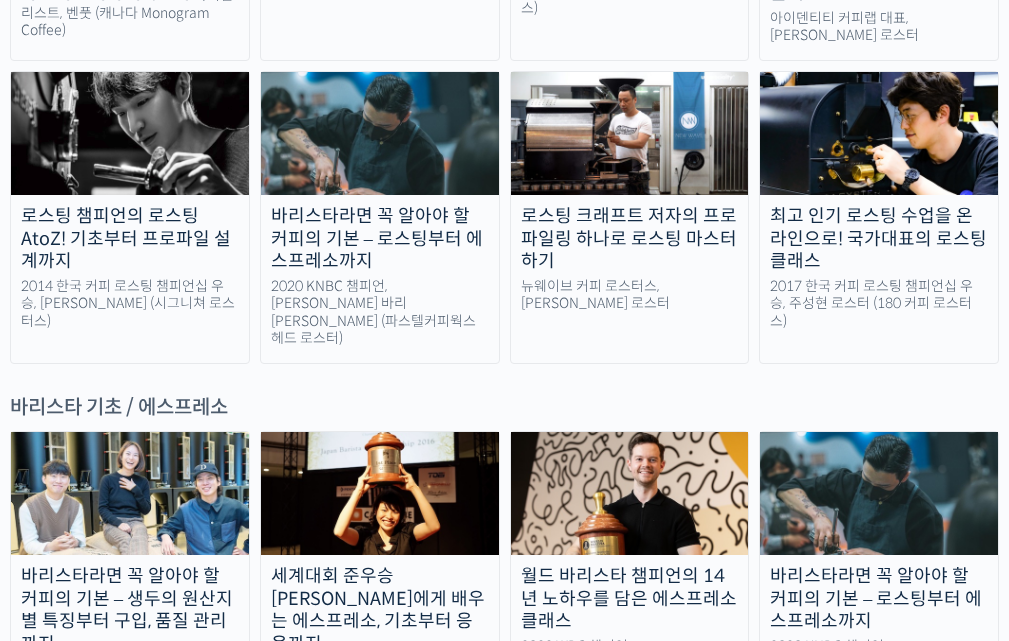 scroll, scrollTop: 2200, scrollLeft: 0, axis: vertical 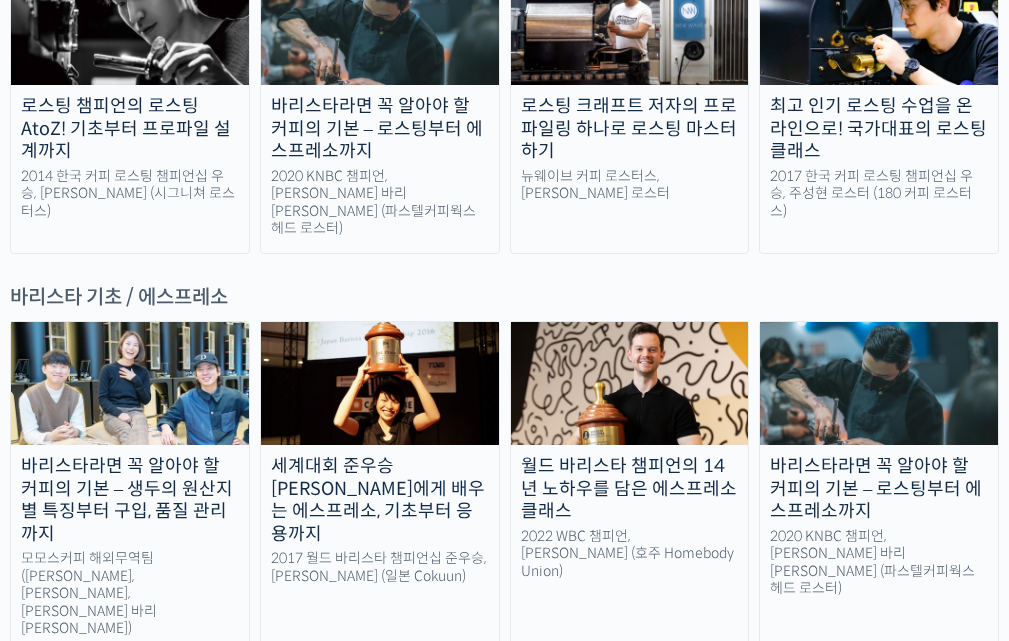 click on "바리스타라면 꼭 알아야 할 커피의 기본 – 생두의 원산지별 특징부터 구입, 품질 관리까지
모모스커피 해외무역팀 (전주연, 추경하, [PERSON_NAME] 바리[PERSON_NAME])
세계대회 준우승 [PERSON_NAME]에게 배우는 에스프레소, 기초부터 응용까지
2017 월드 바리스타 챔피언십 준우승, [PERSON_NAME] (일본 Cokuun)
월드 바리스타 챔피언의 14년 [PERSON_NAME]를 담은 에스프레소 클래스
2022 WBC 챔피언, [PERSON_NAME] (호주 Homebody Union)
바리스타라면 꼭 알아야 할 커피의 기본 – 로스팅부터 에스프레소까지
2020 KNBC 챔피언, [PERSON_NAME] 바리[PERSON_NAME] (파스텔커피웍스 헤드 로스터)" at bounding box center [504, 630] 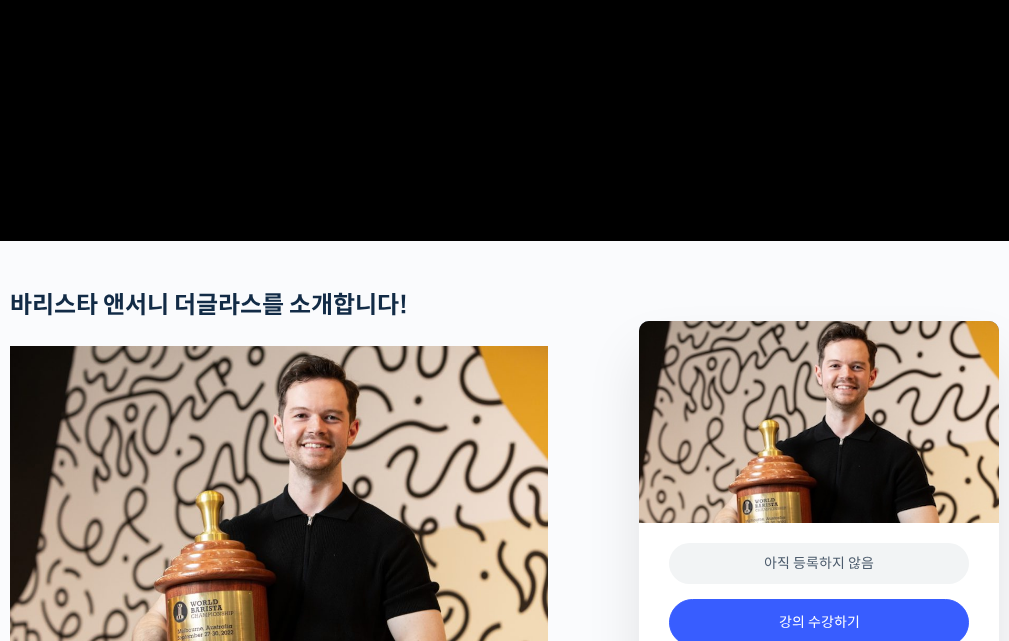 scroll, scrollTop: 200, scrollLeft: 0, axis: vertical 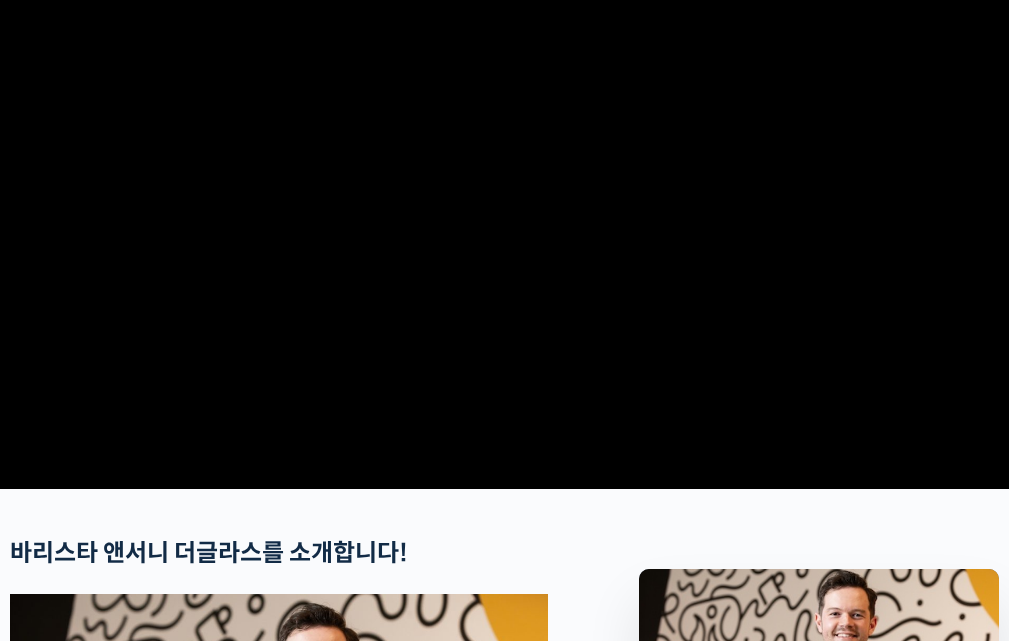 drag, startPoint x: 519, startPoint y: 333, endPoint x: 455, endPoint y: 569, distance: 244.52403 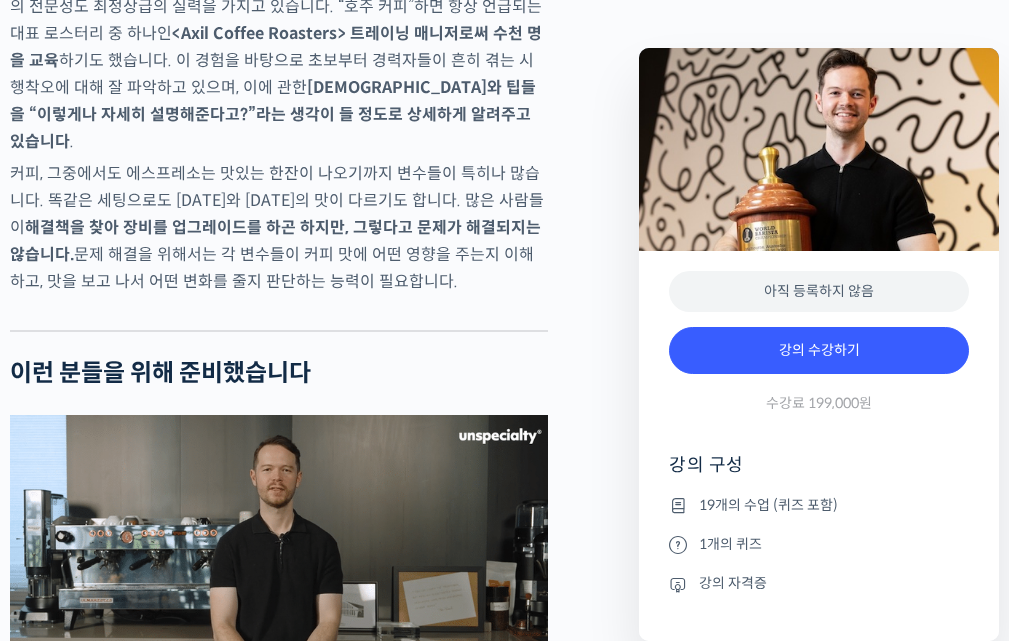 scroll, scrollTop: 3800, scrollLeft: 0, axis: vertical 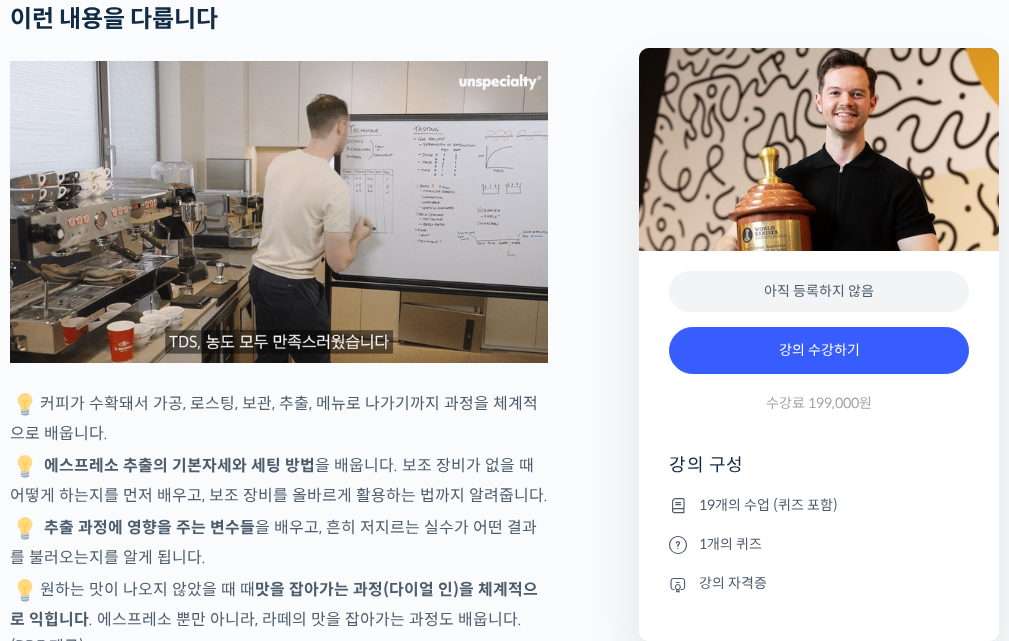 drag, startPoint x: 597, startPoint y: 361, endPoint x: 563, endPoint y: 423, distance: 70.71068 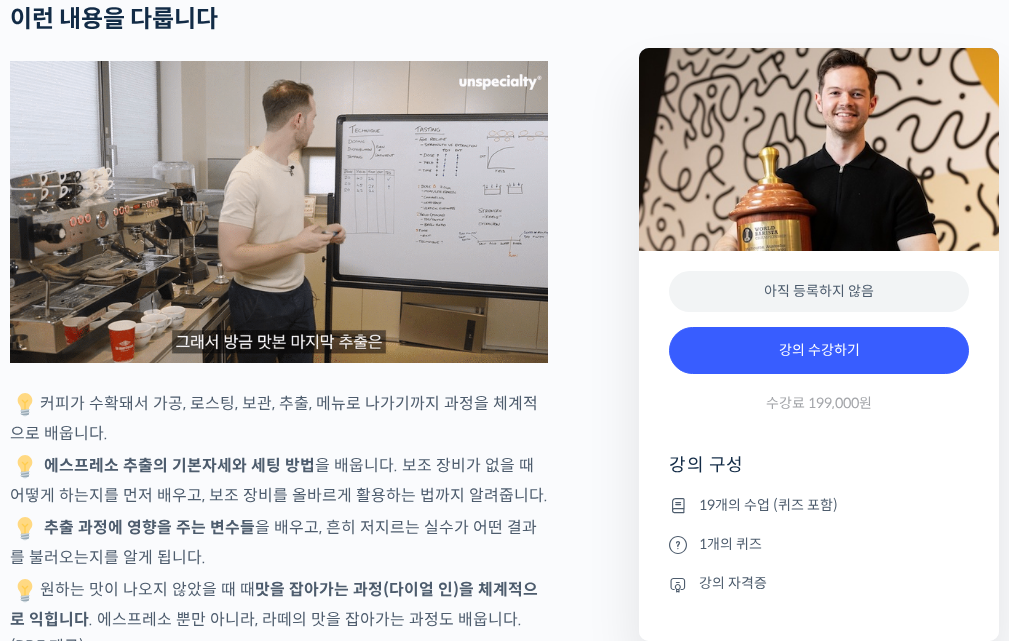 click on "바리스타 앤서니 더글라스를 소개합니다!
2022 월드 바리스타 챔피언십(World Barista Championship) 우승  2022 Australian Barista Championship 우승  2020 Australian Barista Championship 2위  2019 Australian Barista Championship 3위  2018 Australian Barista Championship 2위
월드 챔피언 앤서니 더글라스 바리스타는 호주의 대표 로스터리 중 하나인 <Axil Coffee Roasters>에서 근무한 뒤, 현재는 멜버른에서 <Homebody Union>를 창업해 운영하고 있습니다. 그는 지금까지 수천 명의 바리스타를 교육해왔으며, 다양한 국가의 전문 바리스타들의 대회 참가를 코칭하기도 했습니다.
월드 바리스타 챔피언이 알려드립니다
YouTube “안스타” 채널 출연 영상
맛보기 수업을 확인해보세요
맛보기 수업 “3-2강. 추출 농도와 수율”" at bounding box center (314, 1950) 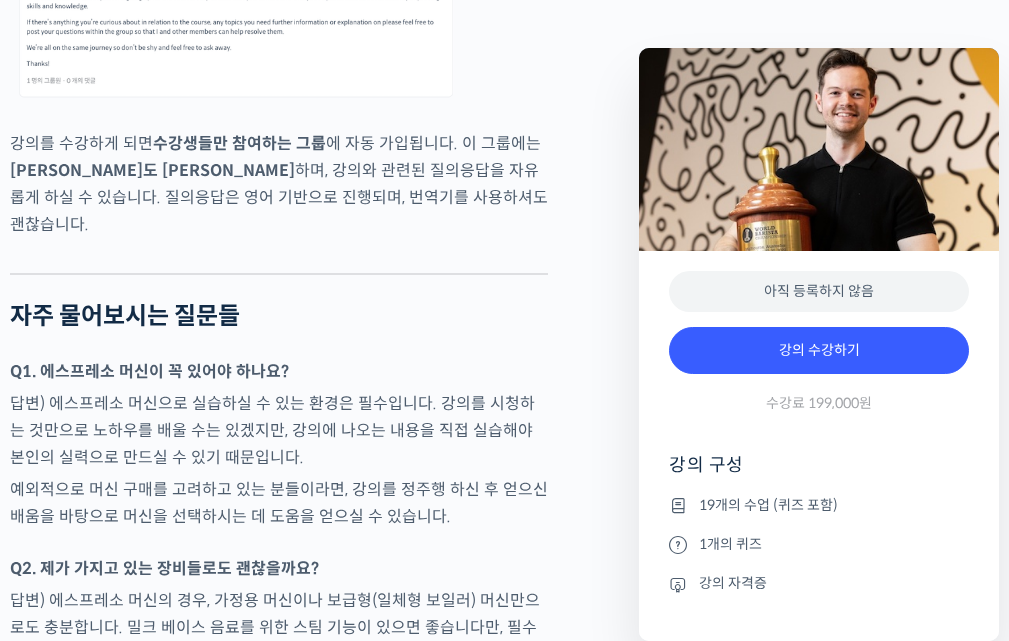 scroll, scrollTop: 6970, scrollLeft: 0, axis: vertical 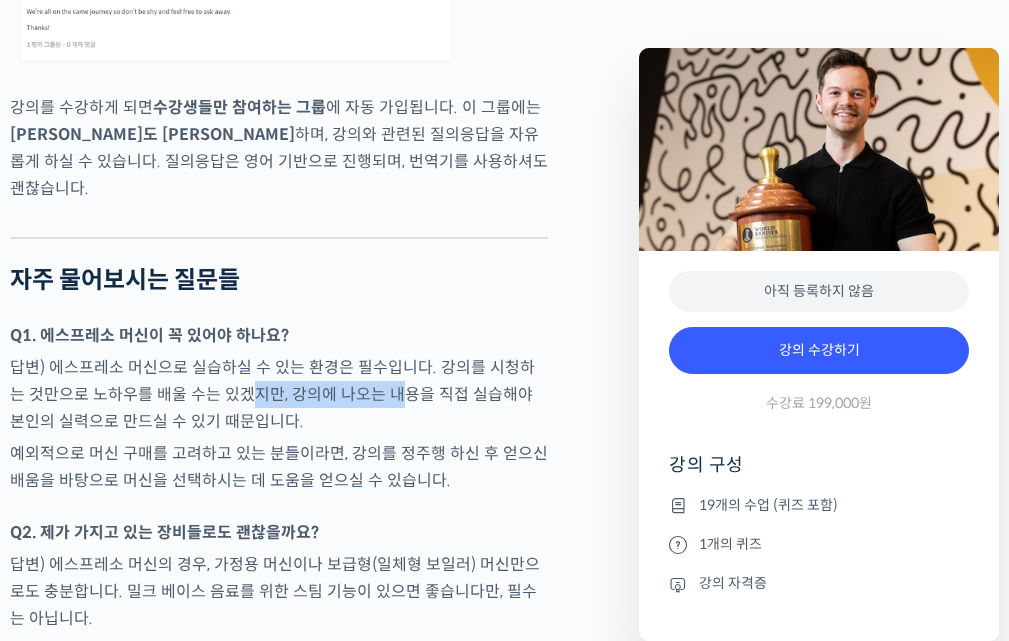 drag, startPoint x: 231, startPoint y: 402, endPoint x: 376, endPoint y: 402, distance: 145 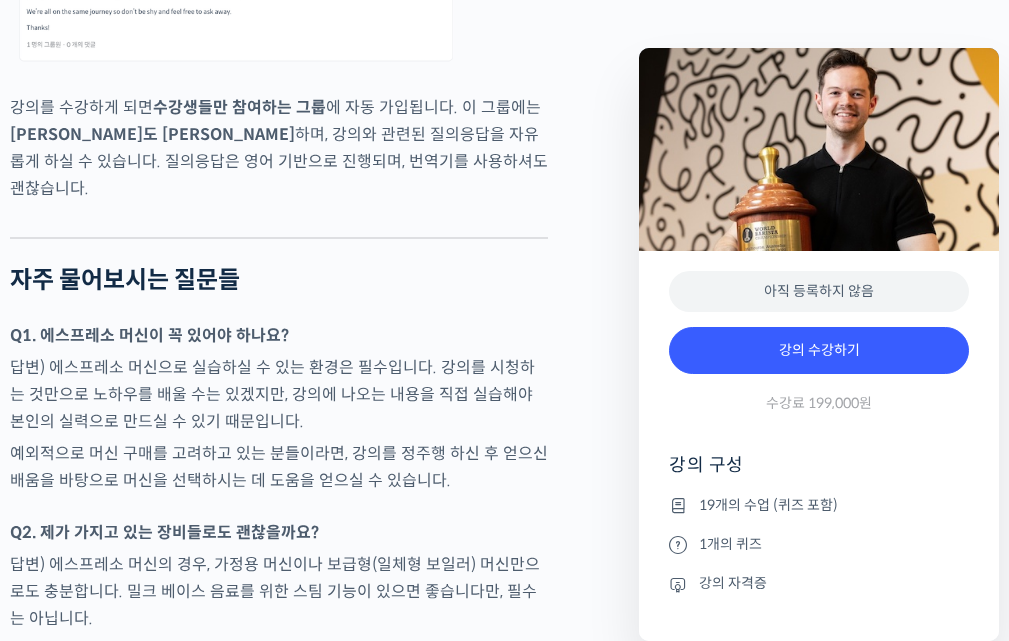 click on "답변) 에스프레소 머신으로 실습하실 수 있는 환경은 필수입니다. 강의를 시청하는 것만으로 노하우를 배울 수는 있겠지만, 강의에 나오는 내용을 직접 실습해야 본인의 실력으로 만드실 수 있기 때문입니다." at bounding box center [279, 394] 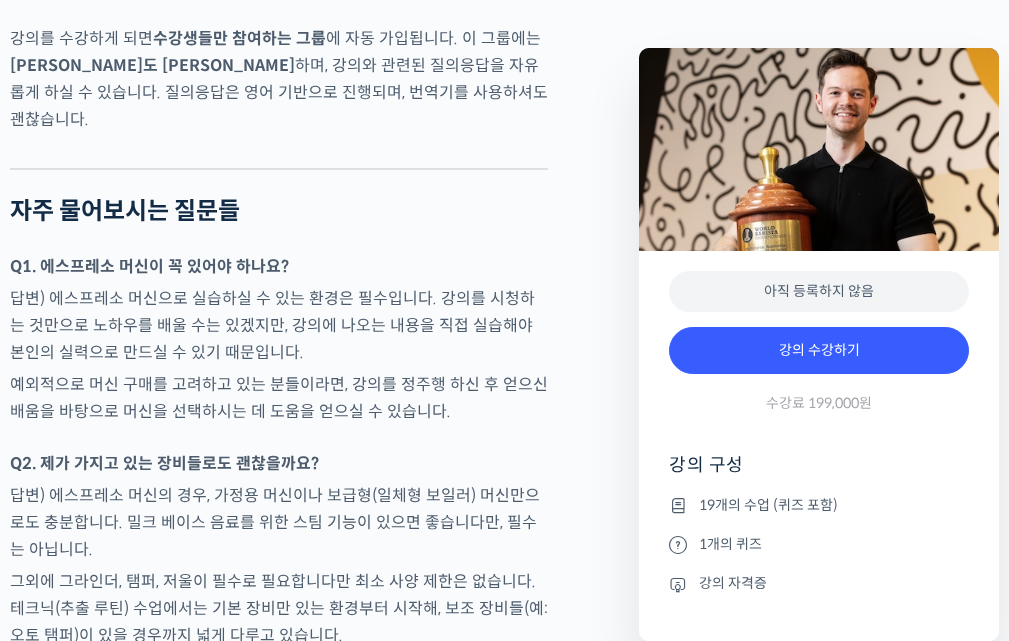 scroll, scrollTop: 7070, scrollLeft: 0, axis: vertical 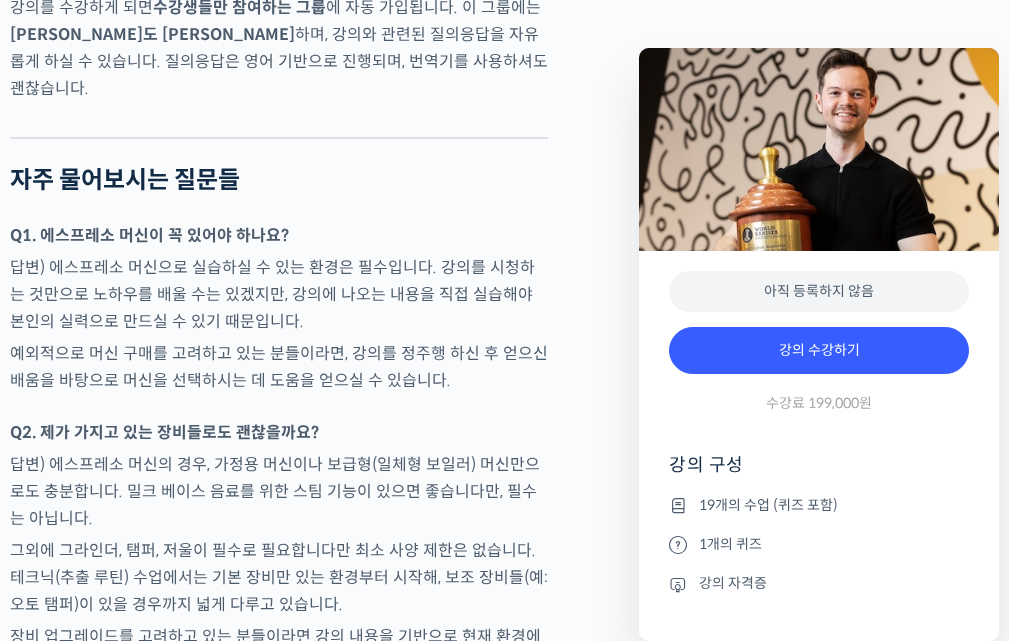 click on "바리스타 앤서니 더글라스를 소개합니다!
2022 월드 바리스타 챔피언십(World Barista Championship) 우승  2022 Australian Barista Championship 우승  2020 Australian Barista Championship 2위  2019 Australian Barista Championship 3위  2018 Australian Barista Championship 2위
월드 챔피언 앤서니 더글라스 바리스타는 호주의 대표 로스터리 중 하나인 <Axil Coffee Roasters>에서 근무한 뒤, 현재는 멜버른에서 <Homebody Union>를 창업해 운영하고 있습니다. 그는 지금까지 수천 명의 바리스타를 교육해왔으며, 다양한 국가의 전문 바리스타들의 대회 참가를 코칭하기도 했습니다.
월드 바리스타 챔피언이 알려드립니다
YouTube “안스타” 채널 출연 영상
맛보기 수업을 확인해보세요
맛보기 수업 “3-2강. 추출 농도와 수율”
.
." at bounding box center (279, -2054) 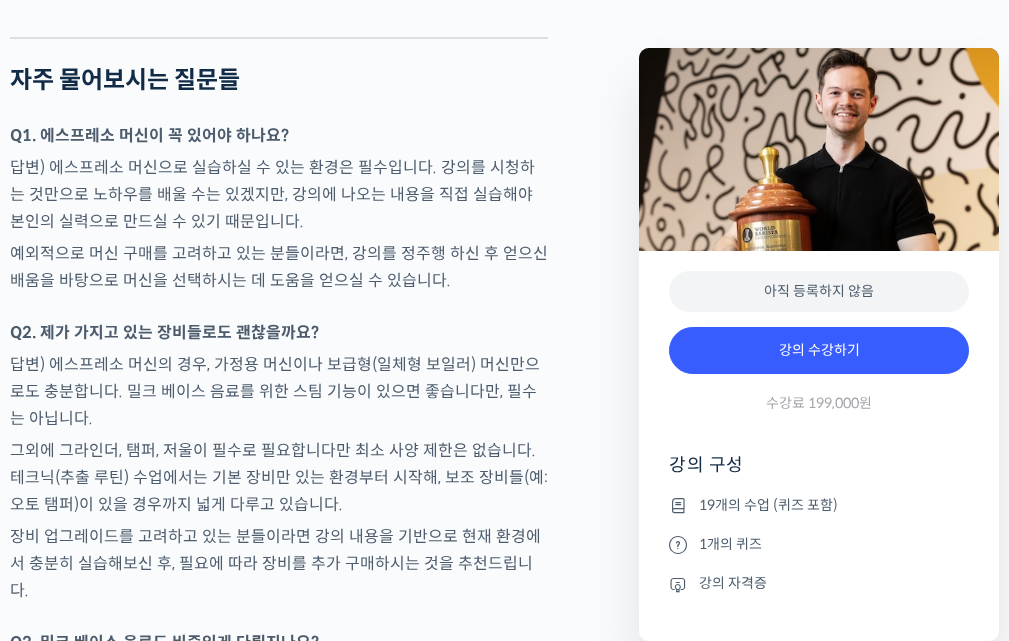 click on "Q2. 제가 가지고 있는 장비들로도 괜찮을까요?" at bounding box center (279, 332) 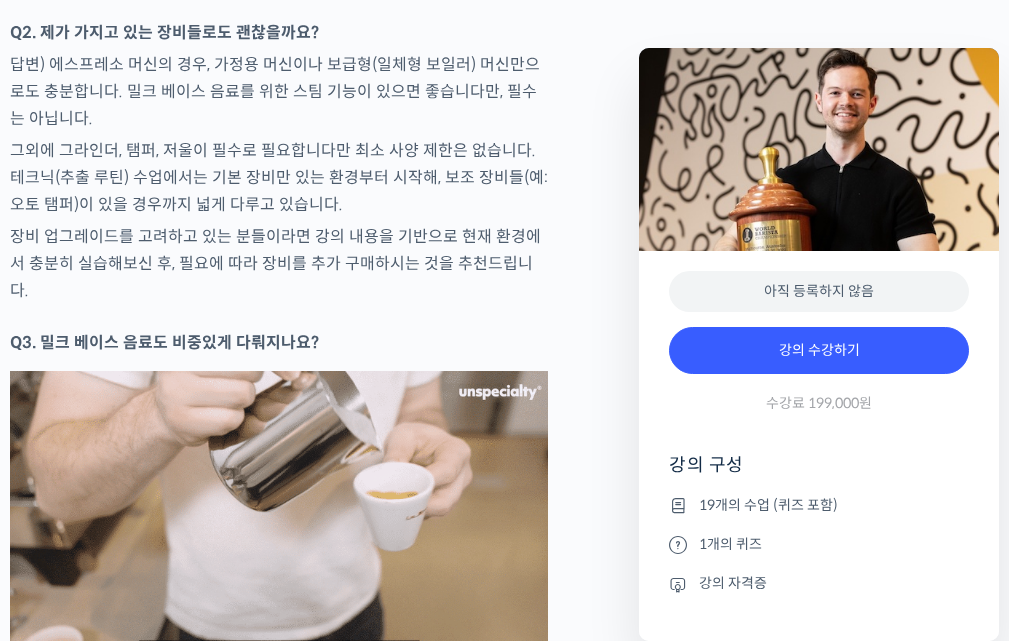 click on "바리스타 앤서니 더글라스를 소개합니다!
2022 월드 바리스타 챔피언십(World Barista Championship) 우승  2022 Australian Barista Championship 우승  2020 Australian Barista Championship 2위  2019 Australian Barista Championship 3위  2018 Australian Barista Championship 2위
월드 챔피언 앤서니 더글라스 바리스타는 호주의 대표 로스터리 중 하나인 <Axil Coffee Roasters>에서 근무한 뒤, 현재는 멜버른에서 <Homebody Union>를 창업해 운영하고 있습니다. 그는 지금까지 수천 명의 바리스타를 교육해왔으며, 다양한 국가의 전문 바리스타들의 대회 참가를 코칭하기도 했습니다.
월드 바리스타 챔피언이 알려드립니다
YouTube “안스타” 채널 출연 영상
맛보기 수업을 확인해보세요
맛보기 수업 “3-2강. 추출 농도와 수율”" at bounding box center (314, -1520) 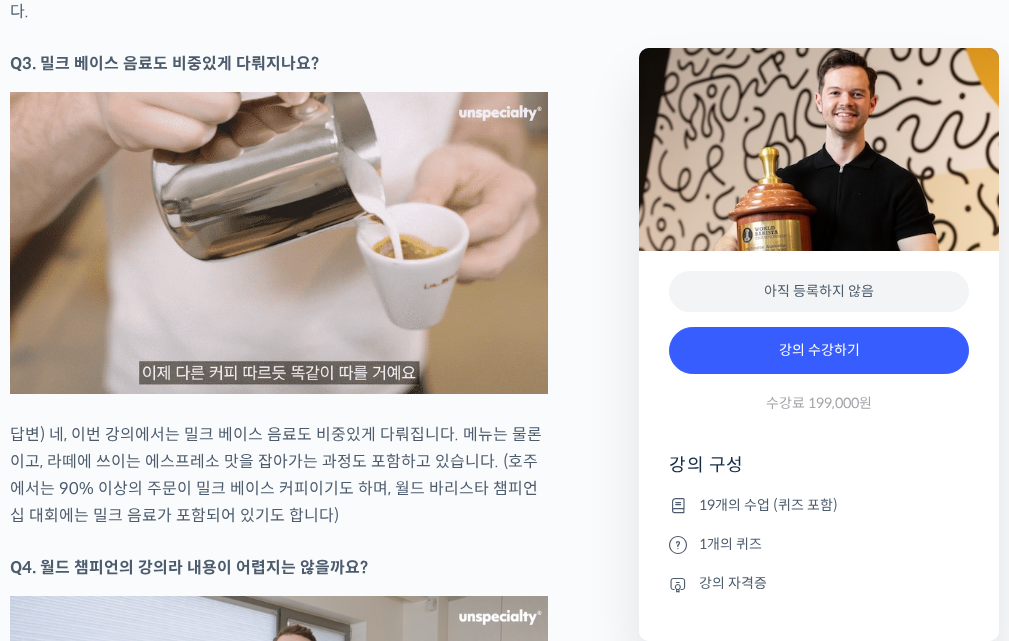 scroll, scrollTop: 7770, scrollLeft: 0, axis: vertical 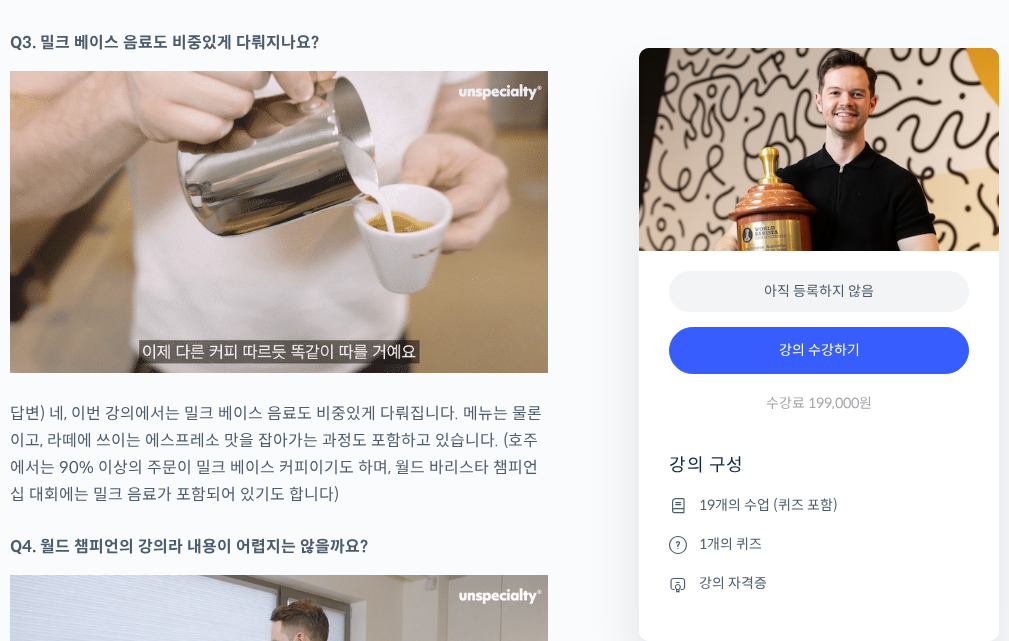 drag, startPoint x: 551, startPoint y: 330, endPoint x: 521, endPoint y: 423, distance: 97.71899 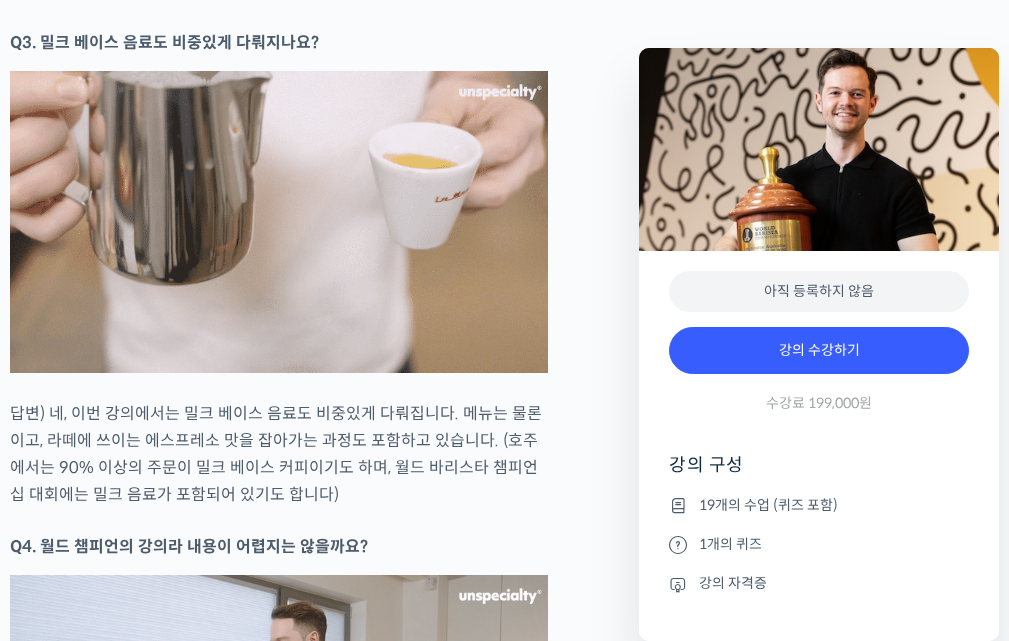 click on "답변) 네, 이번 강의에서는 밀크 베이스 음료도 비중있게 다뤄집니다. 메뉴는 물론이고, 라떼에 쓰이는 에스프레소 맛을 잡아가는 과정도 포함하고 있습니다. (호주에서는 90% 이상의 주문이 밀크 베이스 커피이기도 하며, 월드 바리스타 챔피언십 대회에는 밀크 음료가 포함되어 있기도 합니다)" at bounding box center [279, 454] 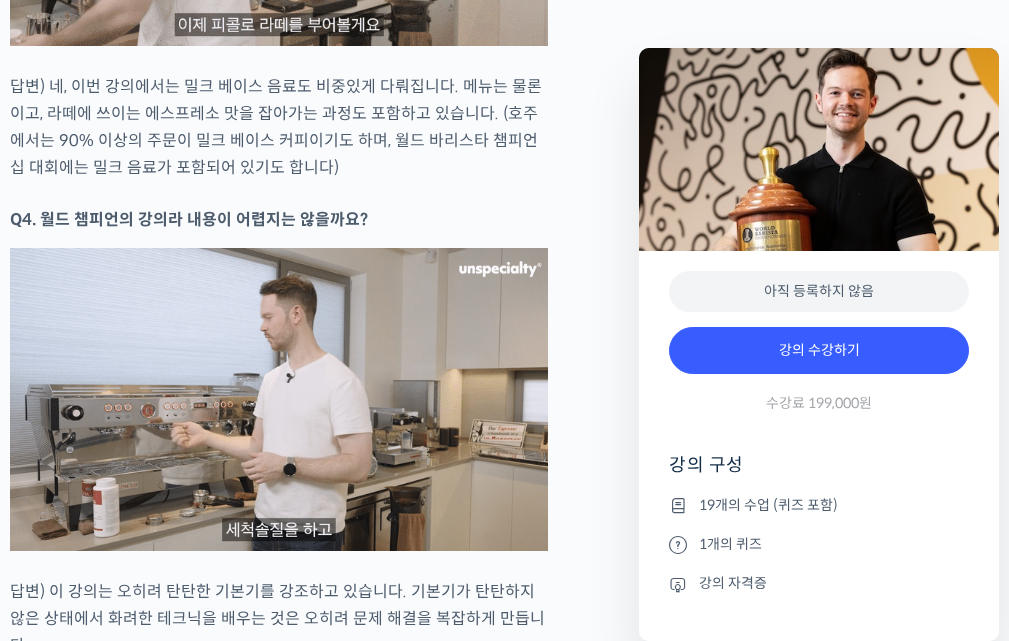 scroll, scrollTop: 8170, scrollLeft: 0, axis: vertical 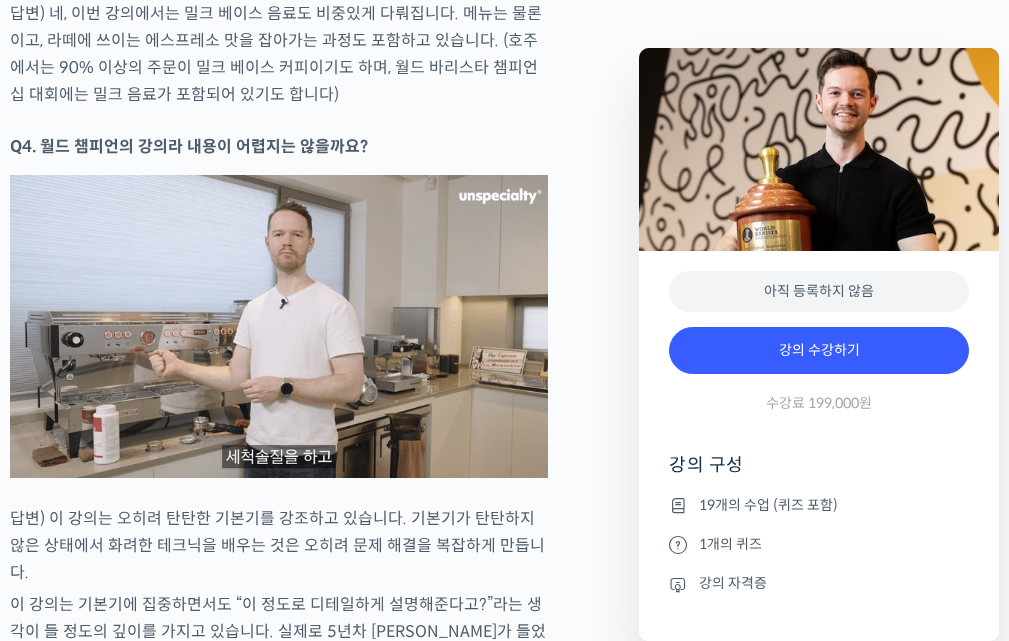 click on "바리스타 앤서니 더글라스를 소개합니다!
2022 월드 바리스타 챔피언십(World Barista Championship) 우승  2022 Australian Barista Championship 우승  2020 Australian Barista Championship 2위  2019 Australian Barista Championship 3위  2018 Australian Barista Championship 2위
월드 챔피언 앤서니 더글라스 바리스타는 호주의 대표 로스터리 중 하나인 <Axil Coffee Roasters>에서 근무한 뒤, 현재는 멜버른에서 <Homebody Union>를 창업해 운영하고 있습니다. 그는 지금까지 수천 명의 바리스타를 교육해왔으며, 다양한 국가의 전문 바리스타들의 대회 참가를 코칭하기도 했습니다.
월드 바리스타 챔피언이 알려드립니다
YouTube “안스타” 채널 출연 영상
맛보기 수업을 확인해보세요
맛보기 수업 “3-2강. 추출 농도와 수율”" at bounding box center [314, -2220] 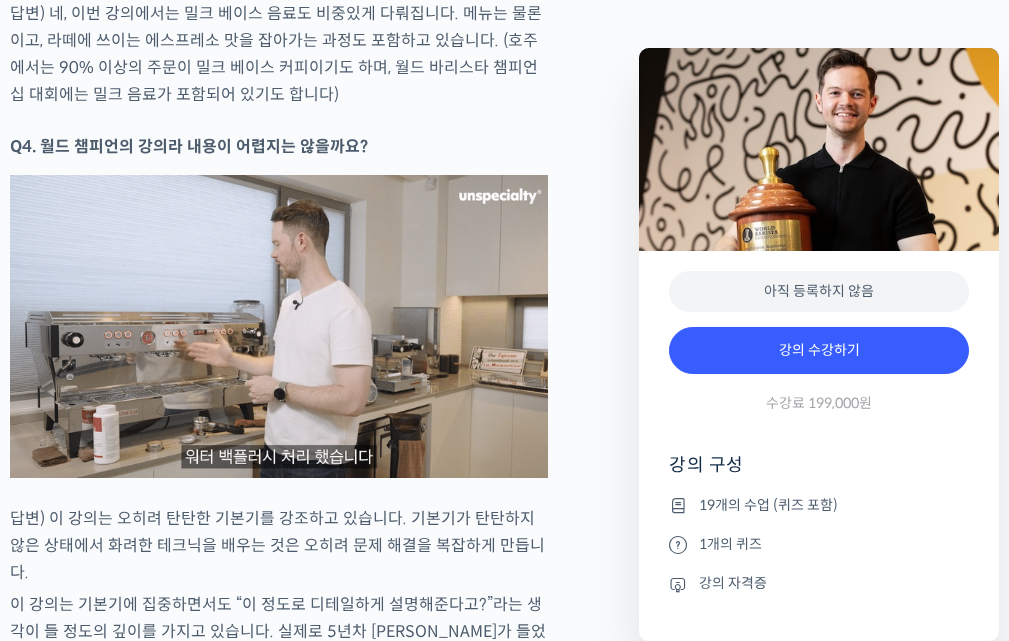 scroll, scrollTop: 8370, scrollLeft: 0, axis: vertical 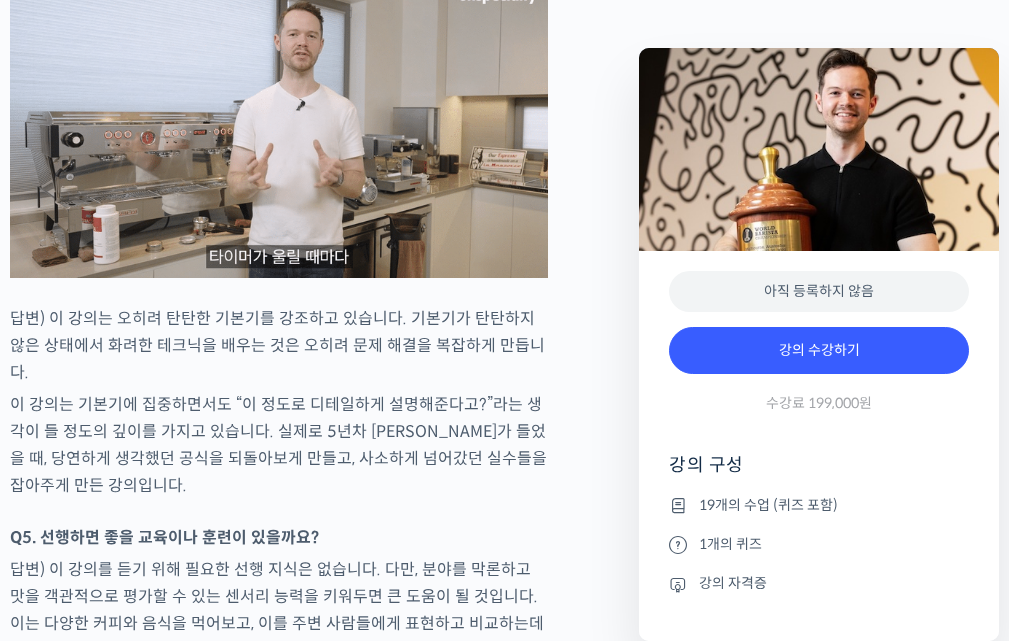 click on "바리스타 앤서니 더글라스를 소개합니다!
2022 월드 바리스타 챔피언십(World Barista Championship) 우승  2022 Australian Barista Championship 우승  2020 Australian Barista Championship 2위  2019 Australian Barista Championship 3위  2018 Australian Barista Championship 2위
월드 챔피언 앤서니 더글라스 바리스타는 호주의 대표 로스터리 중 하나인 <Axil Coffee Roasters>에서 근무한 뒤, 현재는 멜버른에서 <Homebody Union>를 창업해 운영하고 있습니다. 그는 지금까지 수천 명의 바리스타를 교육해왔으며, 다양한 국가의 전문 바리스타들의 대회 참가를 코칭하기도 했습니다.
월드 바리스타 챔피언이 알려드립니다
YouTube “안스타” 채널 출연 영상
맛보기 수업을 확인해보세요
맛보기 수업 “3-2강. 추출 농도와 수율”" at bounding box center [314, -2420] 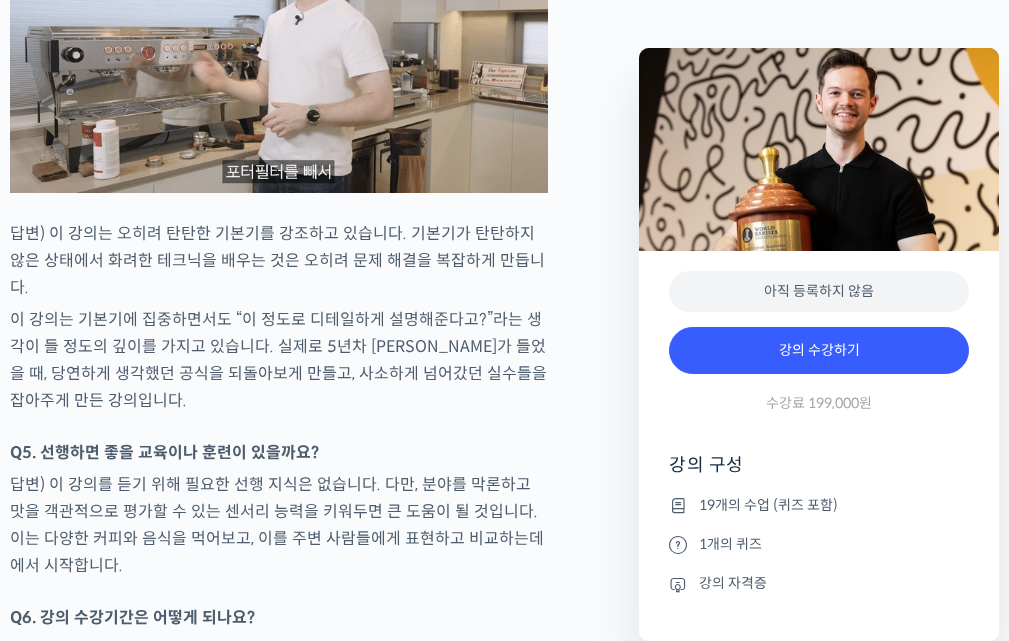 scroll, scrollTop: 8670, scrollLeft: 0, axis: vertical 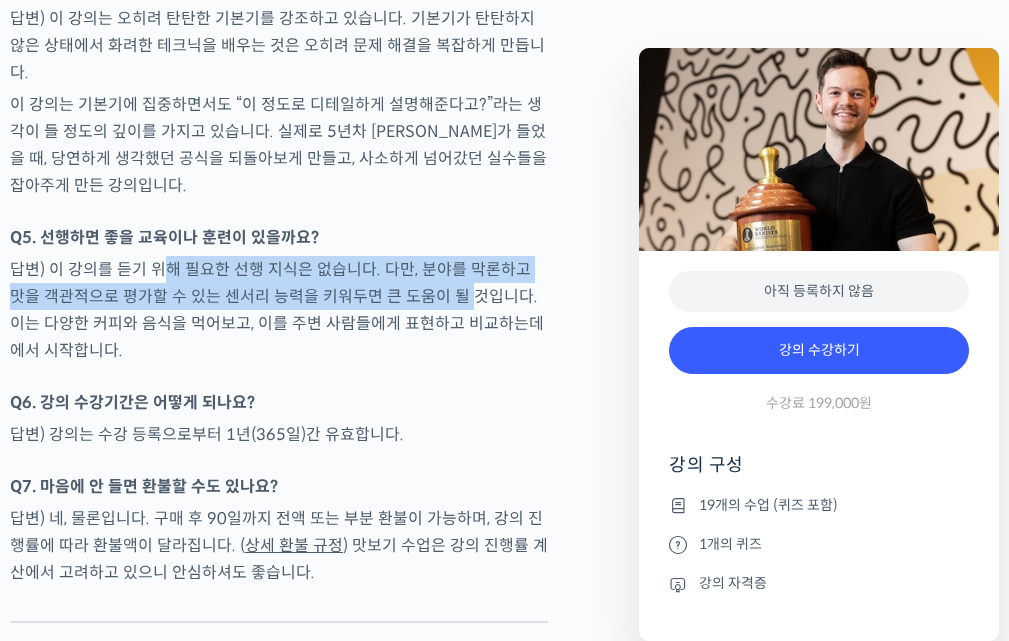 drag, startPoint x: 164, startPoint y: 234, endPoint x: 447, endPoint y: 254, distance: 283.70584 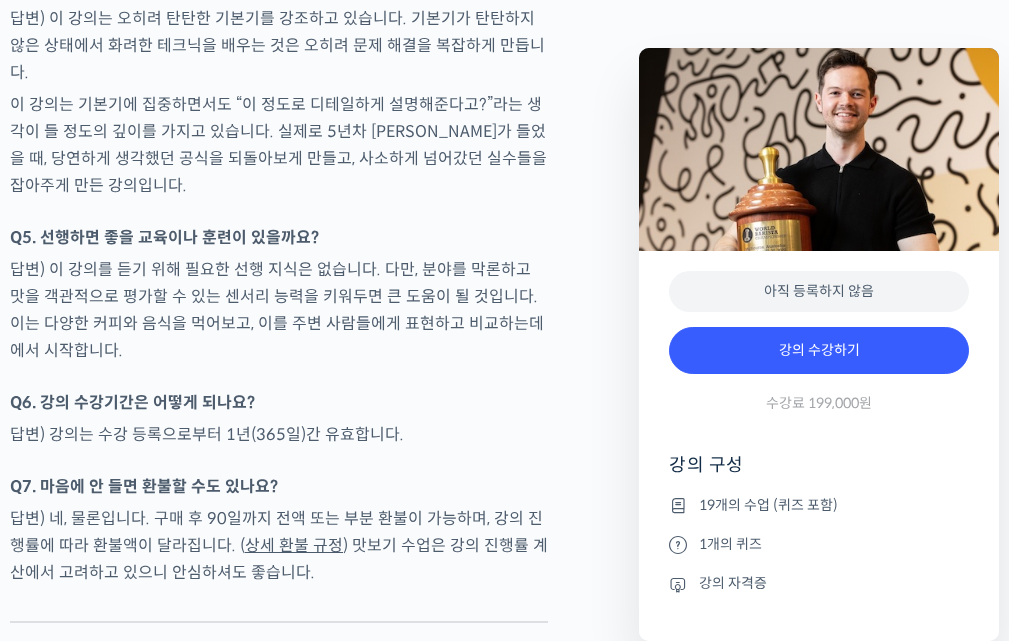 click at bounding box center [279, 379] 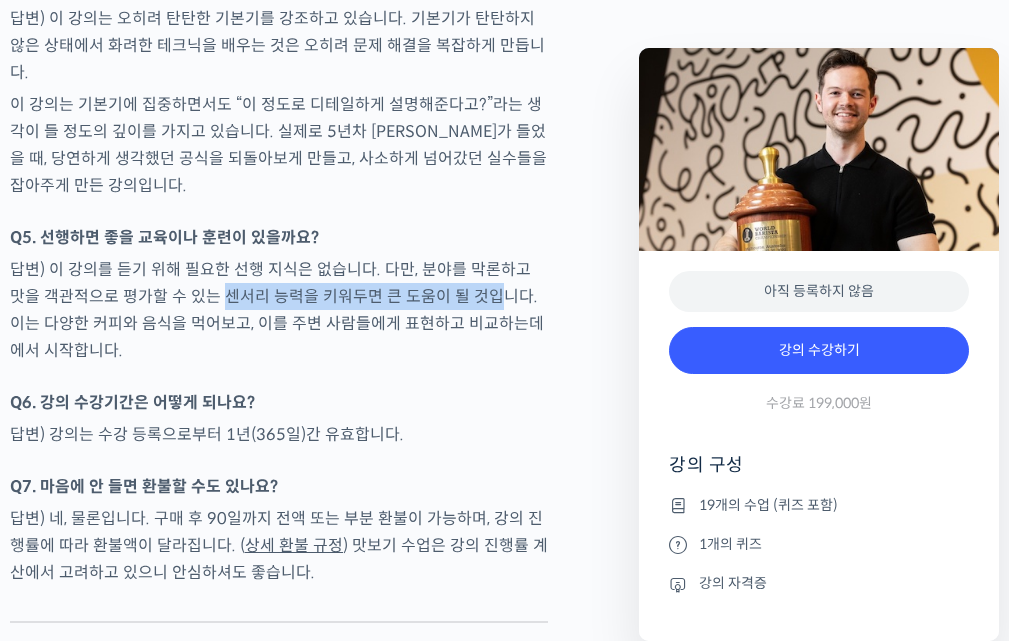 drag, startPoint x: 206, startPoint y: 258, endPoint x: 487, endPoint y: 292, distance: 283.04947 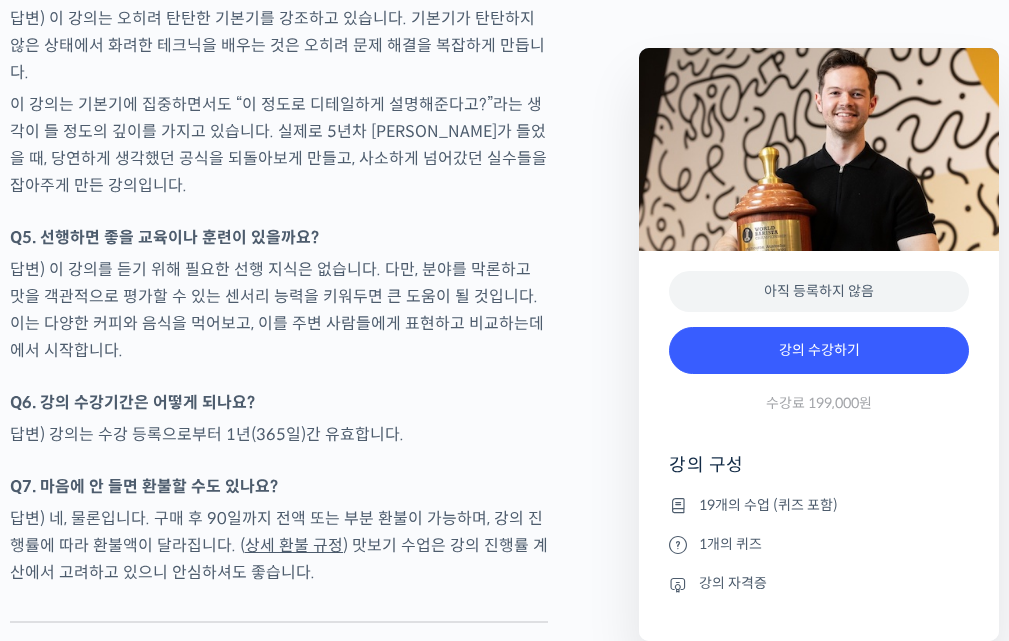 click on "답변) 이 강의를 듣기 위해 필요한 선행 지식은 없습니다. 다만, 분야를 막론하고 맛을 객관적으로 평가할 수 있는 센서리 능력을 키워두면 큰 도움이 될 것입니다. 이는 다양한 커피와 음식을 먹어보고, 이를 주변 사람들에게 표현하고 비교하는데에서 시작합니다." at bounding box center [279, 310] 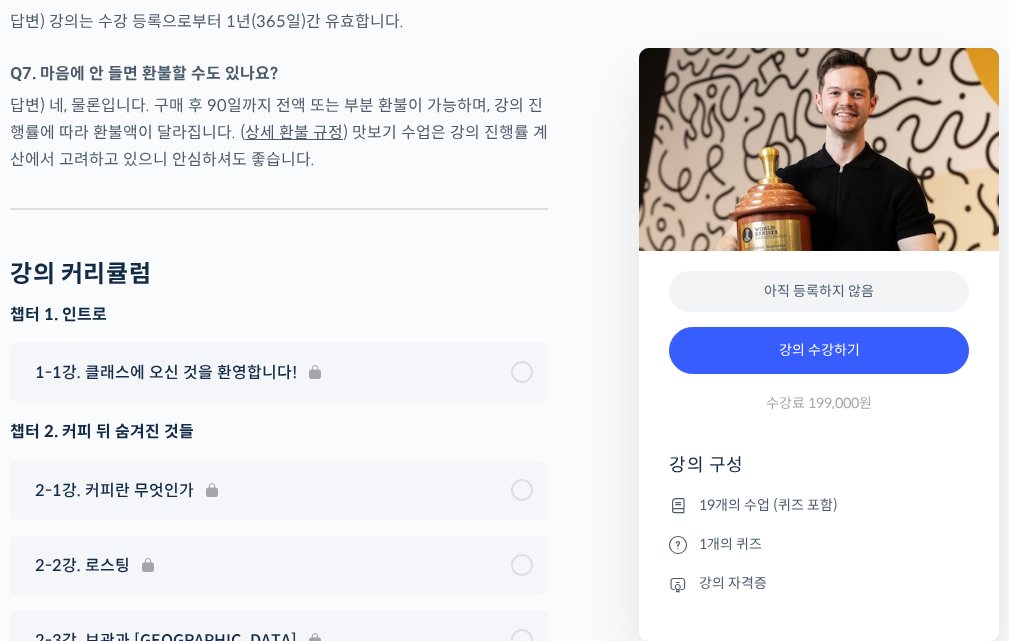 scroll, scrollTop: 9170, scrollLeft: 0, axis: vertical 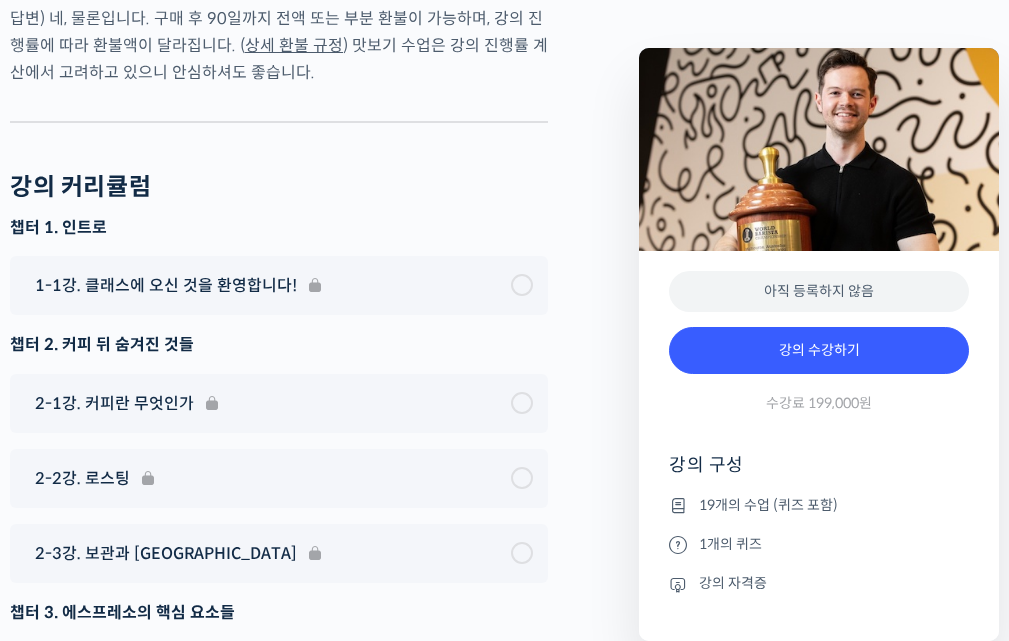 click on "강의 커리큘럼
챕터 1. 인트로
1-1강. 클래스에 오신 것을 환영합니다!
챕터 2. 커피 뒤 숨겨진 것들
2-1강. 커피란 무엇인가
2-2강. 로스팅
2-3강. 보관과 에이징
챕터 3. 에스프레소의 핵심 요소들
3-1강. 에스프레소란 무엇인가
3-2강. 추출 농도와 수율
맛보기 수업
3-3강. 추출 온도" at bounding box center [279, 1057] 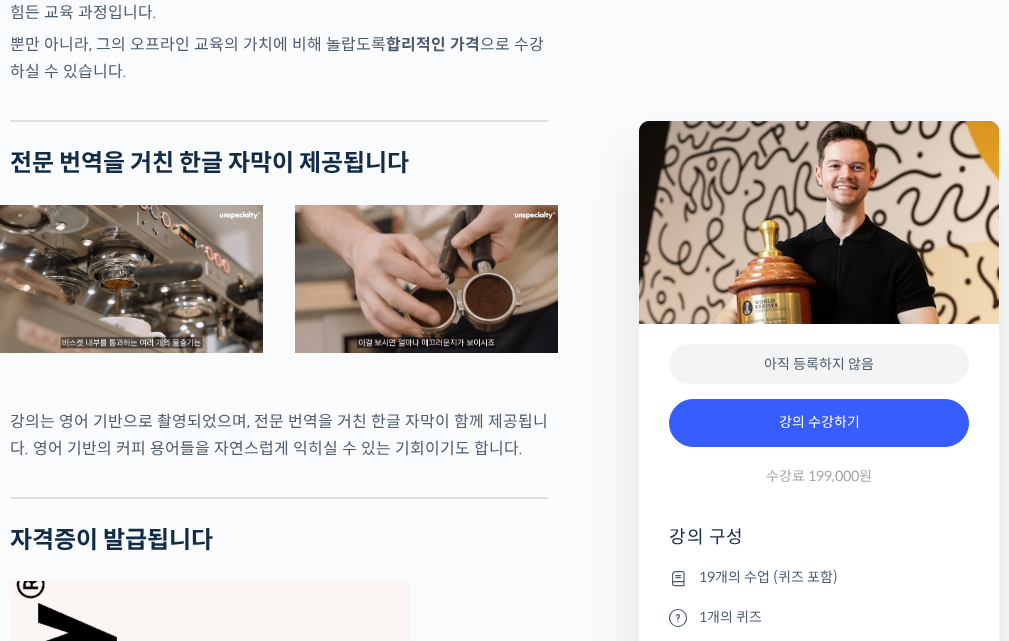 scroll, scrollTop: 5228, scrollLeft: 0, axis: vertical 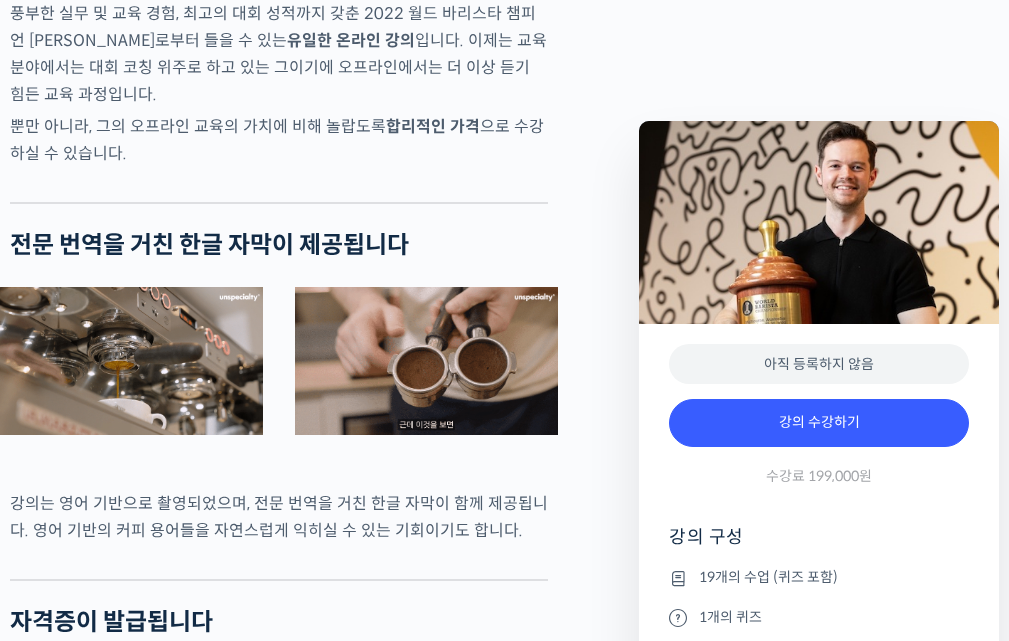 click at bounding box center [279, 374] 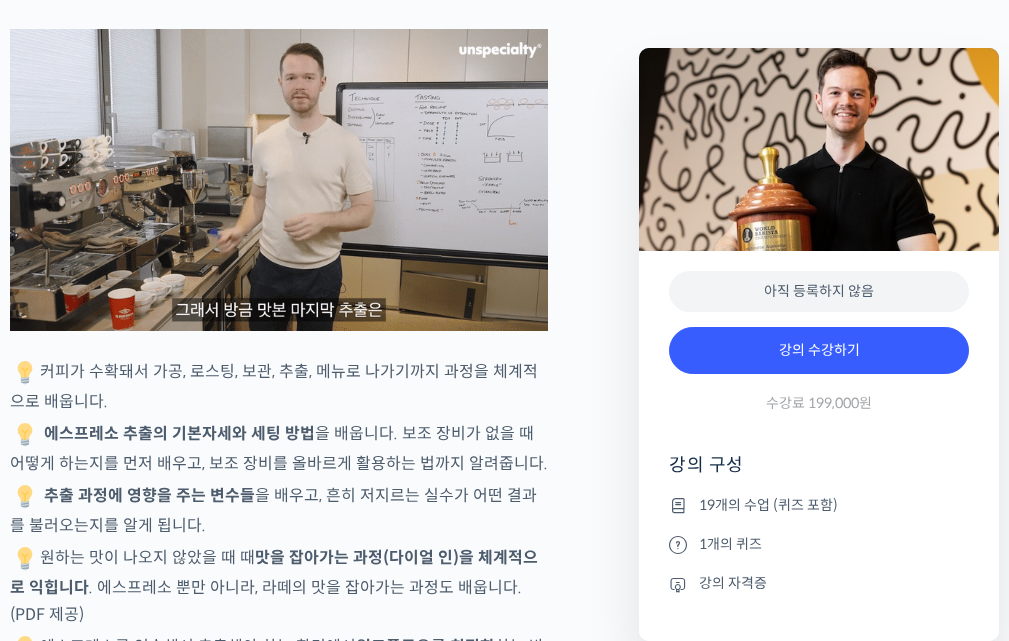 scroll, scrollTop: 4228, scrollLeft: 0, axis: vertical 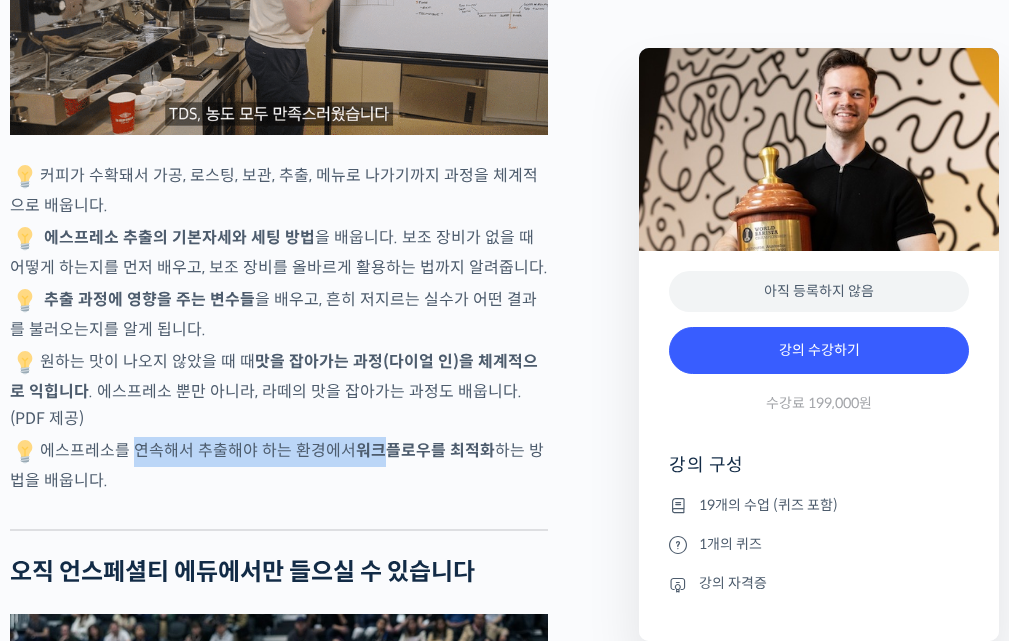 drag, startPoint x: 131, startPoint y: 476, endPoint x: 383, endPoint y: 473, distance: 252.01785 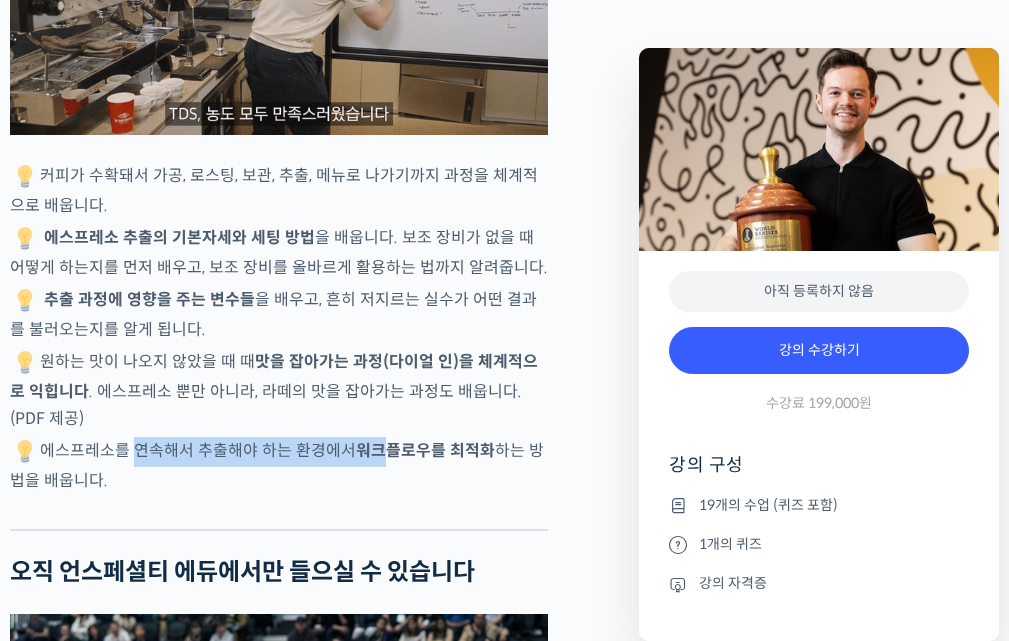 click on "에스프레소를 연속해서 추출해야 하는 환경에서  워크플로우를 최적화  하는 방법을 배웁니다." at bounding box center (279, 465) 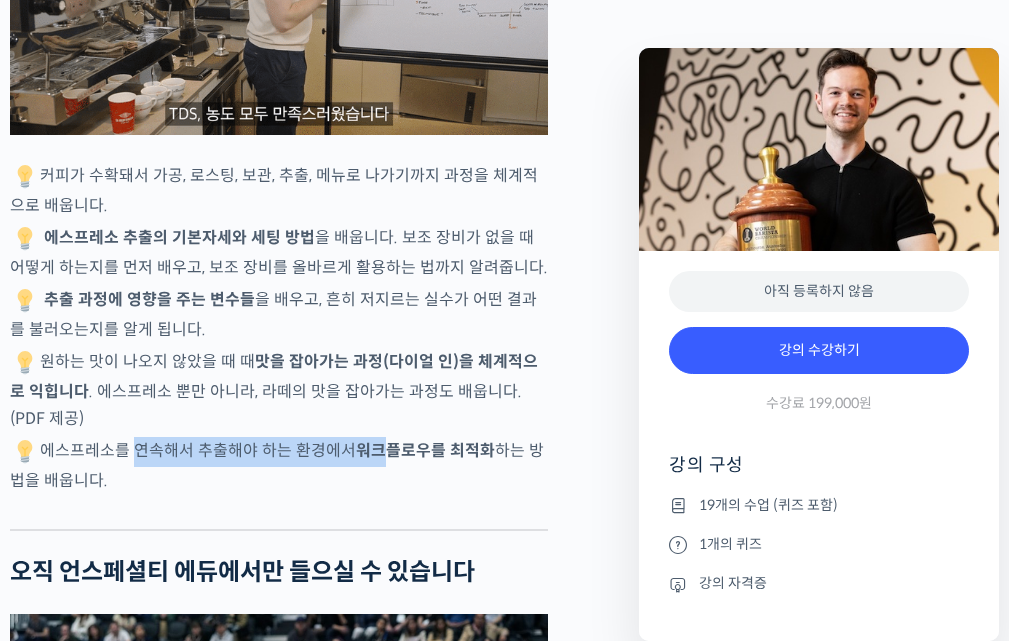 click on "에스프레소를 연속해서 추출해야 하는 환경에서  워크플로우를 최적화  하는 방법을 배웁니다." at bounding box center (279, 465) 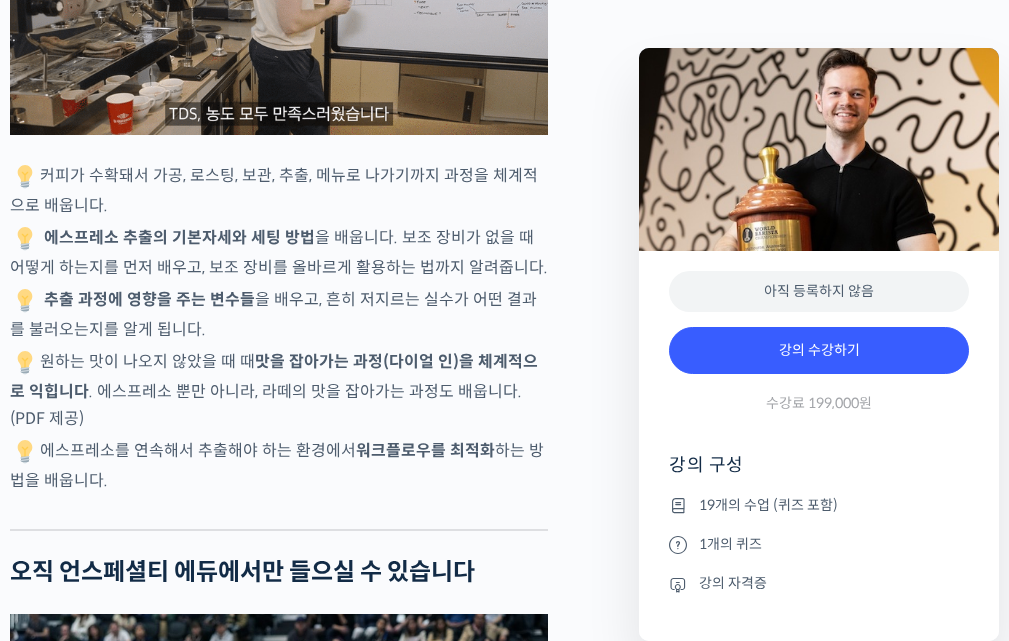 click on "원하는 맛이 나오지 않았을 때 때  맛을 잡아가는 과정(다이얼 인)을 체계적으로 익힙니다 . 에스프레소 뿐만 아니라, 라떼의 맛을 잡아가는 과정도 배웁니다. (PDF 제공)" at bounding box center (279, 390) 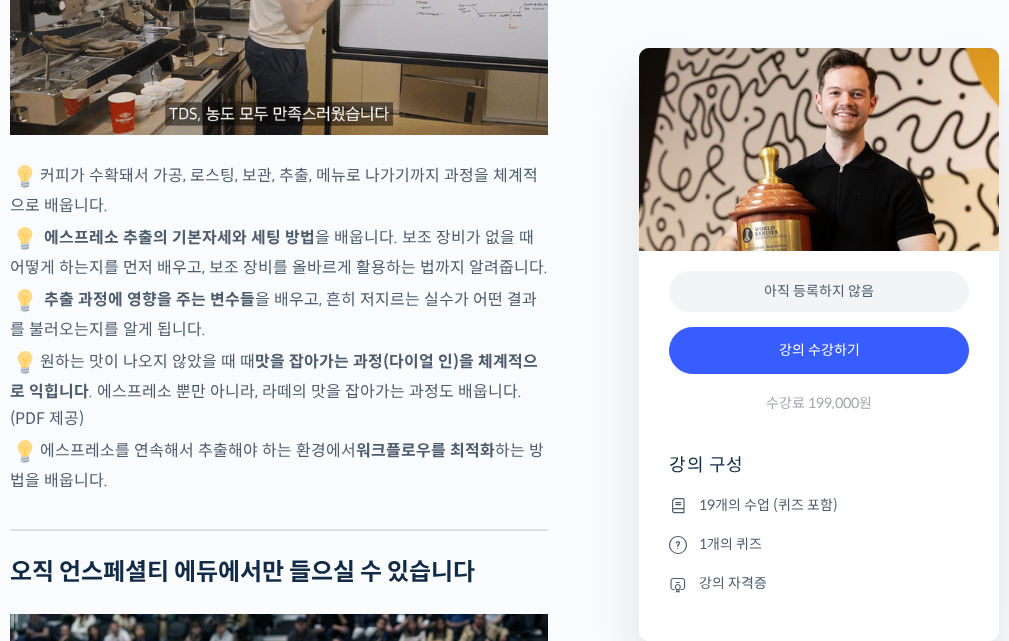 click on "추출 과정에 영향을 주는 변수들 을 배우고, 흔히 저지르는 실수가 어떤 결과를 불러오는지를 알게 됩니다." at bounding box center [279, 314] 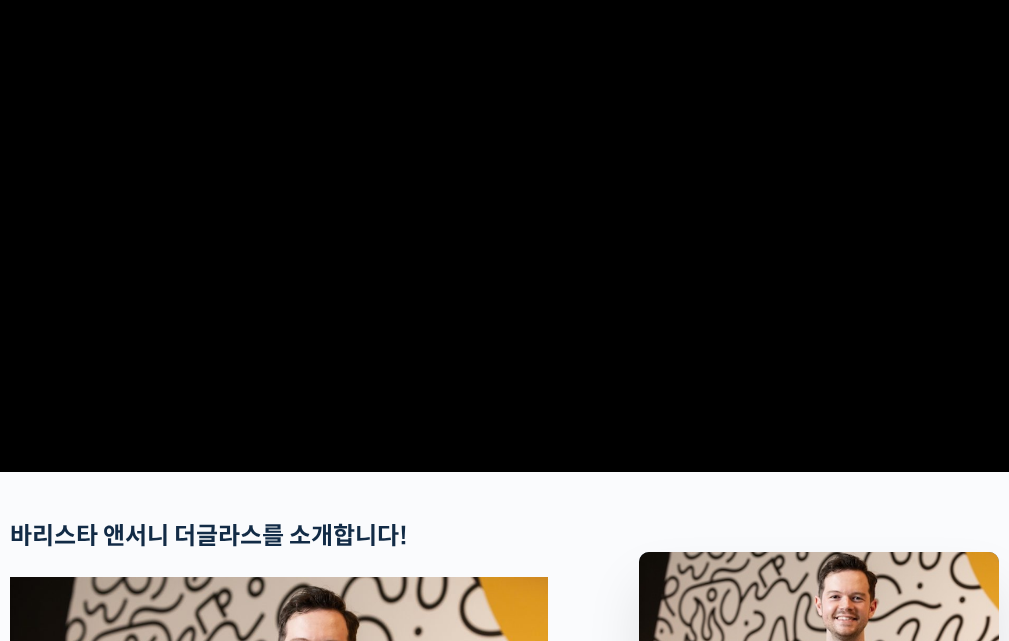 scroll, scrollTop: 0, scrollLeft: 0, axis: both 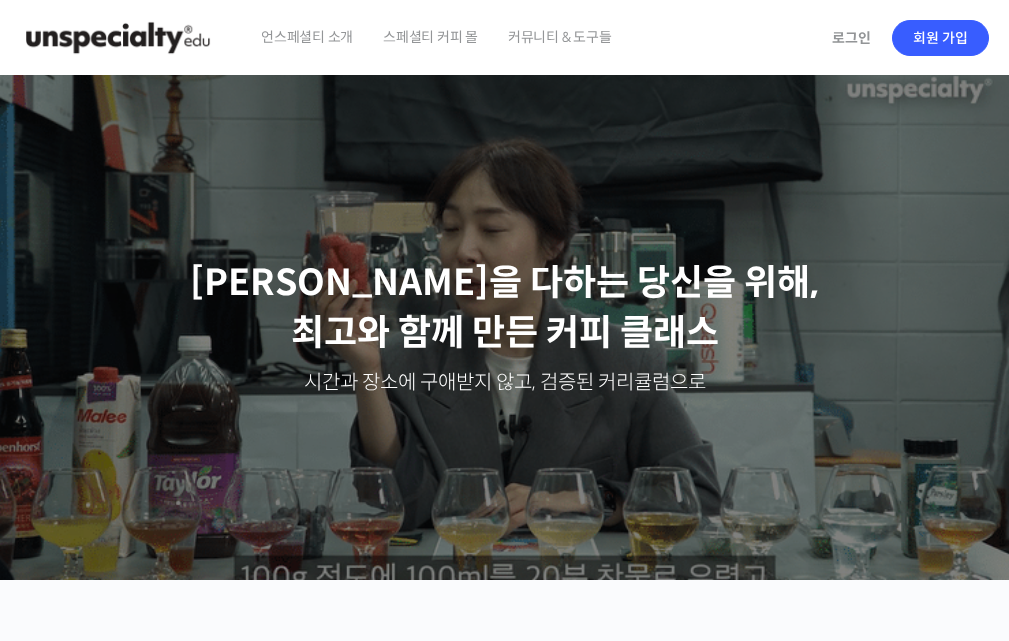 click on "커뮤니티 & 도구들" at bounding box center (560, 37) 